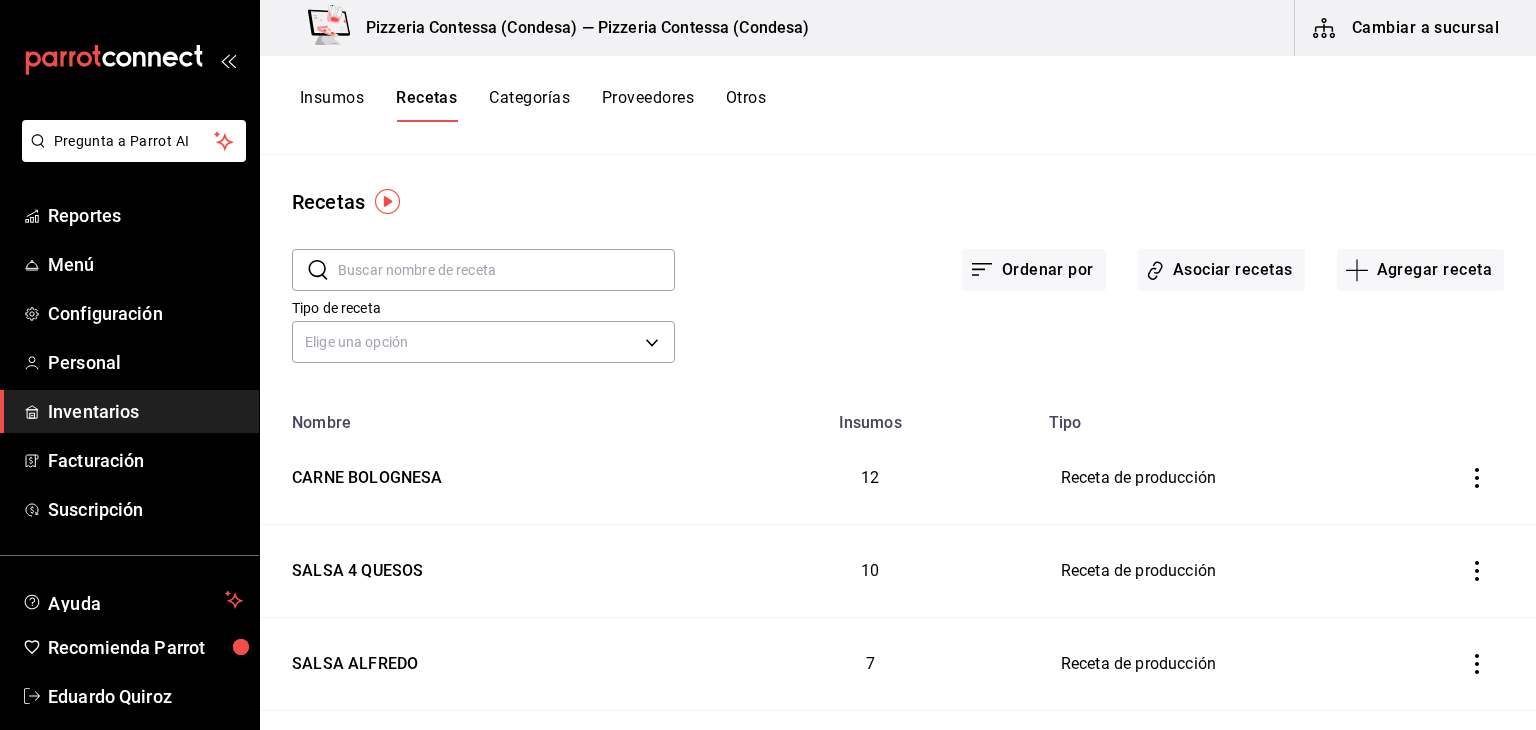 scroll, scrollTop: 0, scrollLeft: 0, axis: both 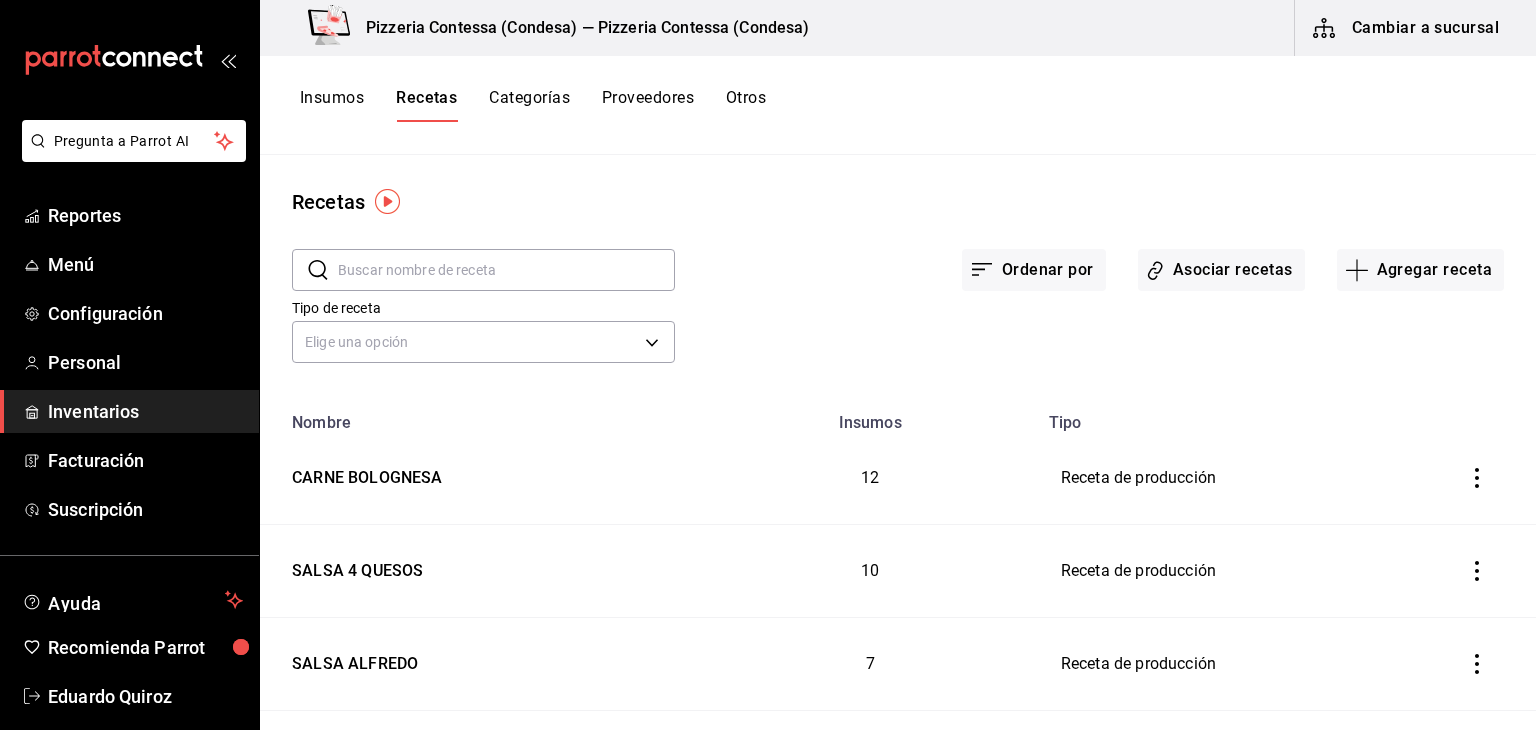 click on "Insumos" at bounding box center (332, 105) 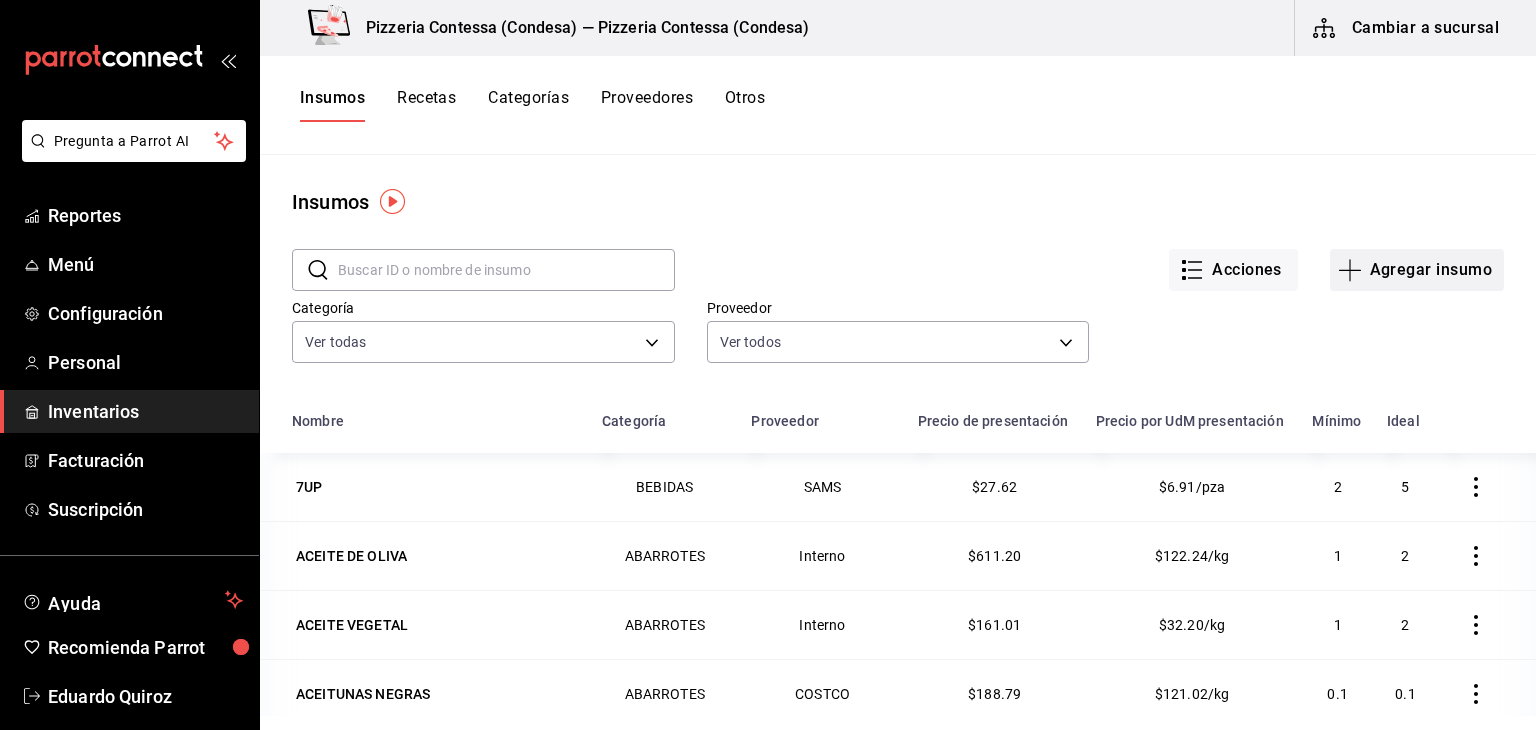 click on "Agregar insumo" at bounding box center [1417, 270] 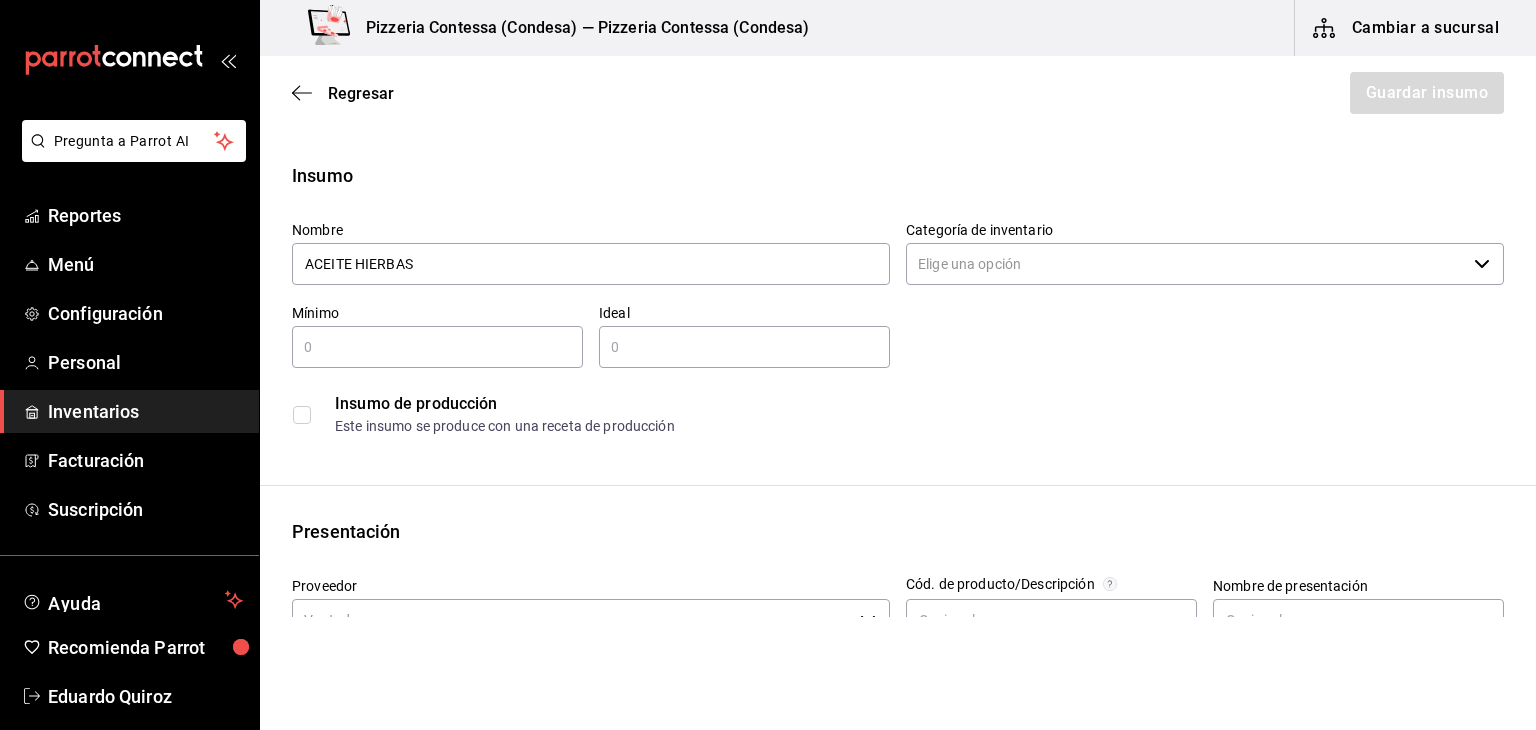 type on "ACEITE HIERBAS" 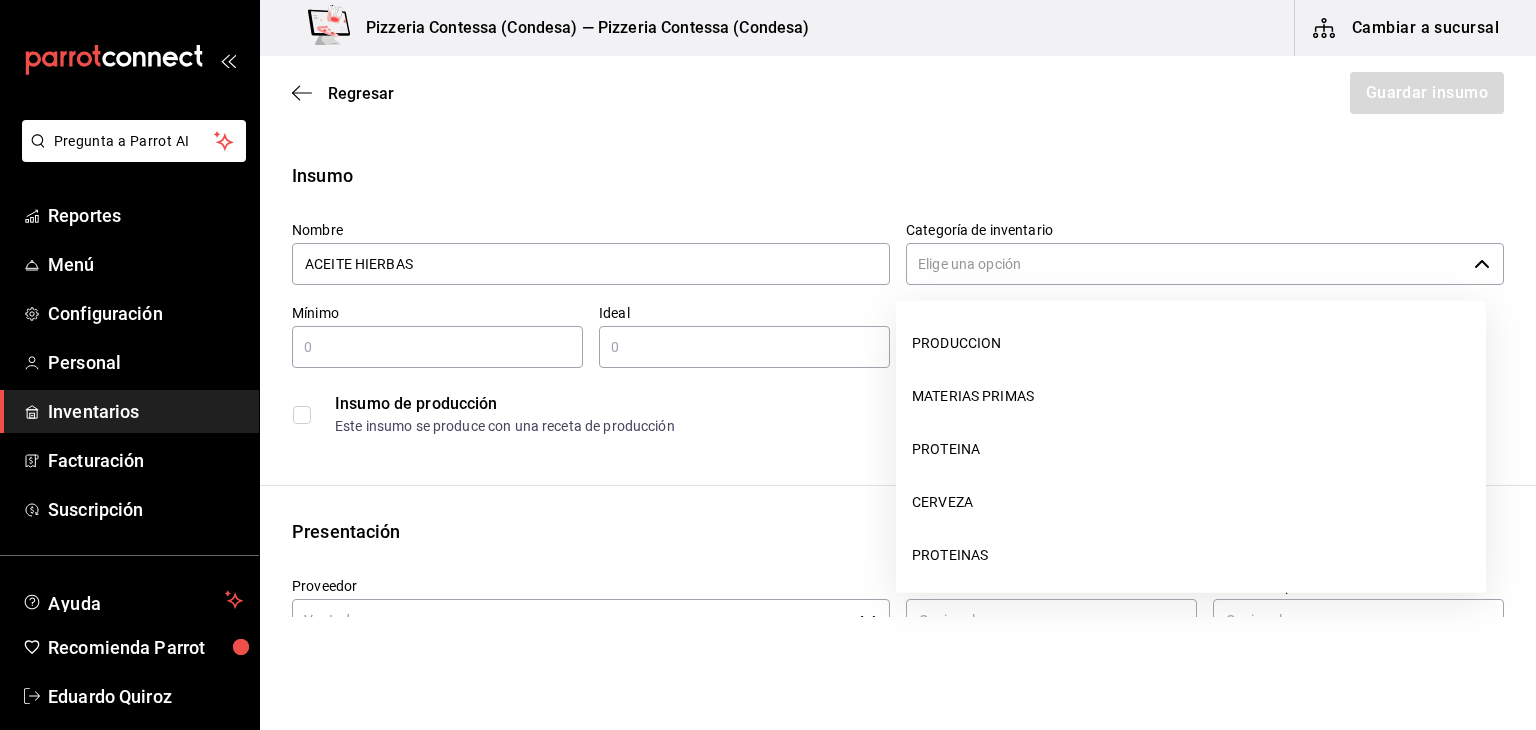 click on "Categoría de inventario" at bounding box center (1186, 264) 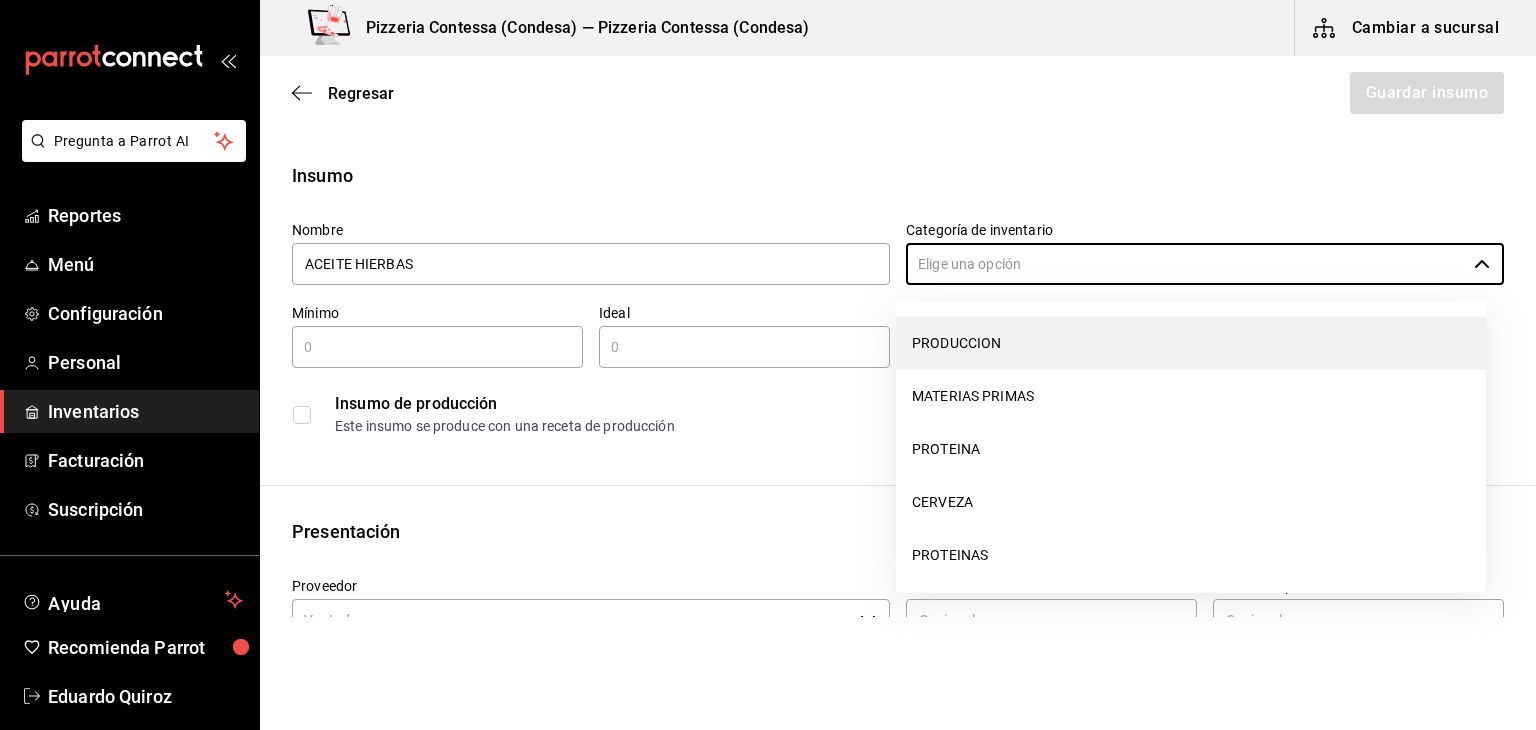 click on "PRODUCCION" at bounding box center [1191, 343] 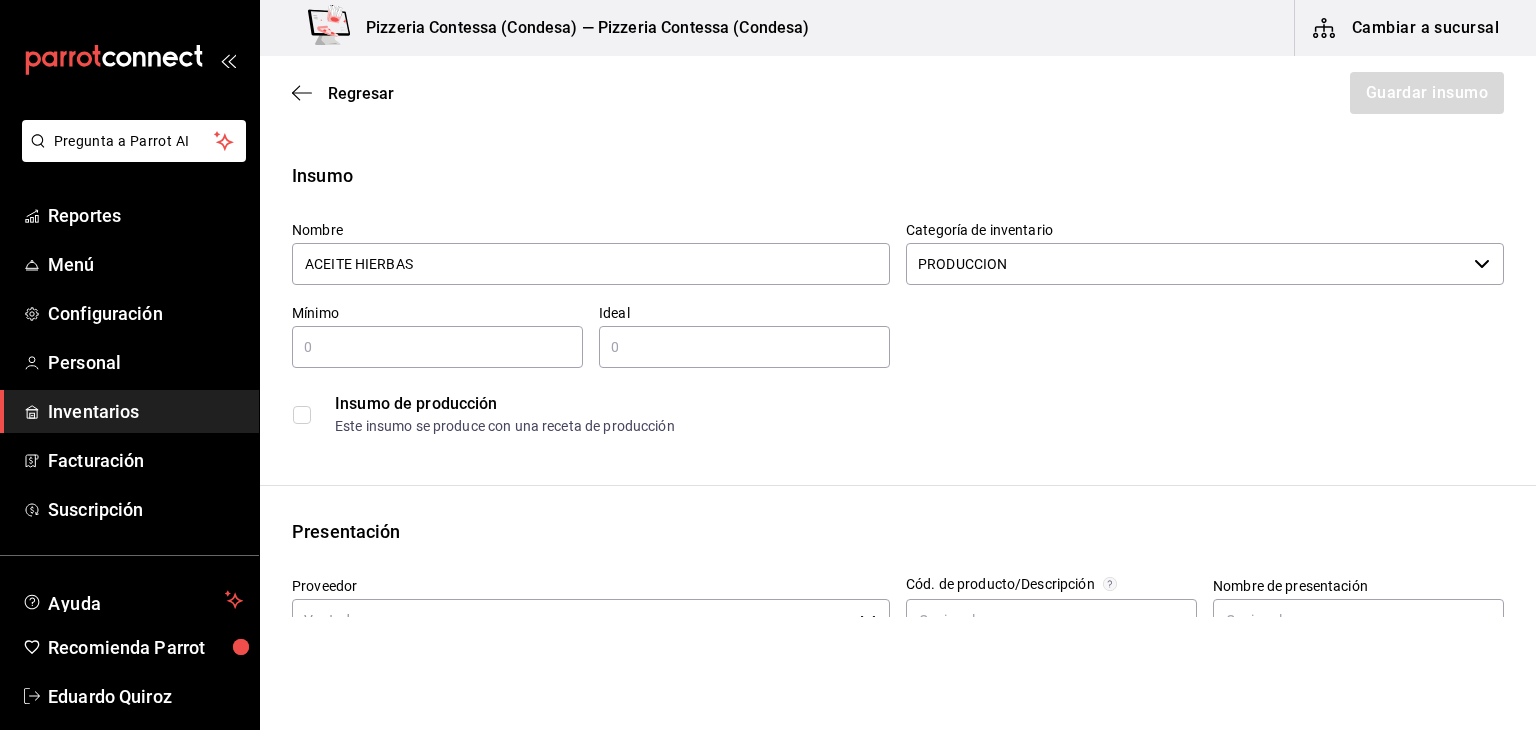 click on "Insumo de producción Este insumo se produce con una receta de producción" at bounding box center (890, 406) 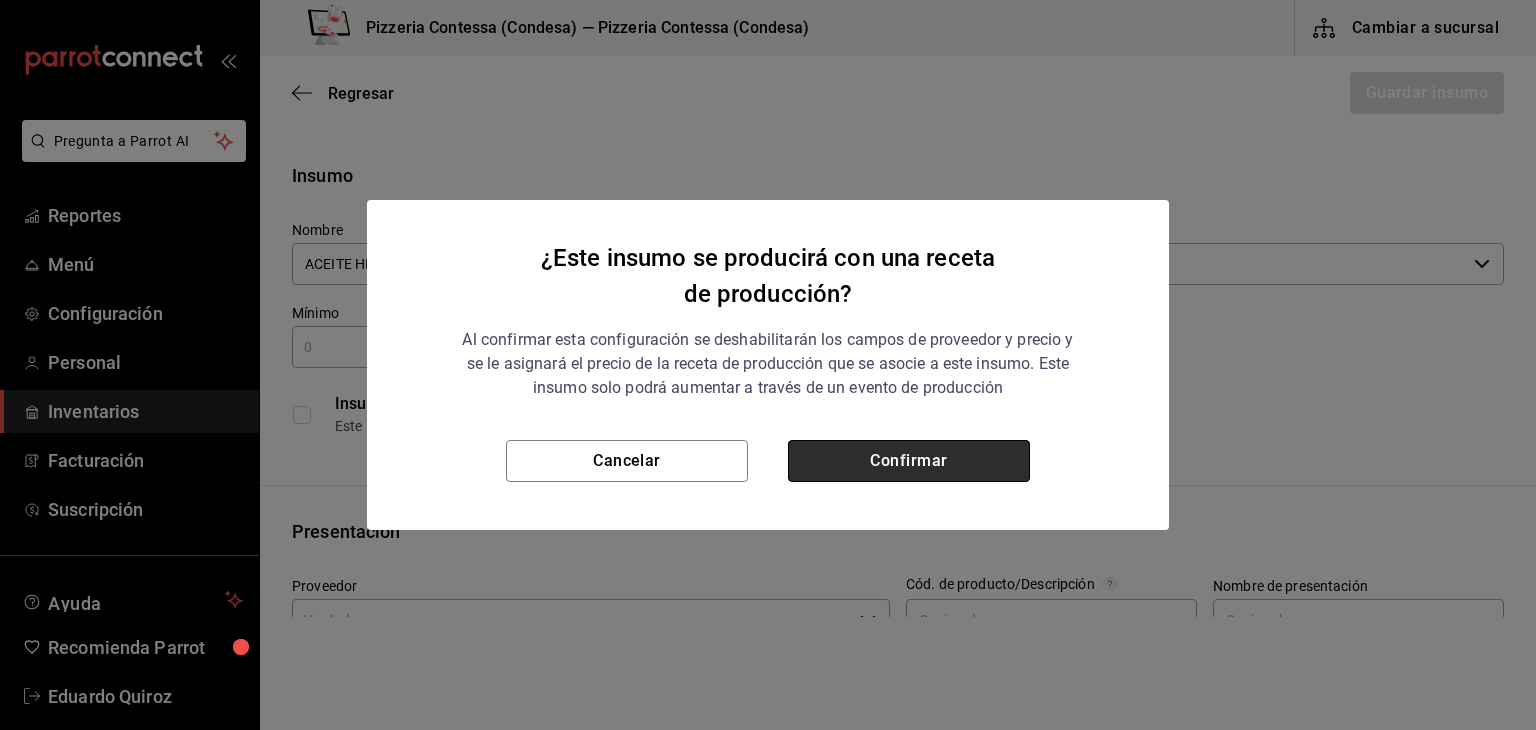 click on "Confirmar" at bounding box center (909, 461) 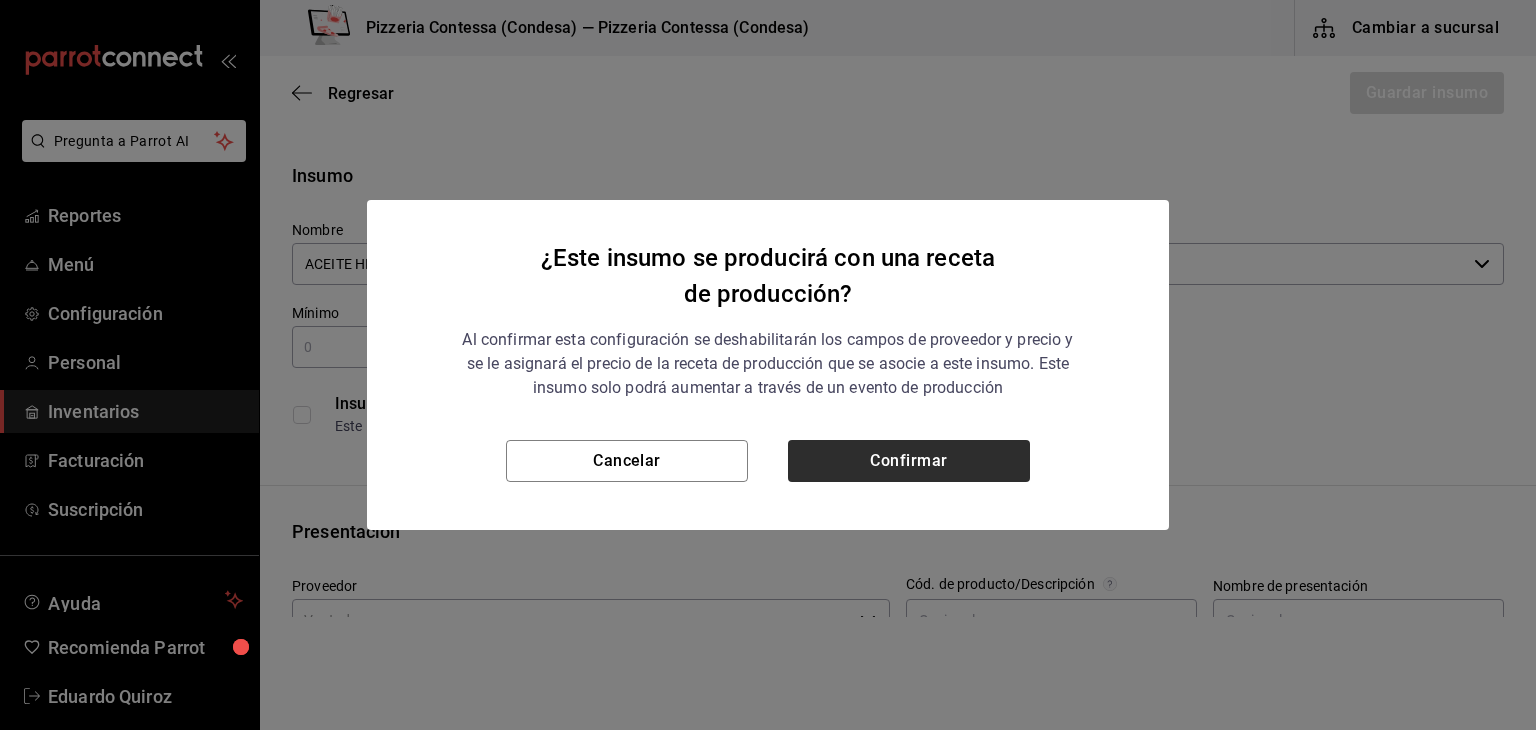 checkbox on "true" 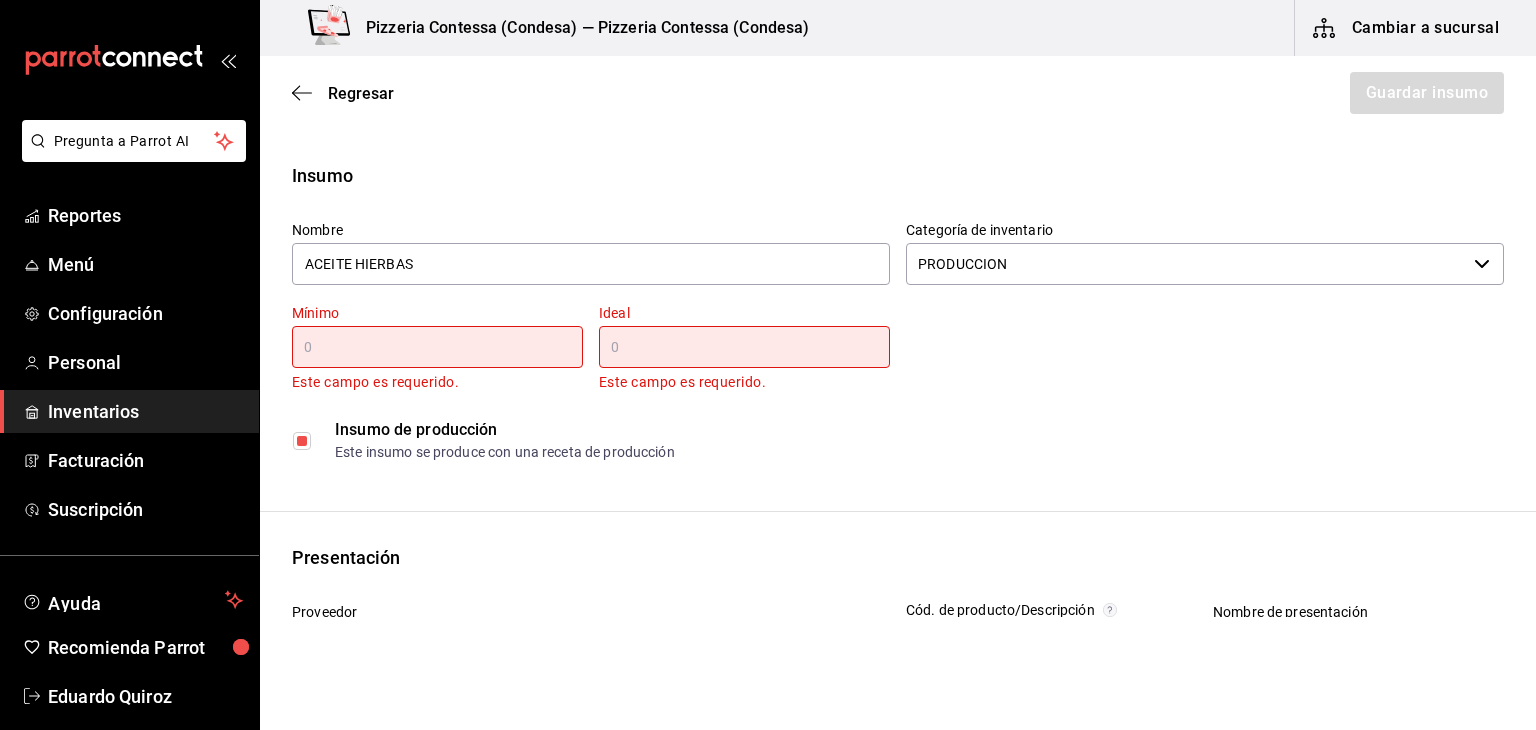 click at bounding box center [437, 347] 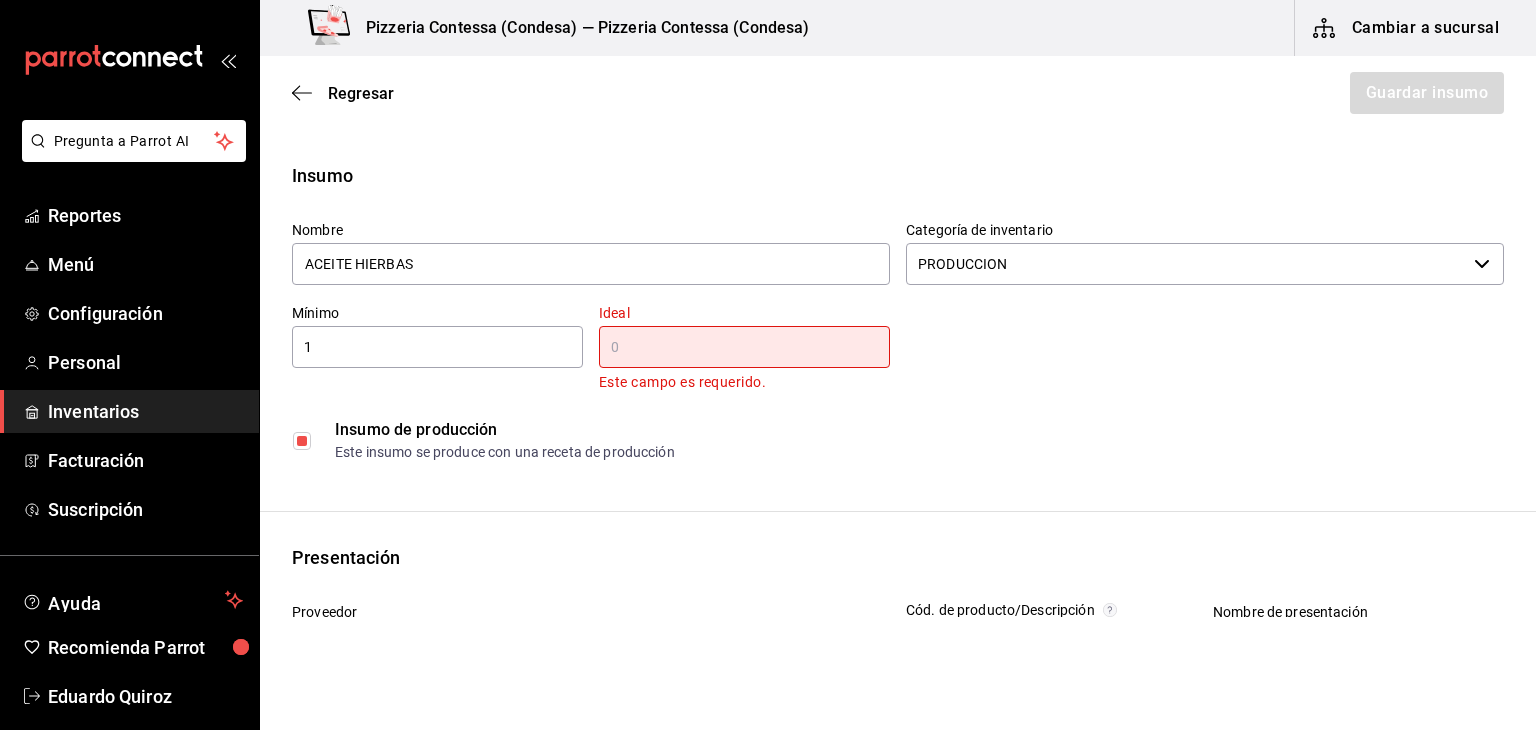 type on "1" 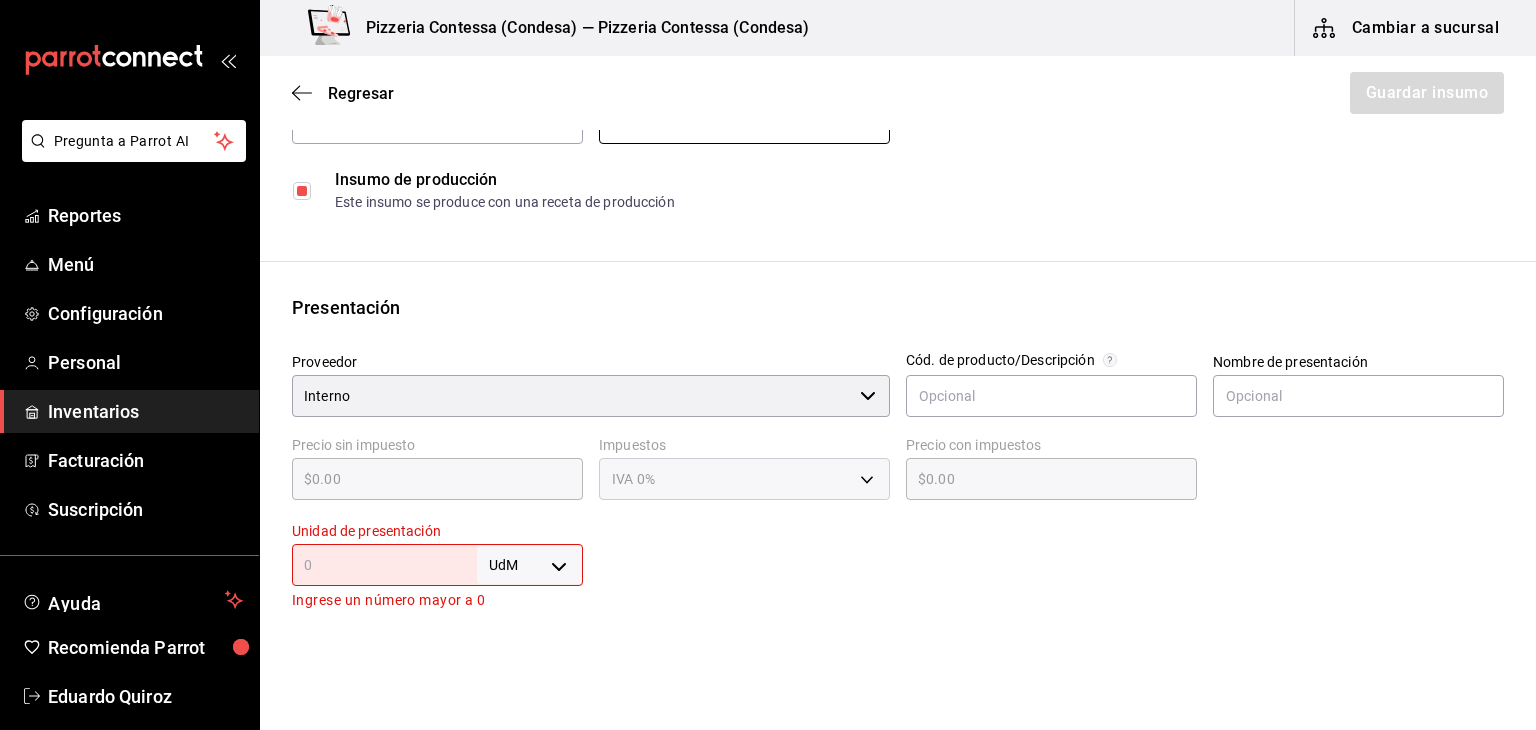 scroll, scrollTop: 227, scrollLeft: 0, axis: vertical 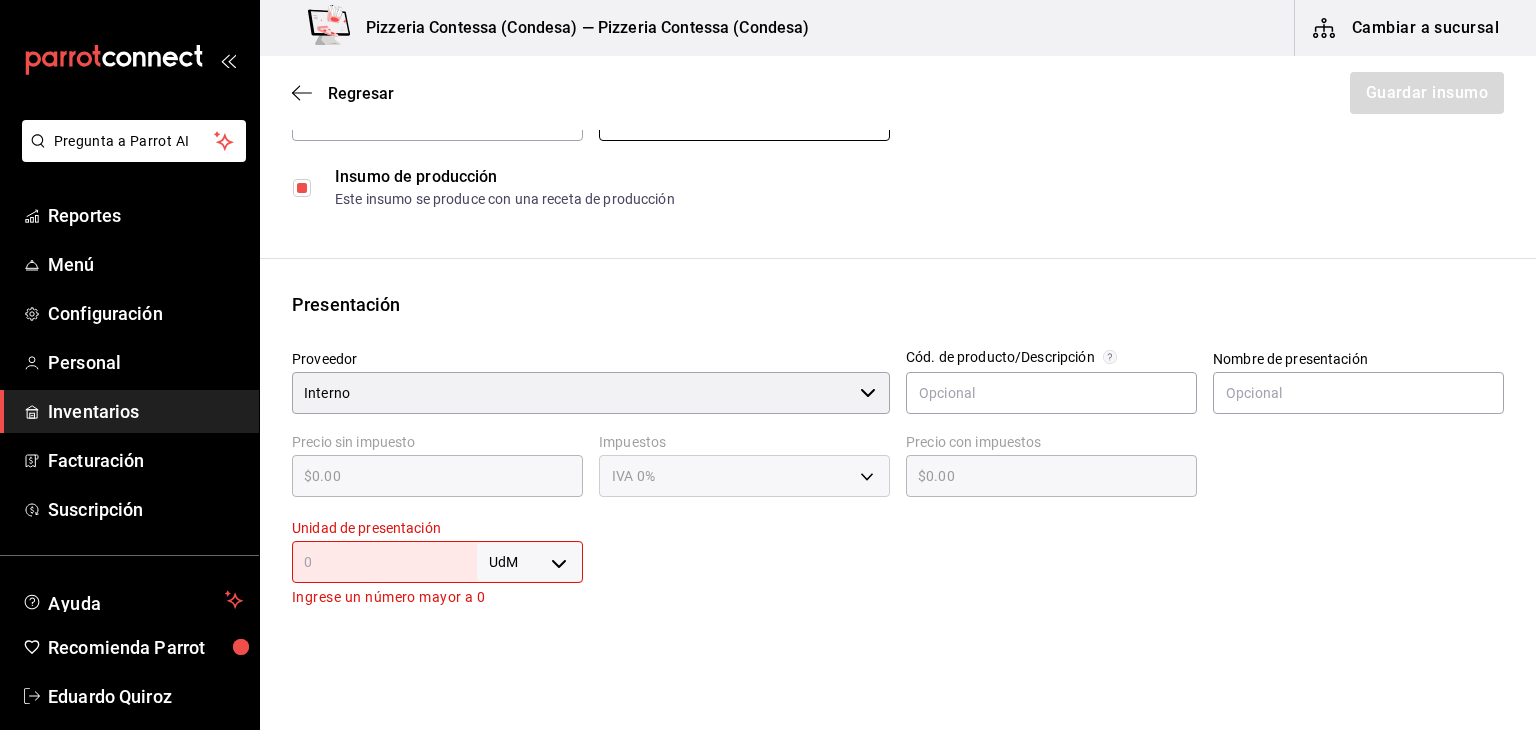 type on "1" 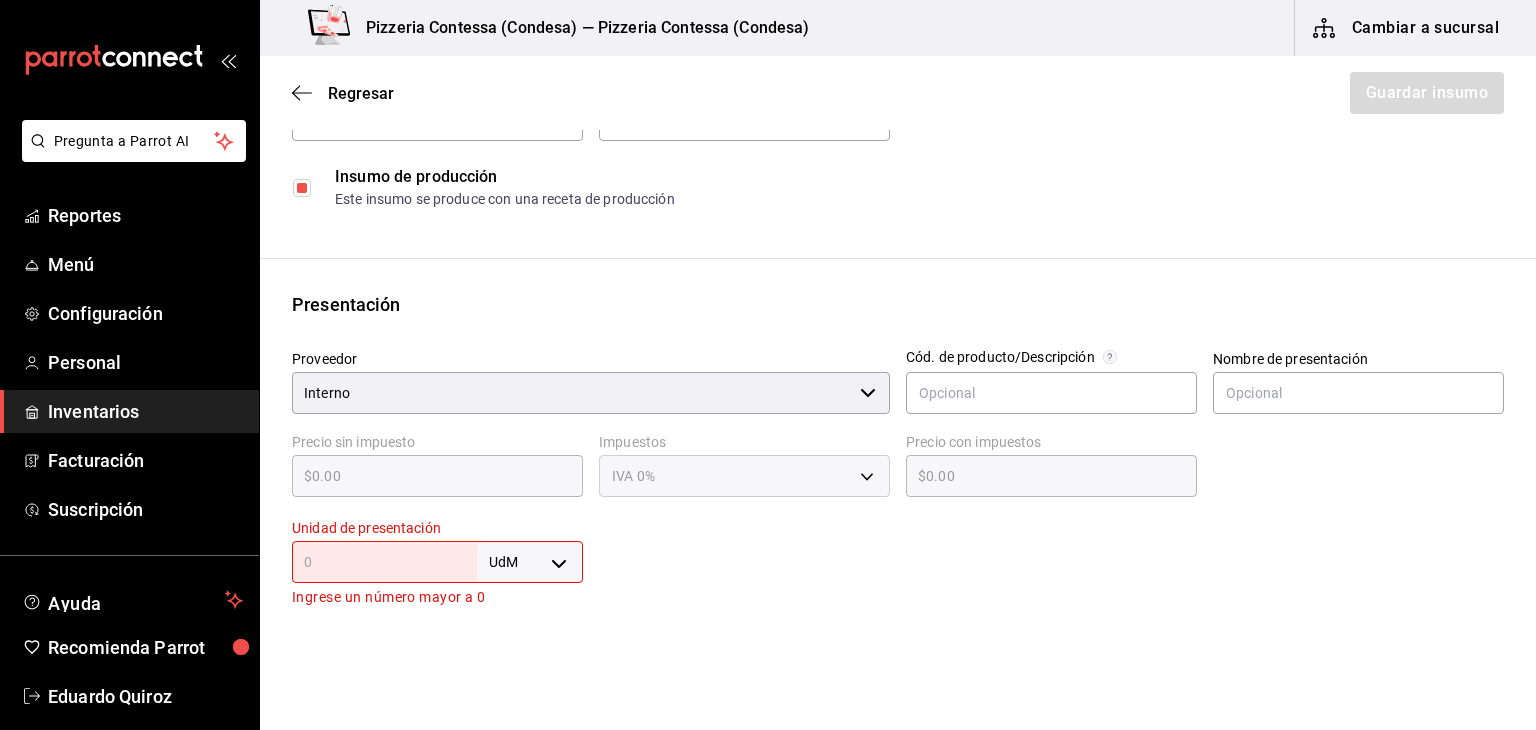 click at bounding box center [1043, 556] 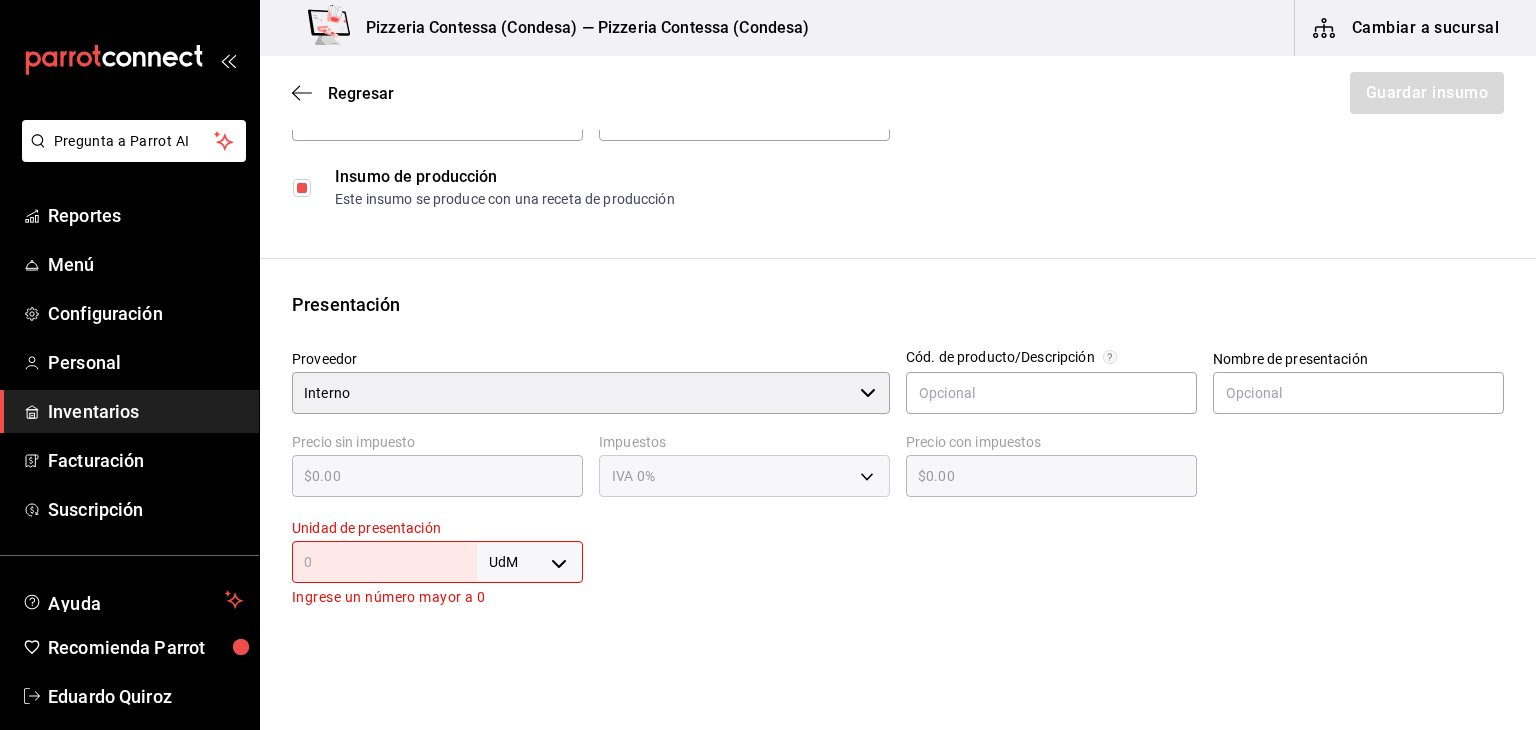 click at bounding box center (384, 562) 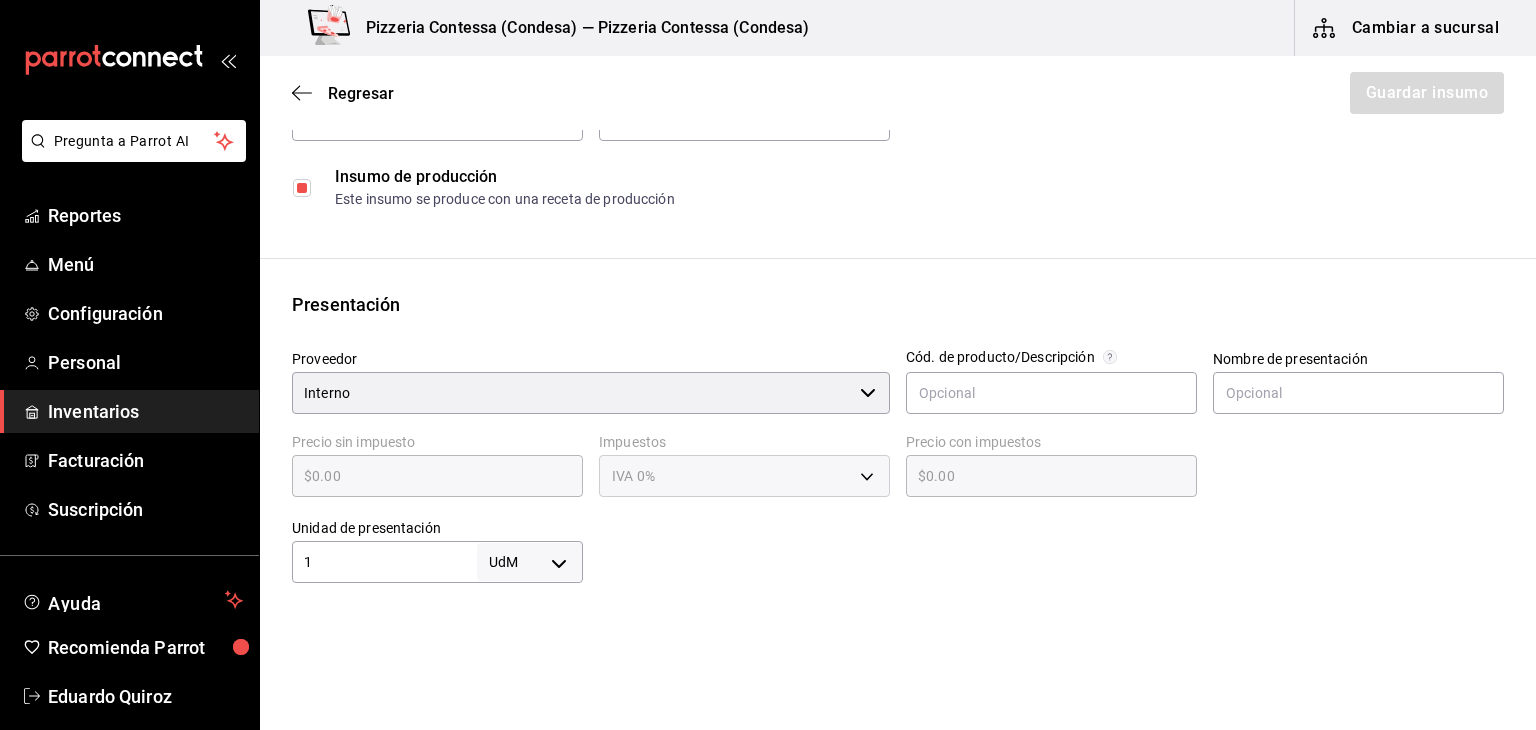 type on "1" 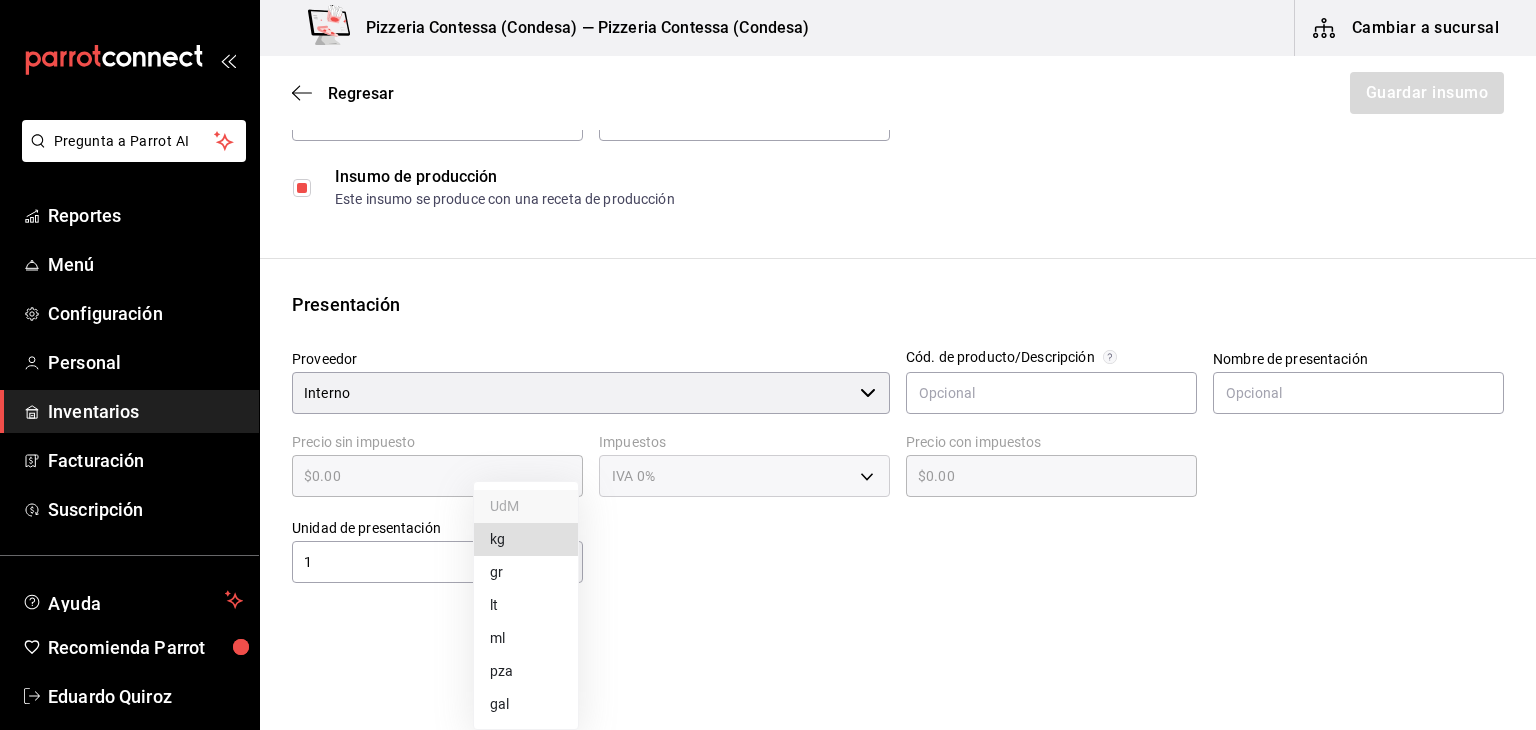click on "gr" at bounding box center (526, 572) 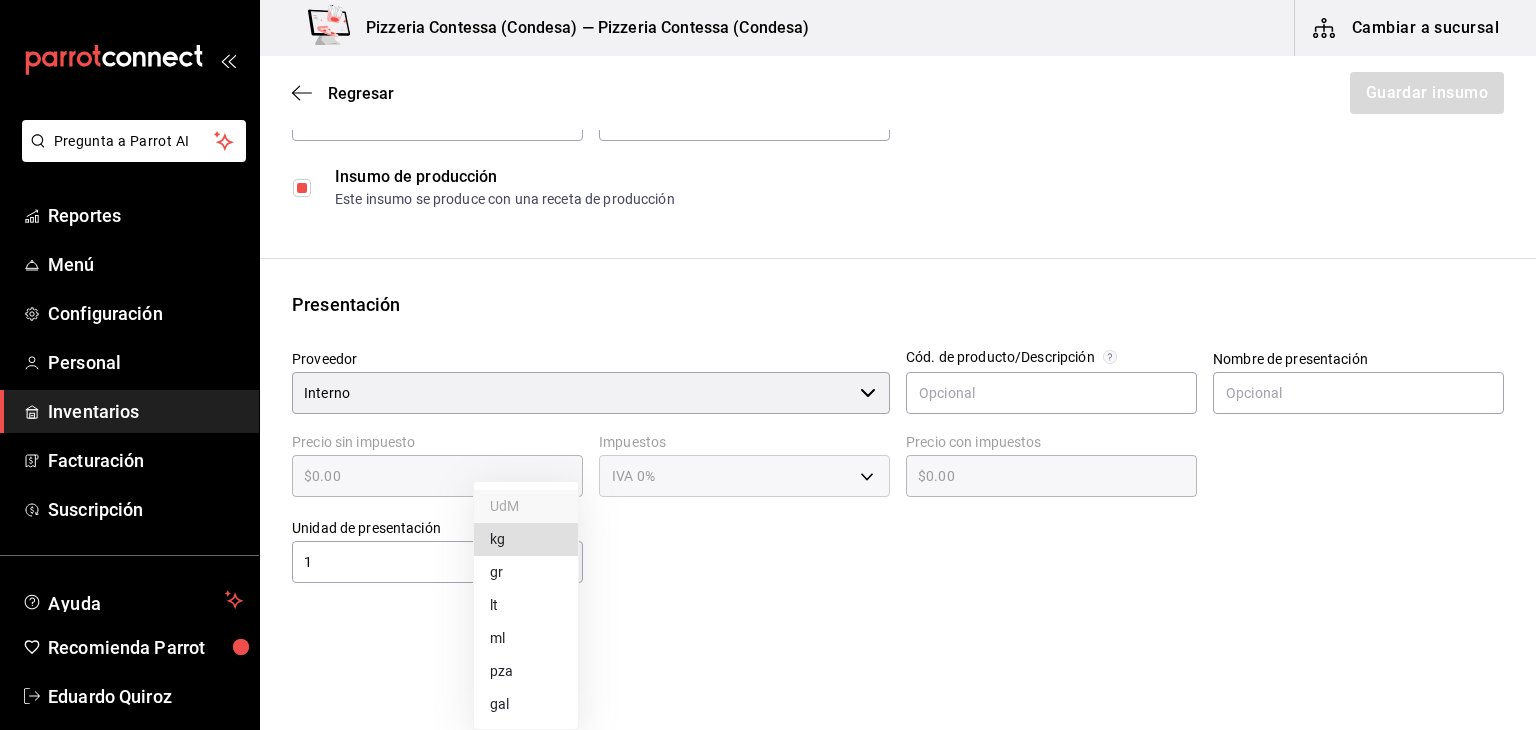 type on "GRAM" 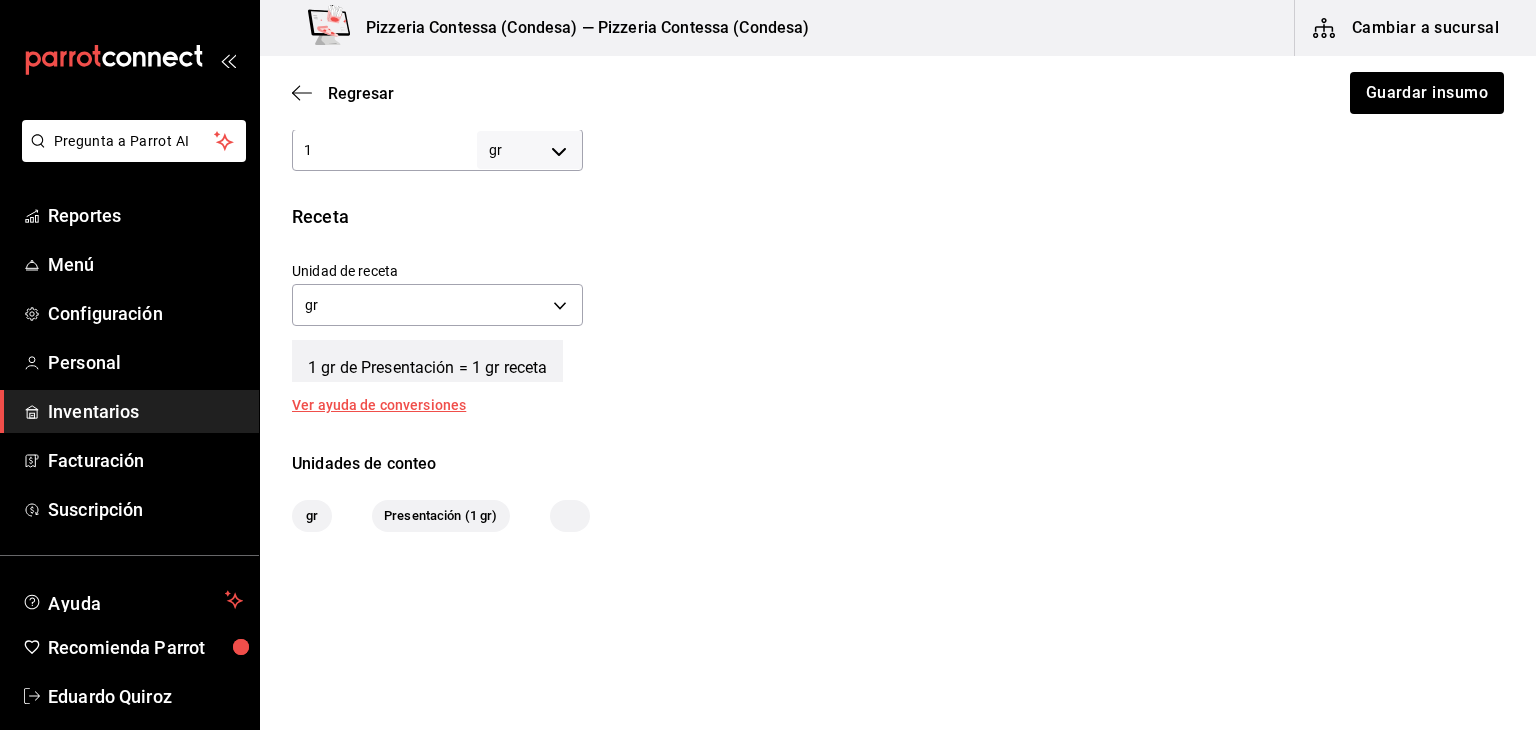 scroll, scrollTop: 650, scrollLeft: 0, axis: vertical 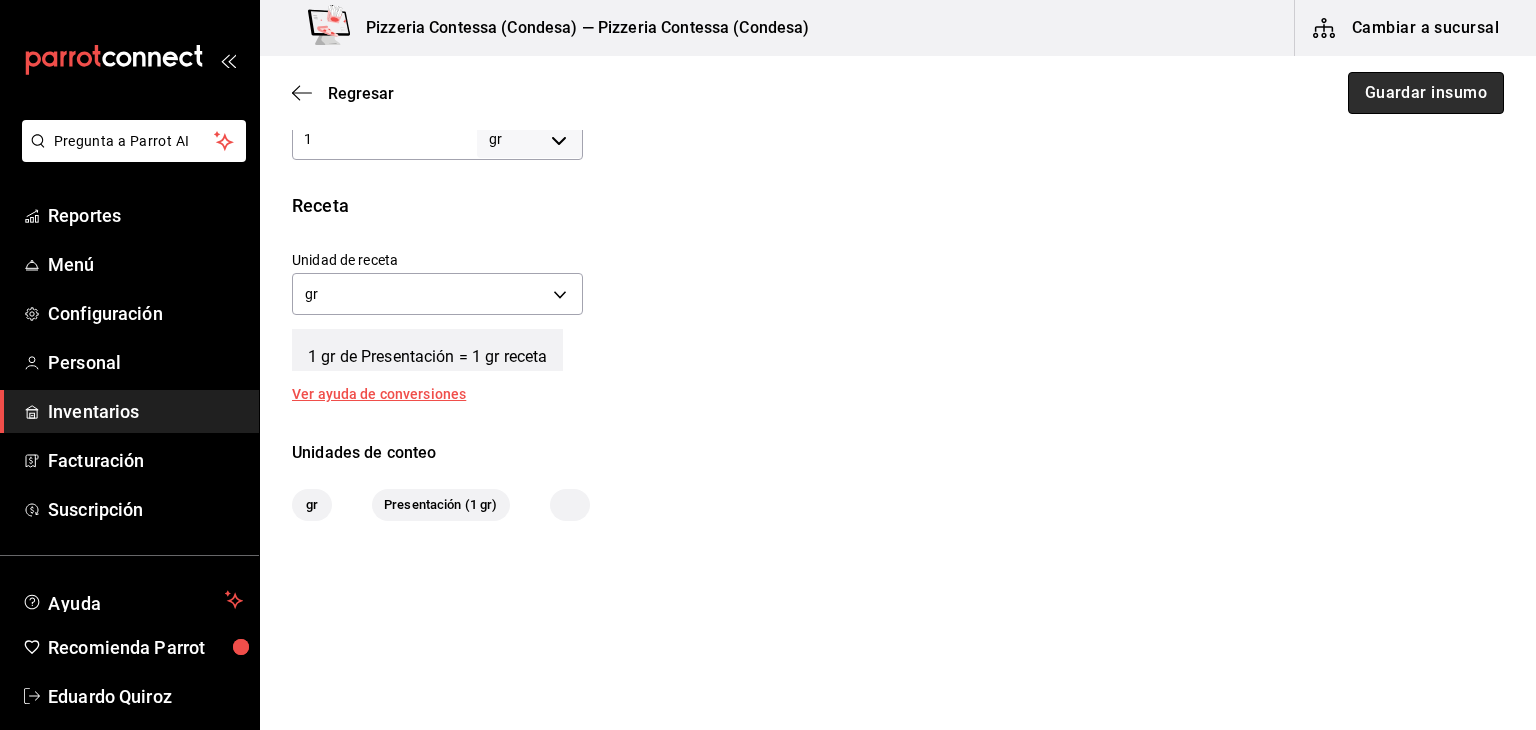 click on "Guardar insumo" at bounding box center (1426, 93) 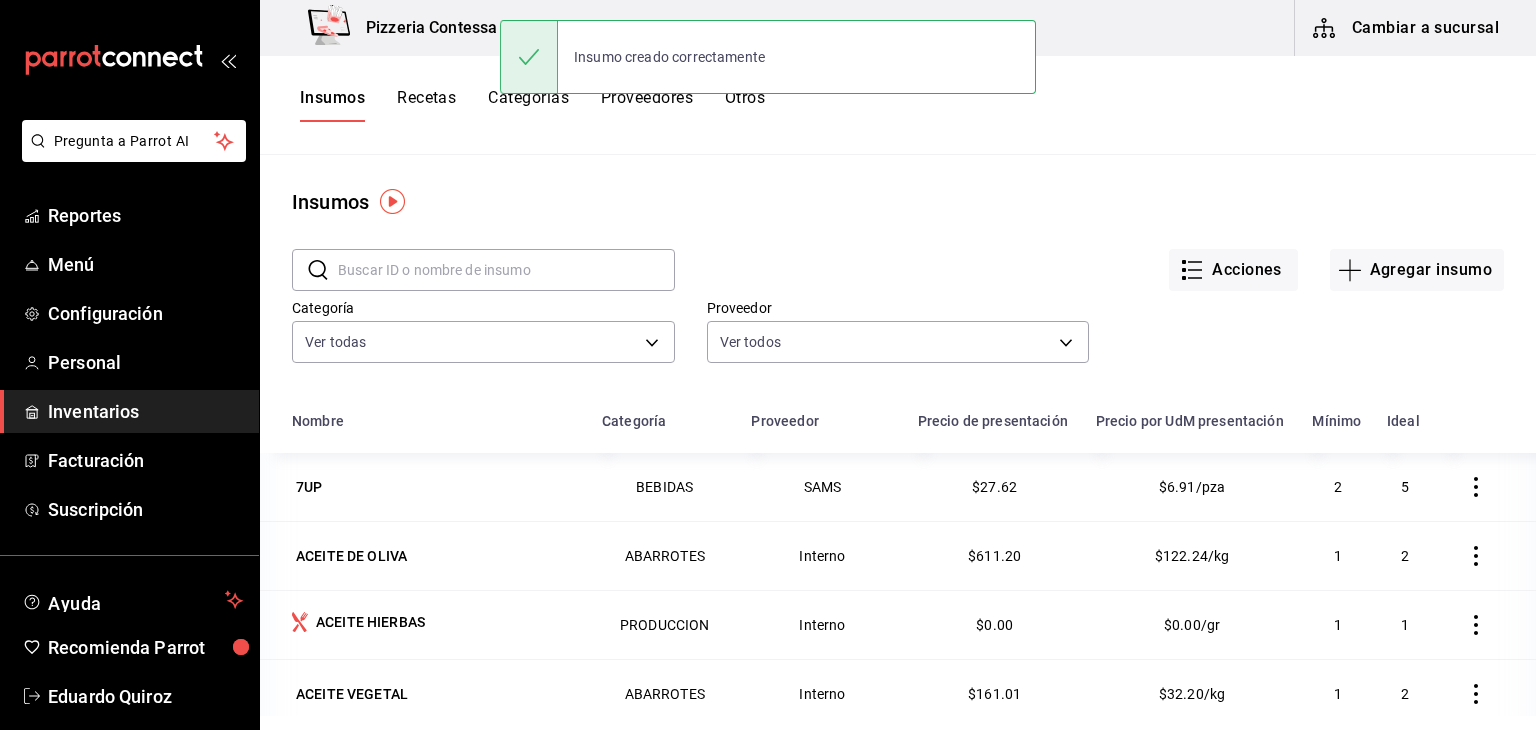 click on "Recetas" at bounding box center (426, 105) 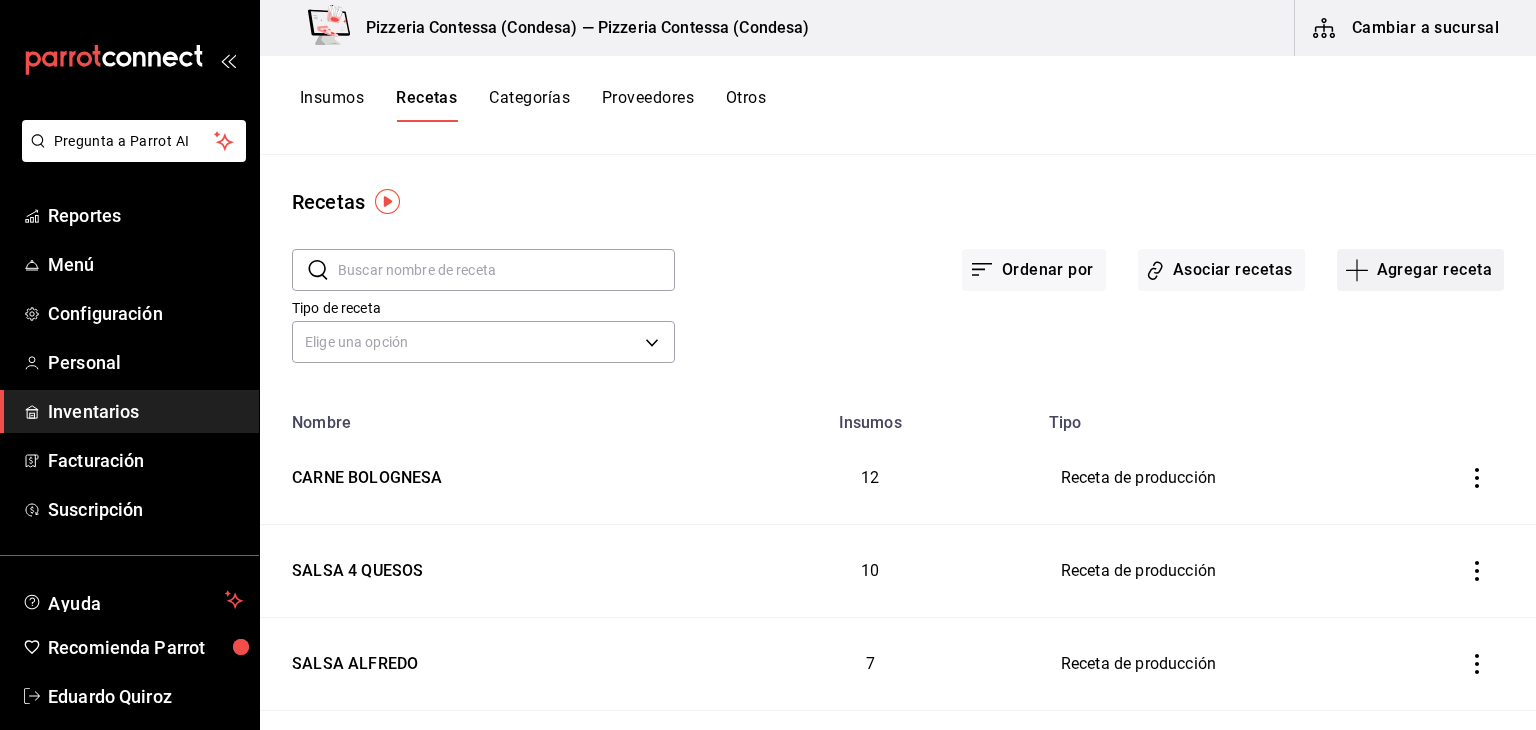 click on "Agregar receta" at bounding box center (1420, 270) 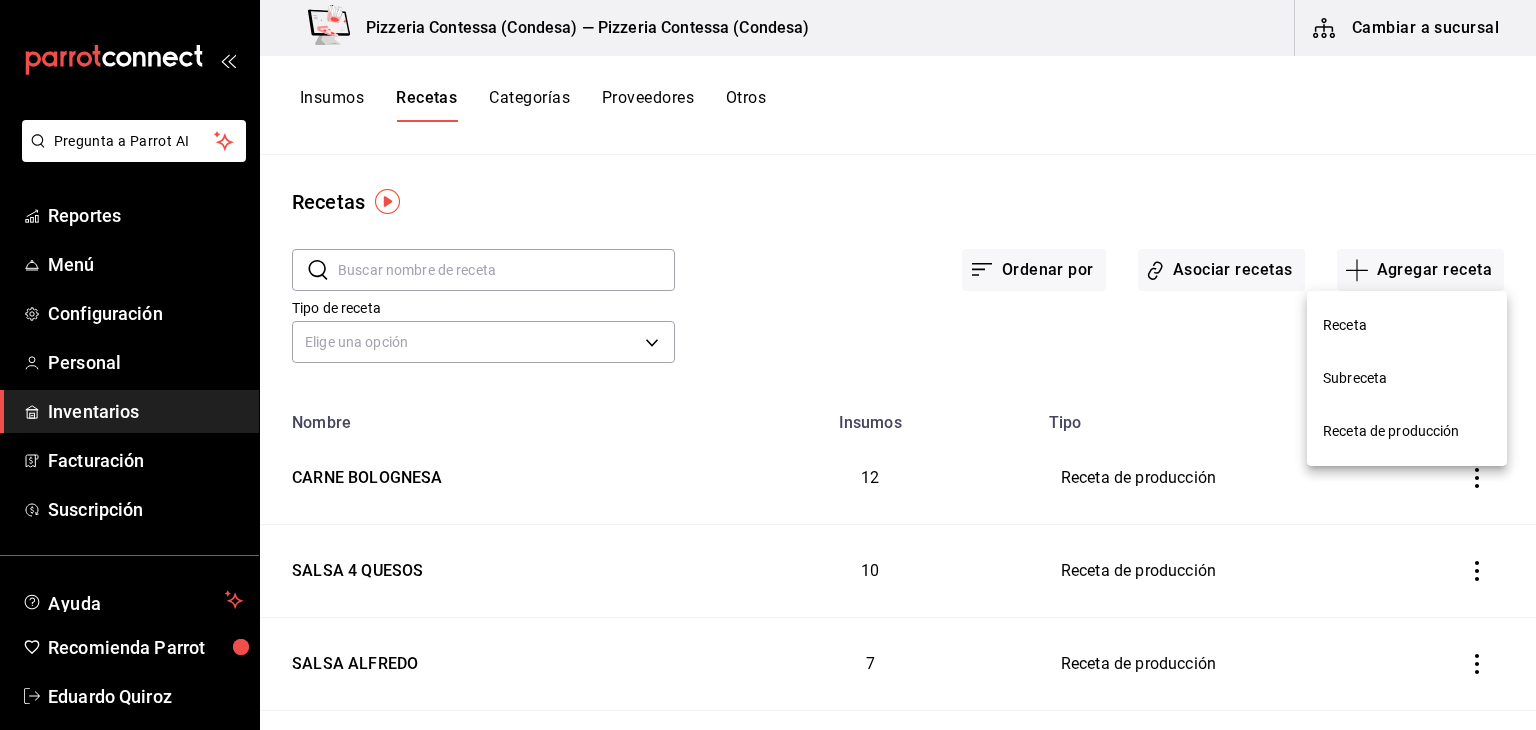click on "Receta de producción" at bounding box center (1407, 431) 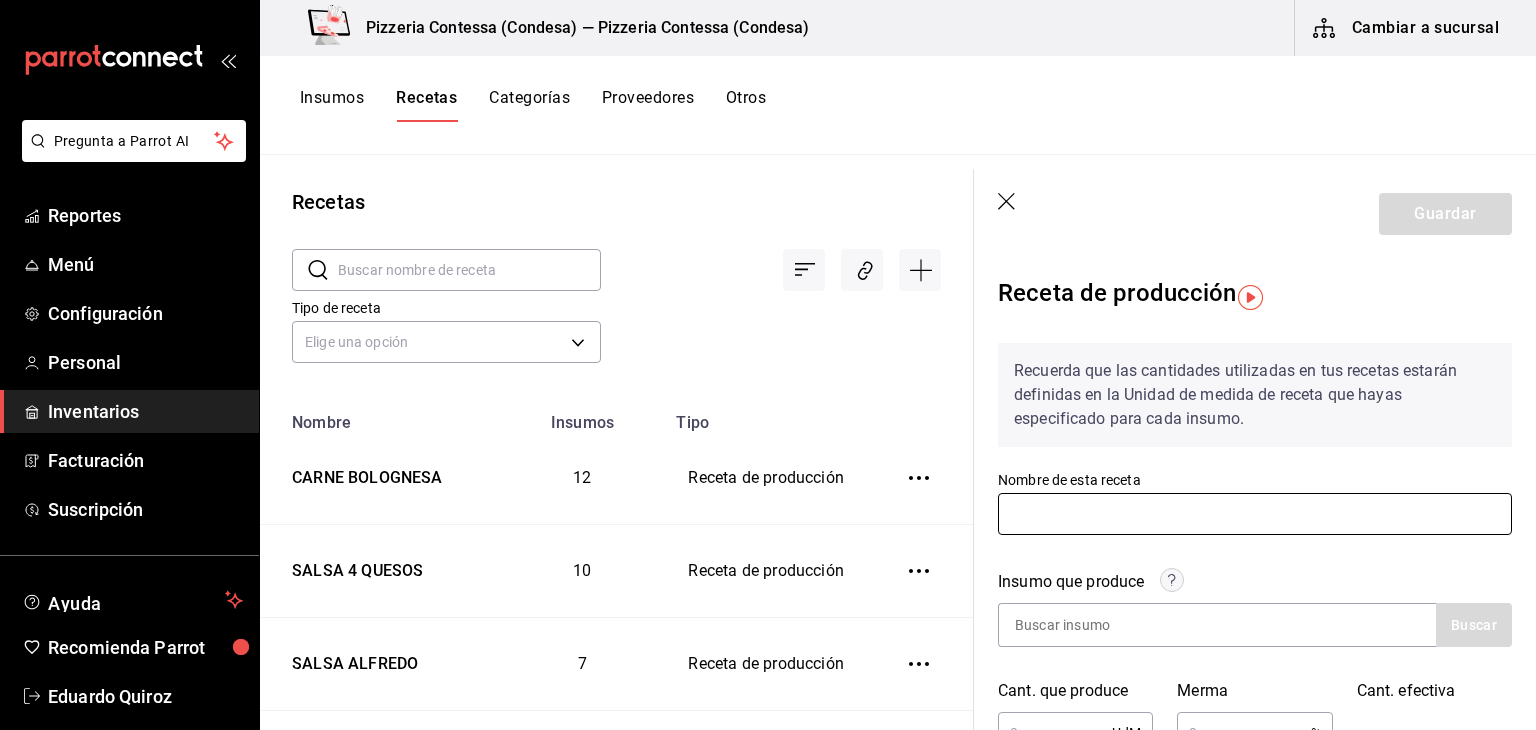 click at bounding box center (1255, 514) 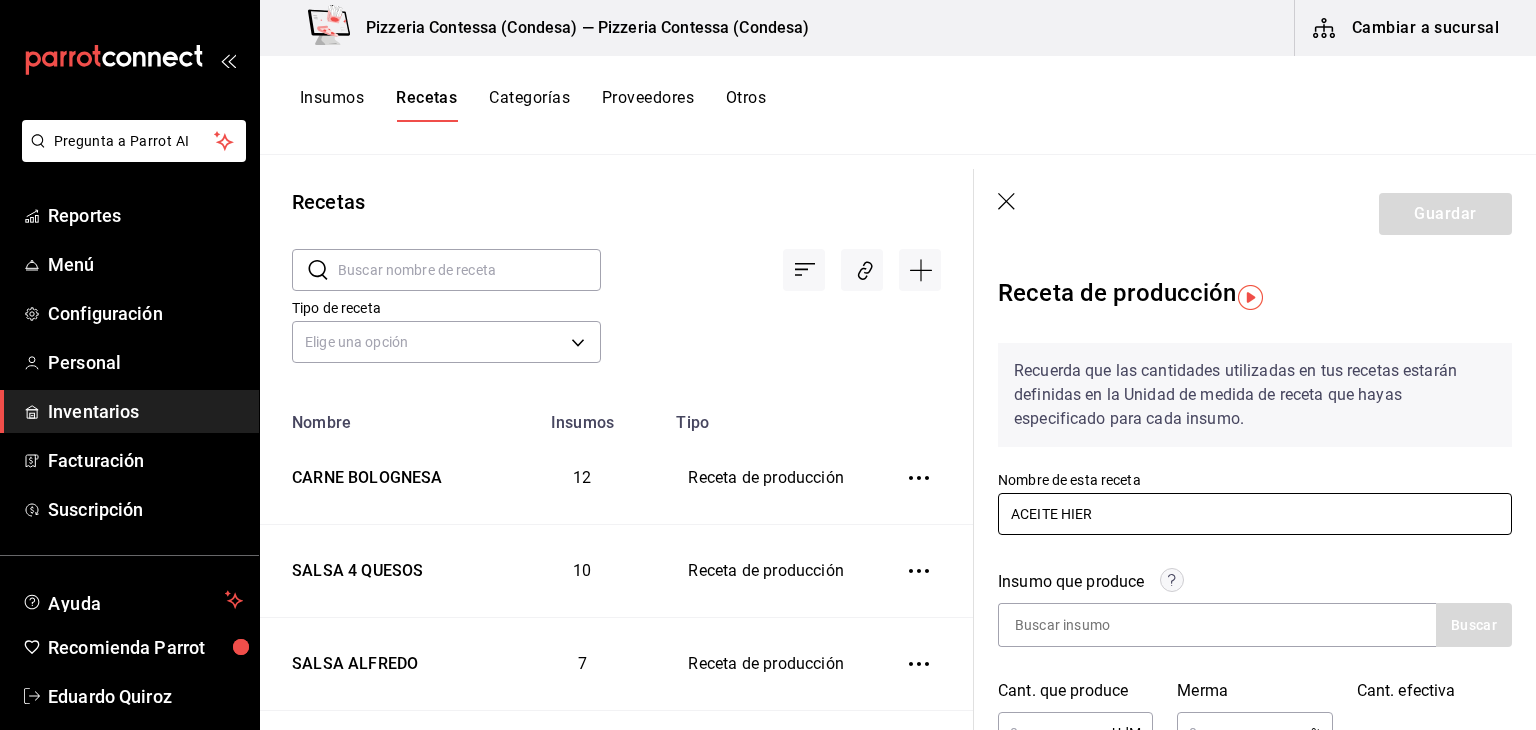 type on "ACEITE HIERBAS" 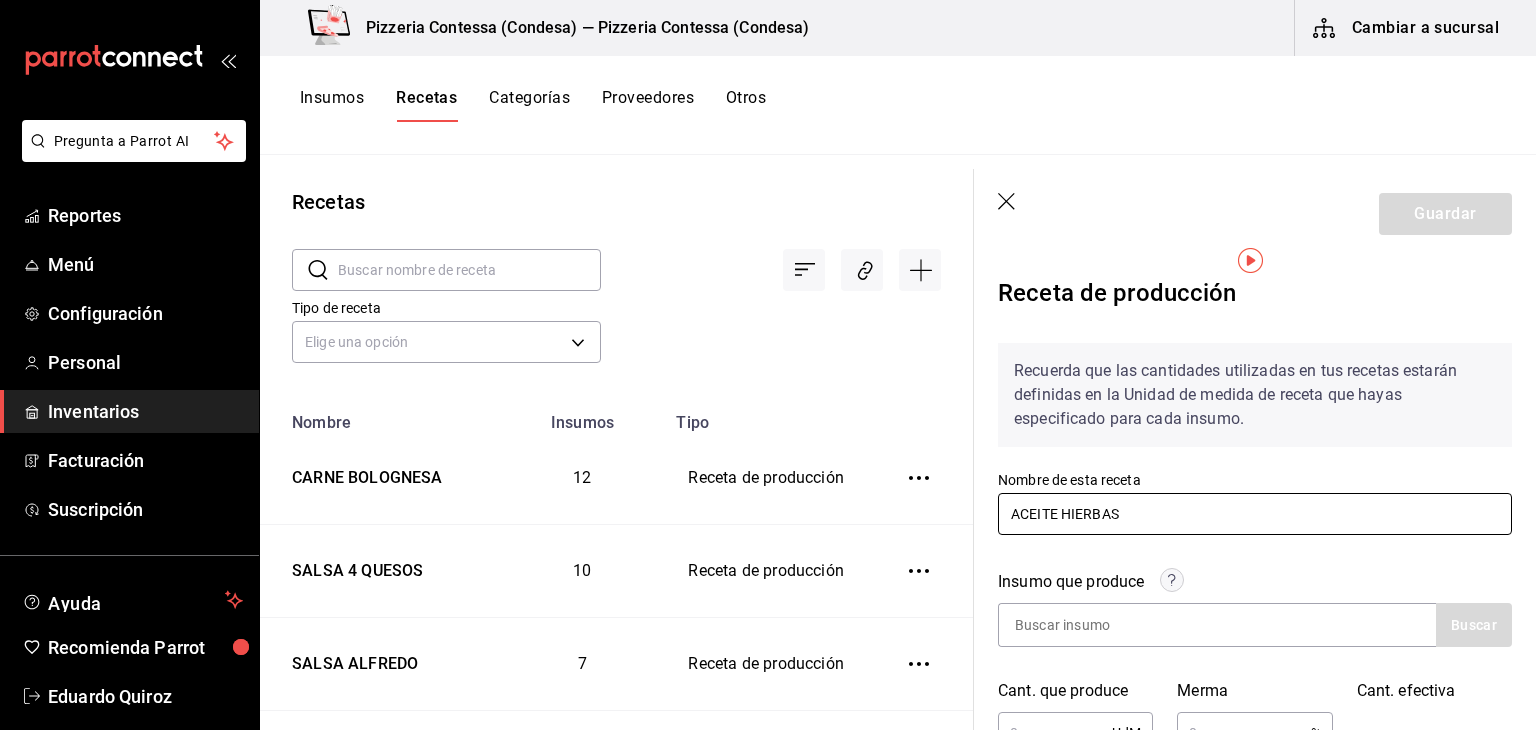 scroll, scrollTop: 116, scrollLeft: 0, axis: vertical 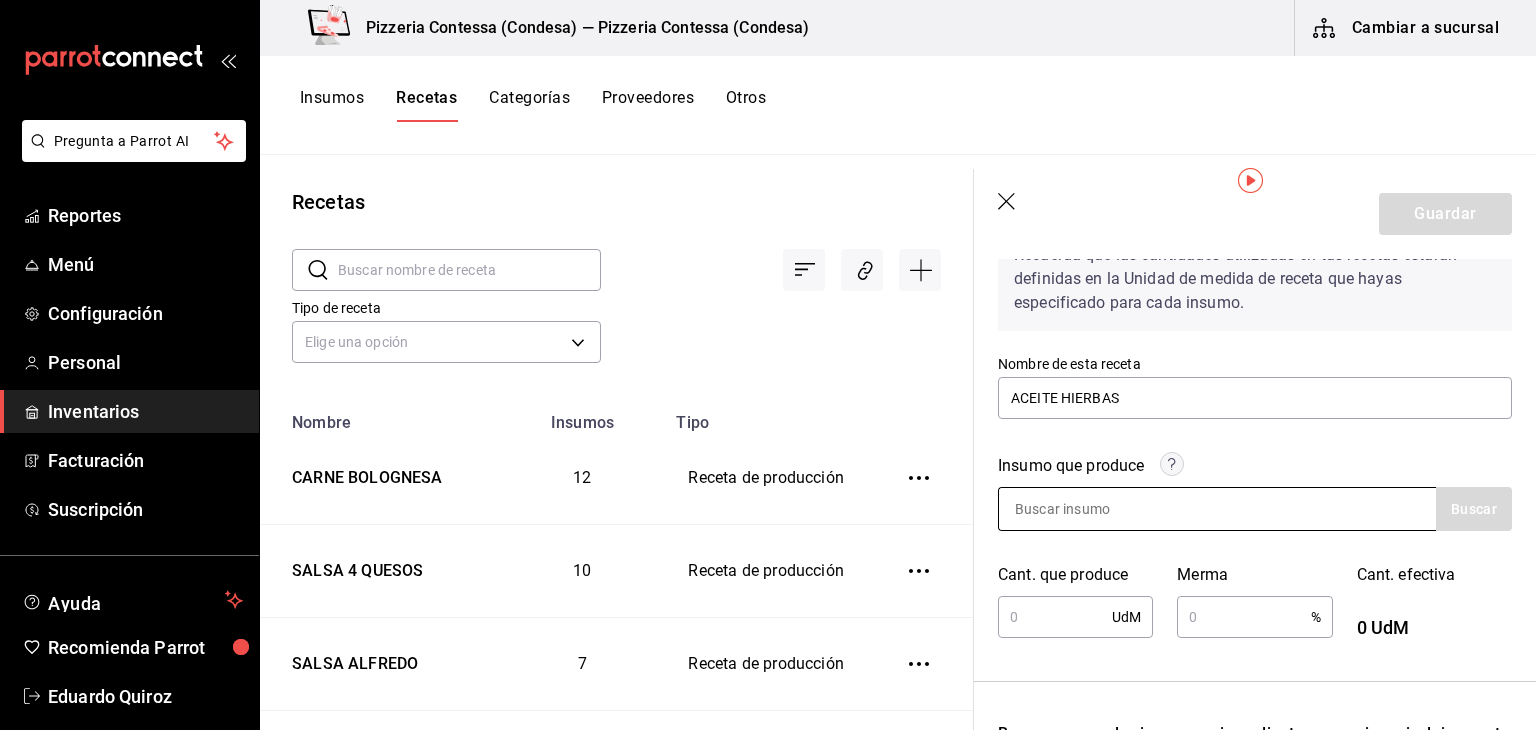 click at bounding box center [1099, 509] 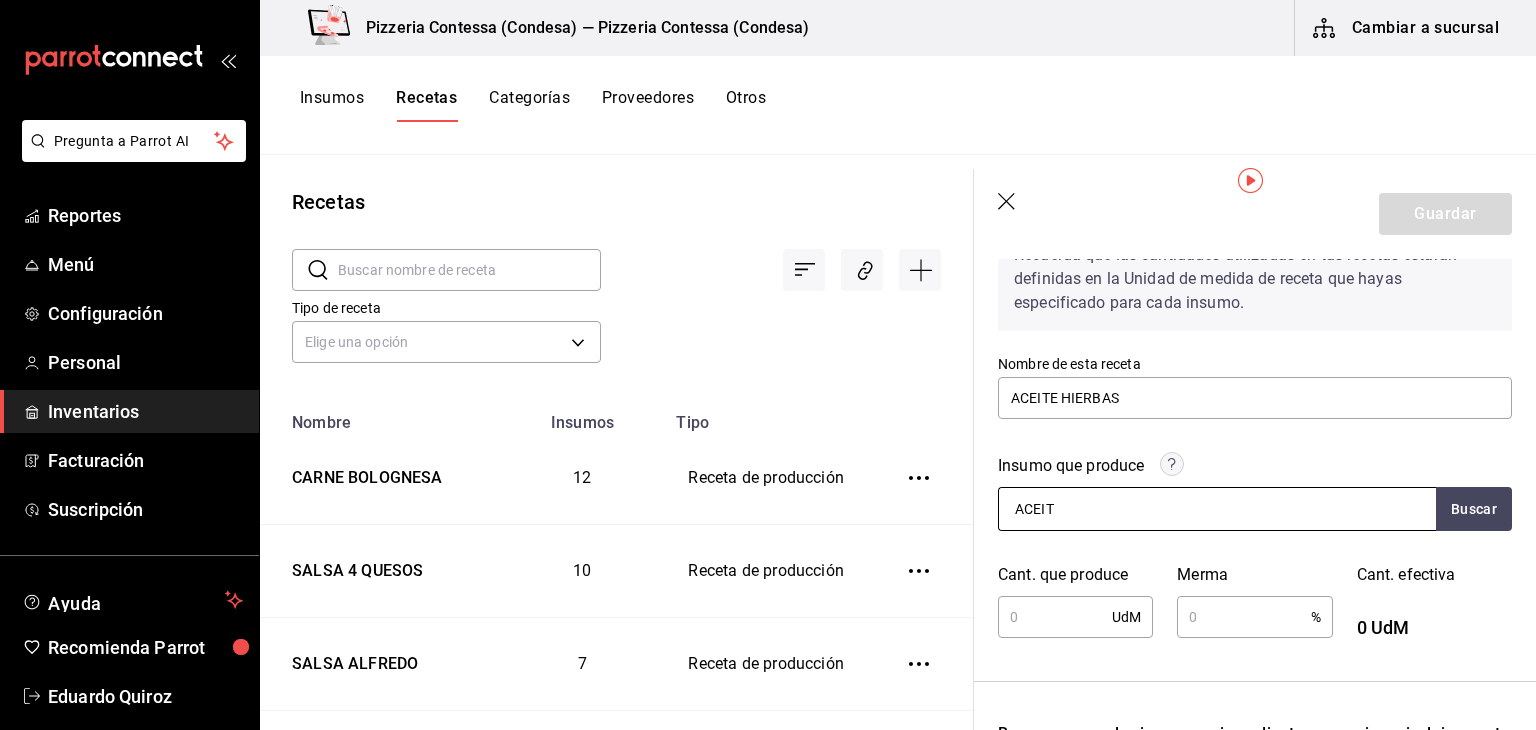 type on "ACEITE" 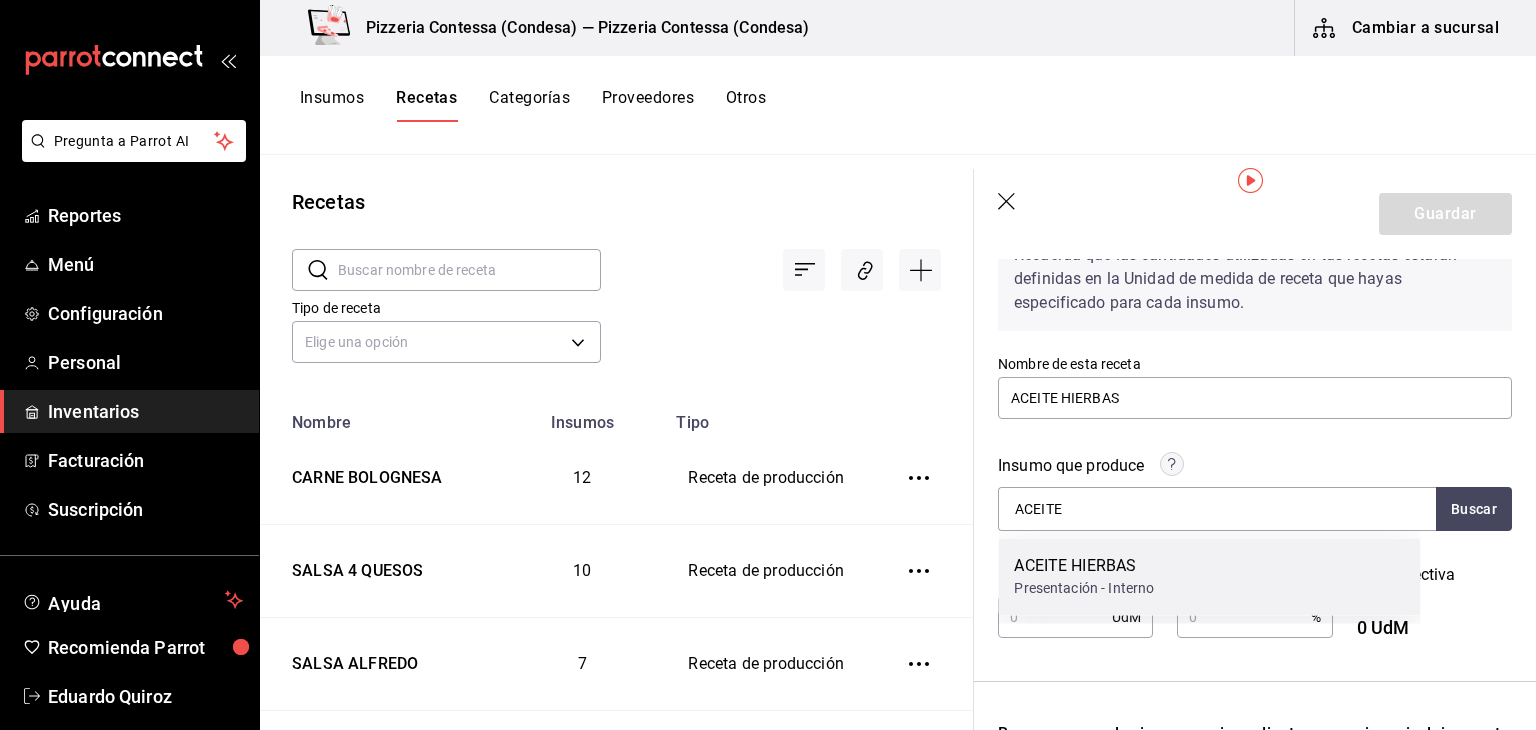 click on "ACEITE HIERBAS" at bounding box center (1084, 566) 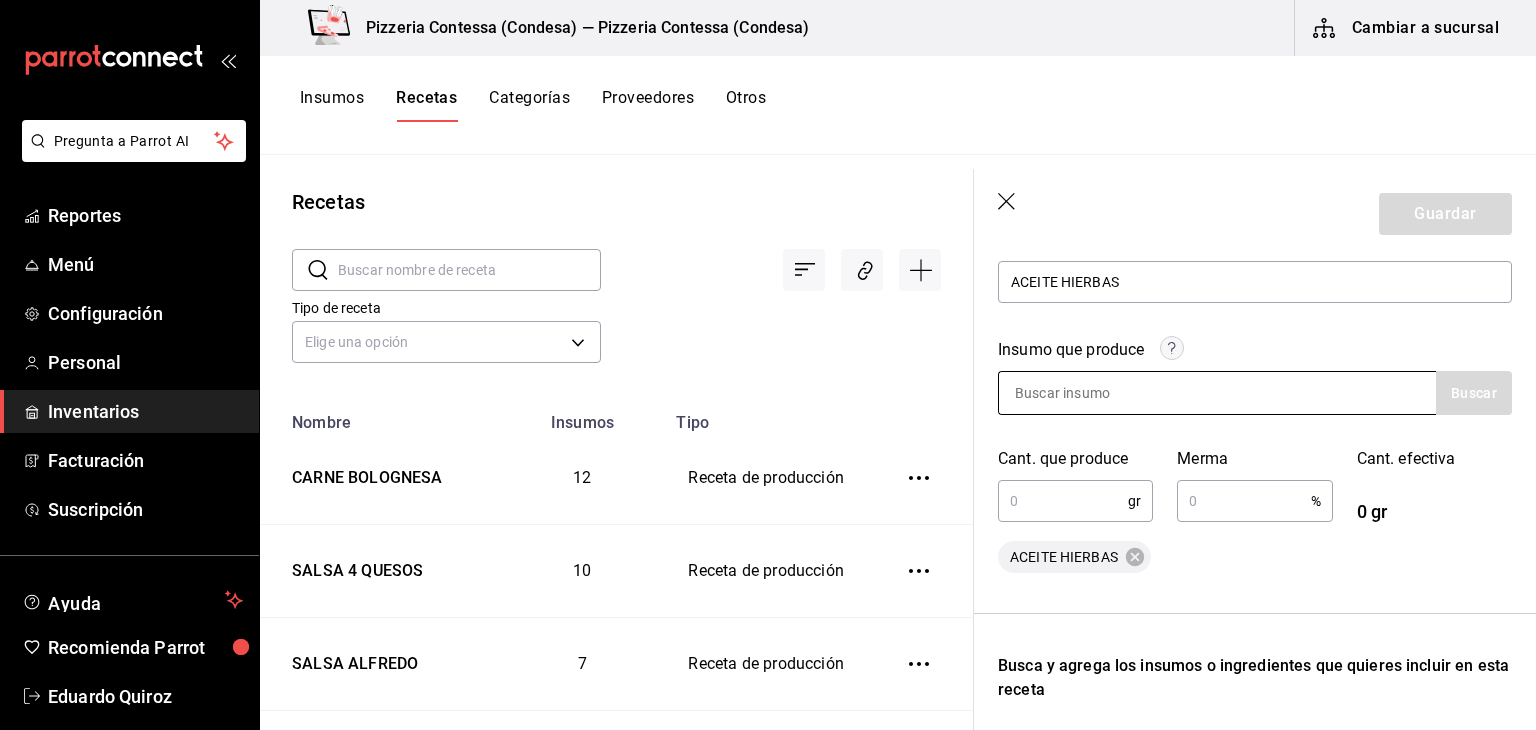 scroll, scrollTop: 232, scrollLeft: 0, axis: vertical 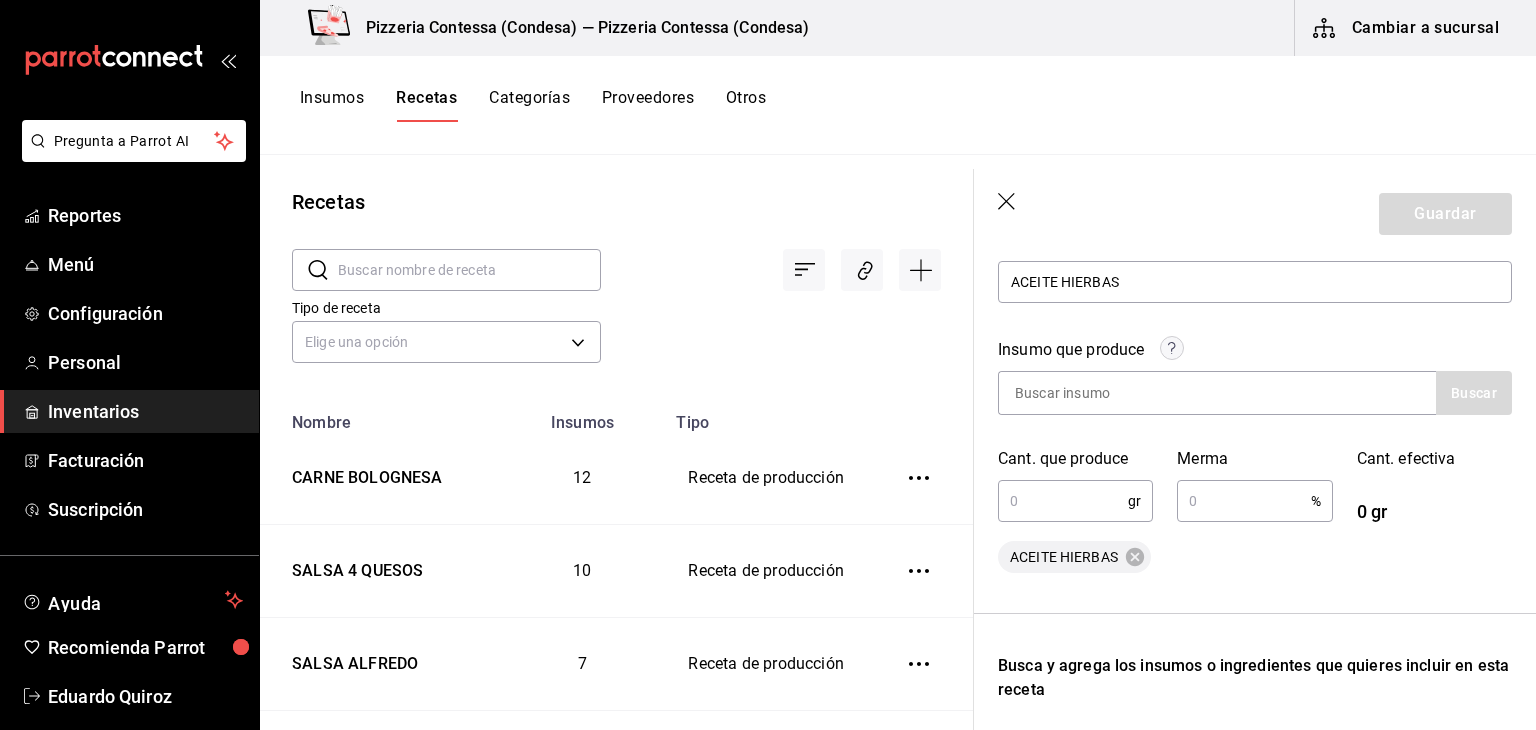 click at bounding box center [1063, 501] 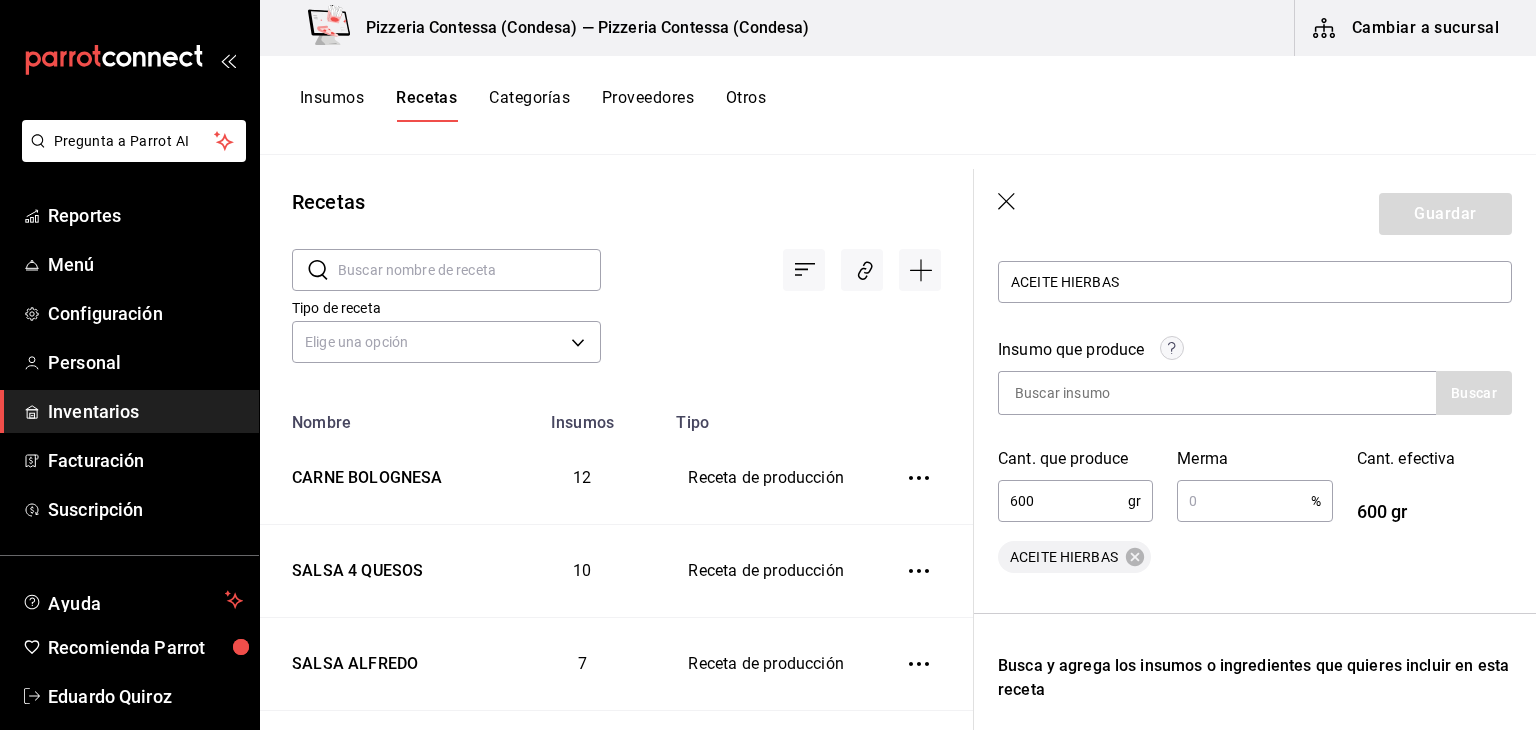 type on "600" 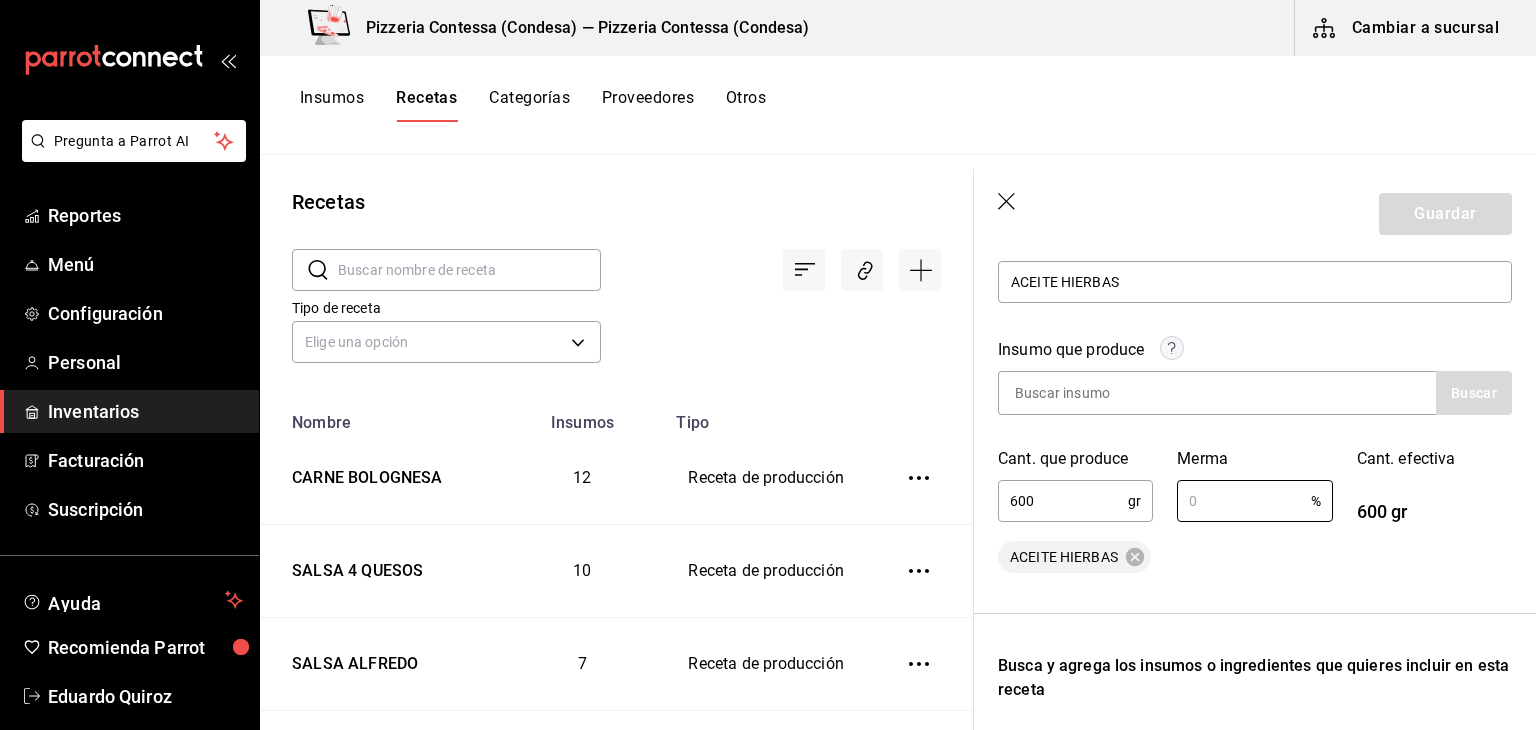 type 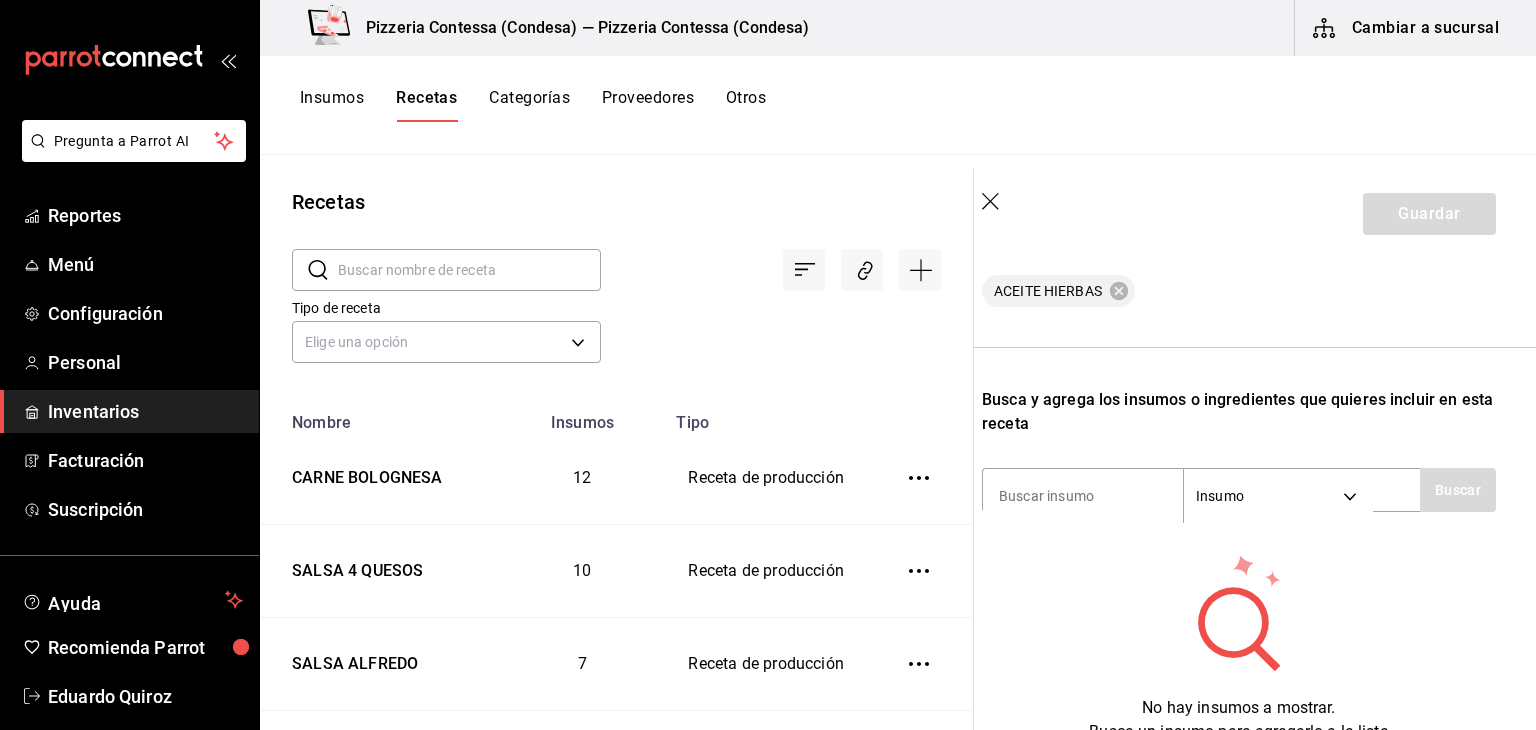 scroll, scrollTop: 499, scrollLeft: 16, axis: both 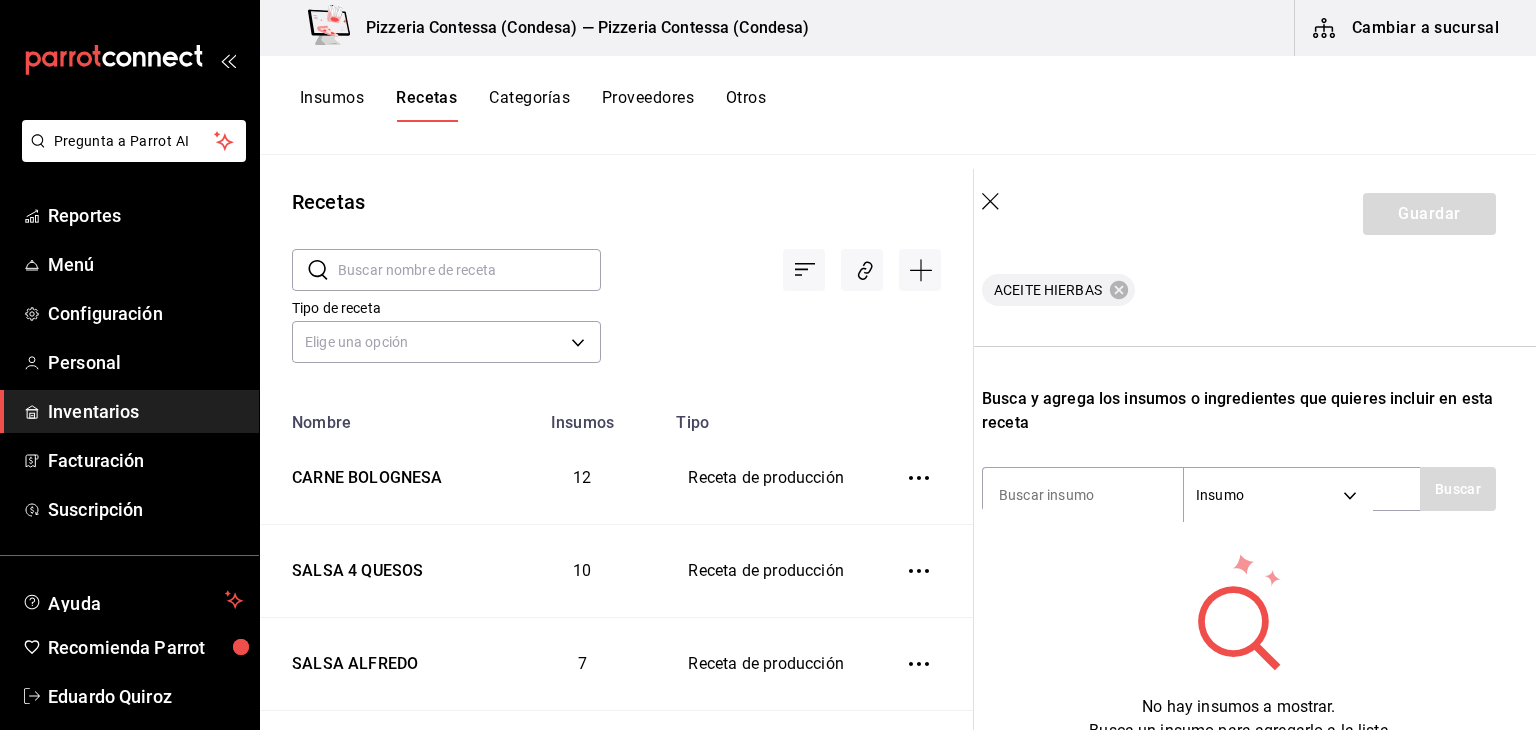 click at bounding box center [1083, 495] 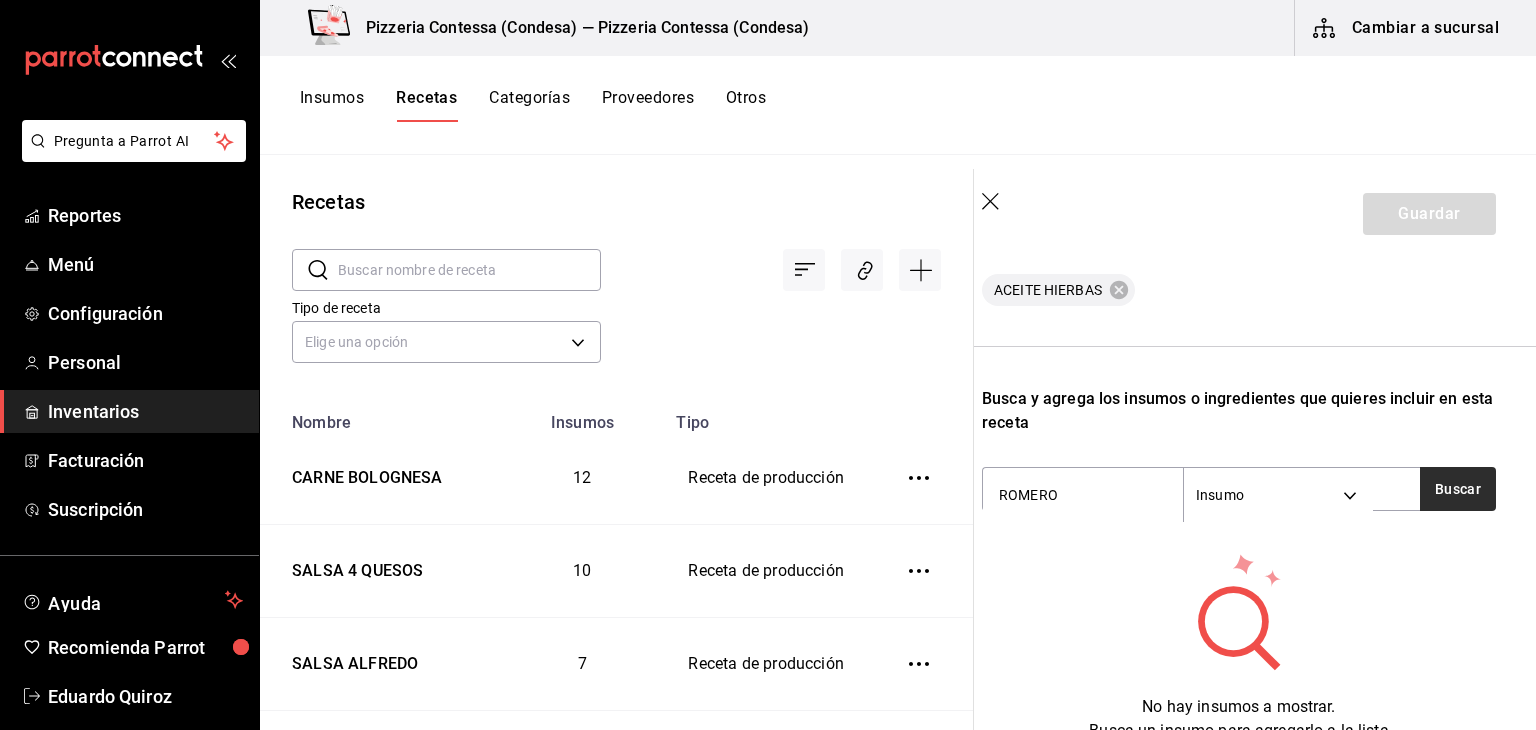 type on "ROMERO" 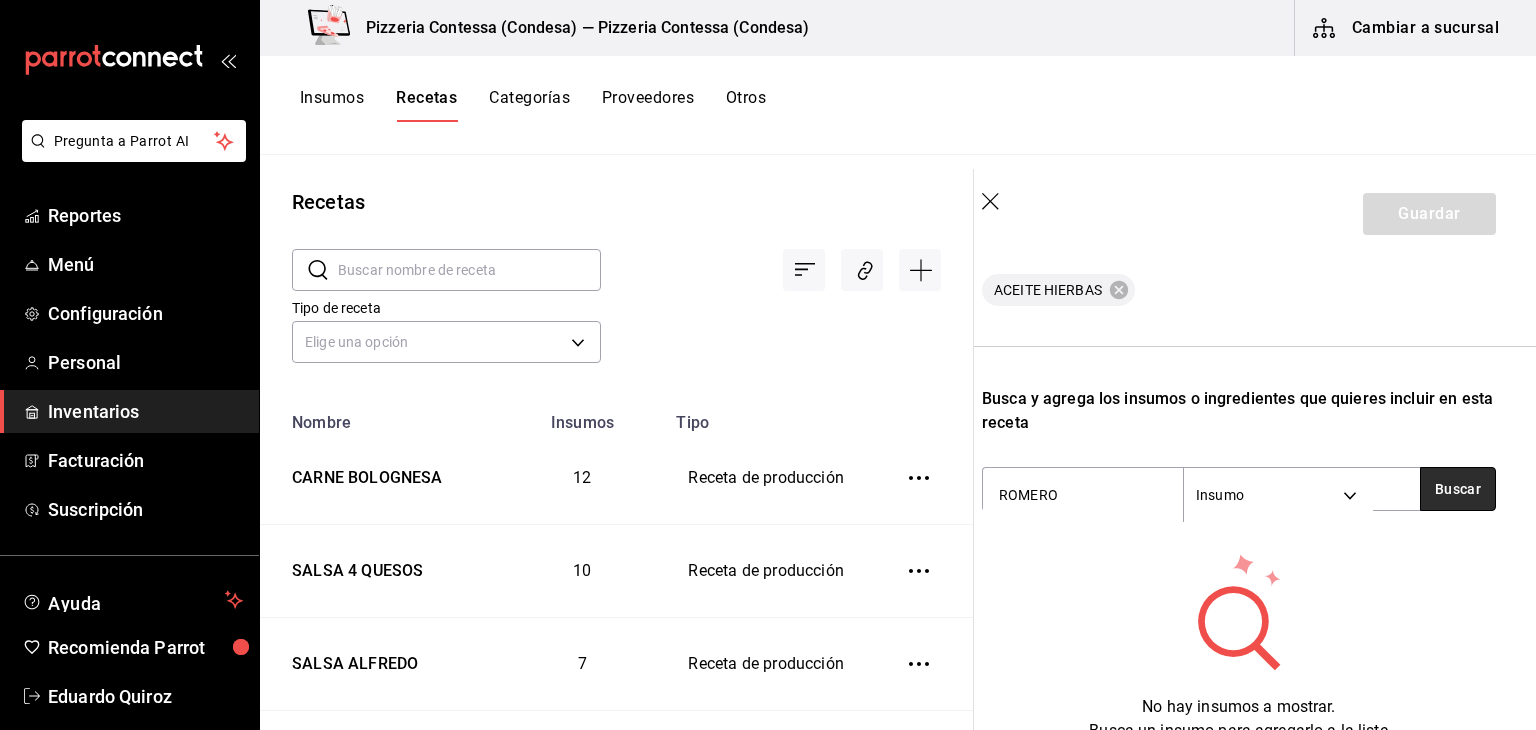 click on "Buscar" at bounding box center [1458, 489] 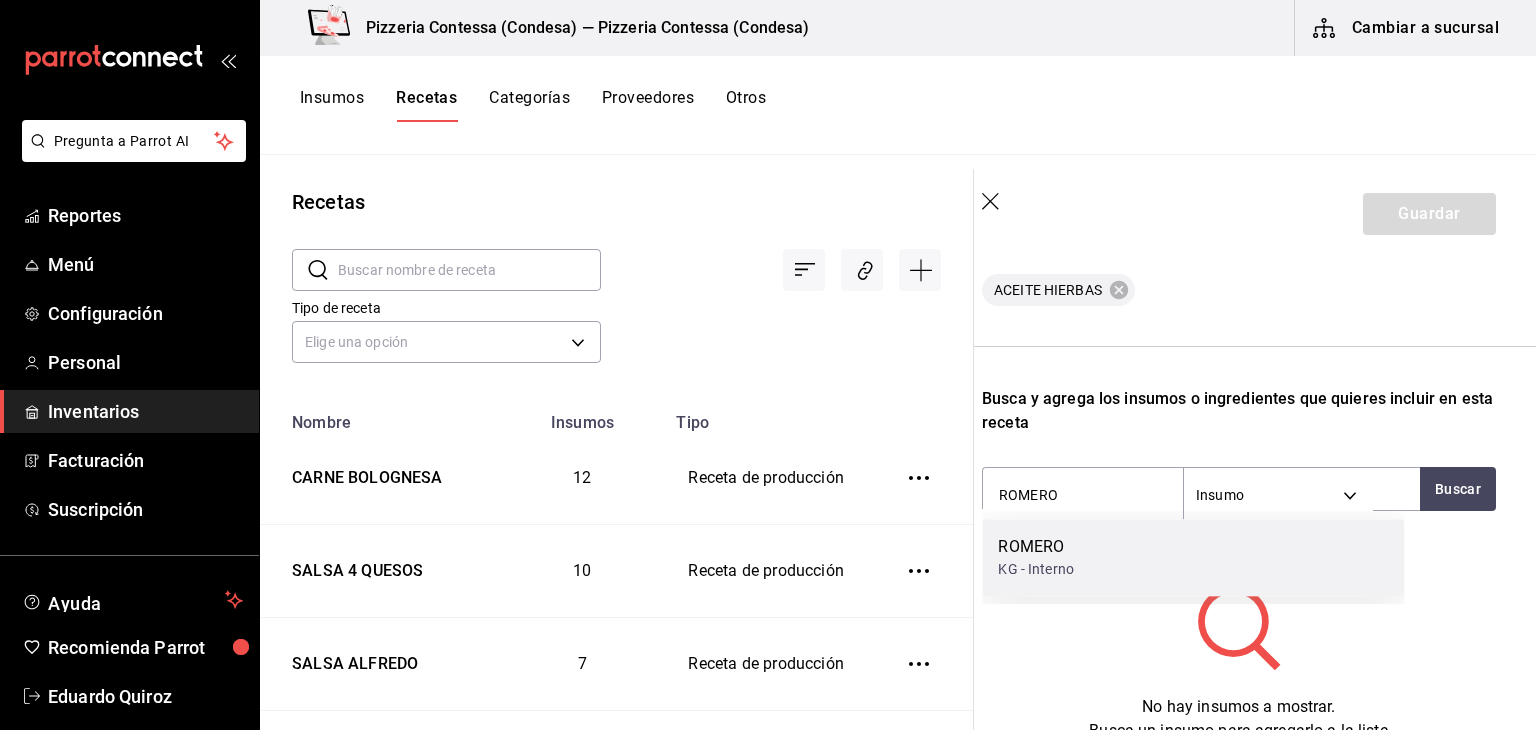 click on "ROMERO KG - Interno" at bounding box center (1193, 557) 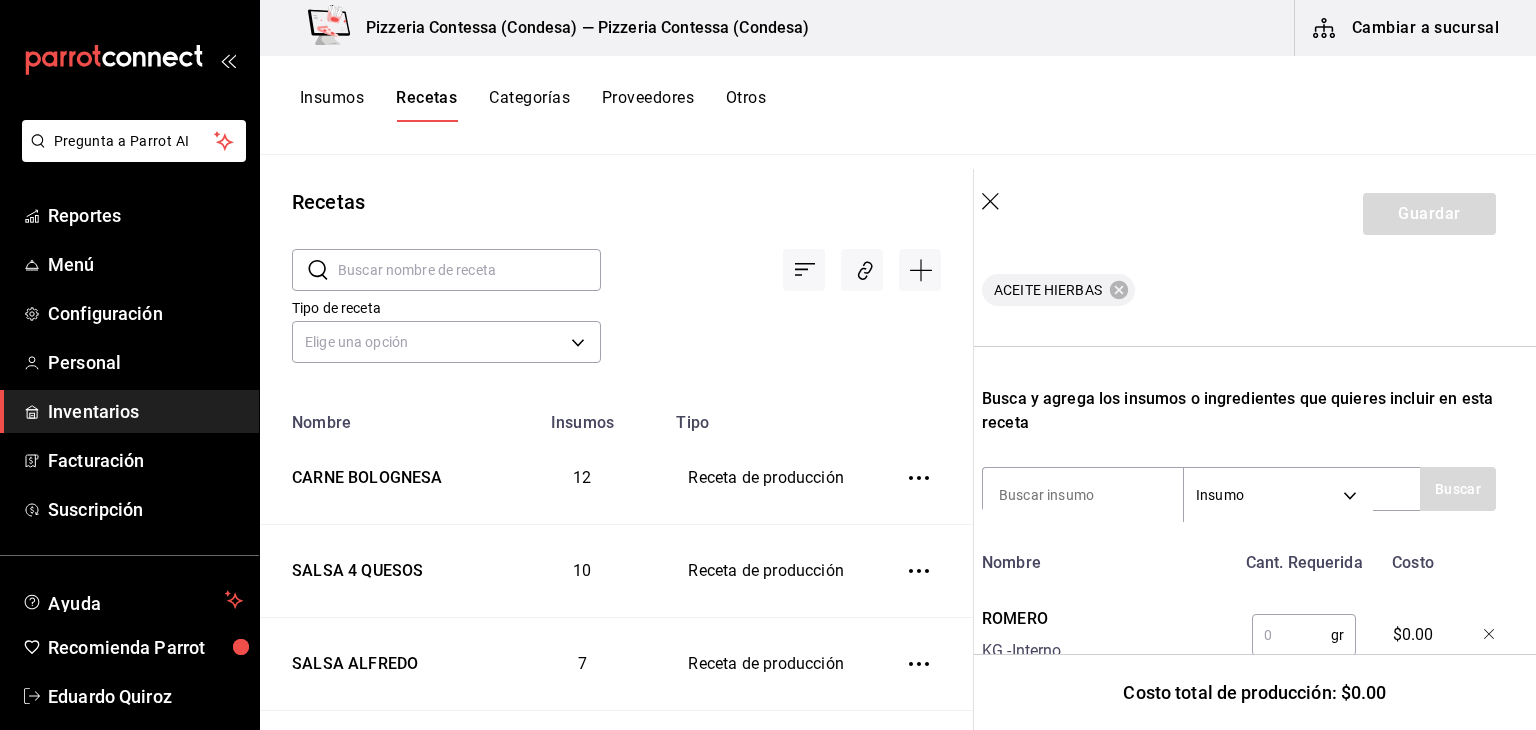 scroll, scrollTop: 576, scrollLeft: 16, axis: both 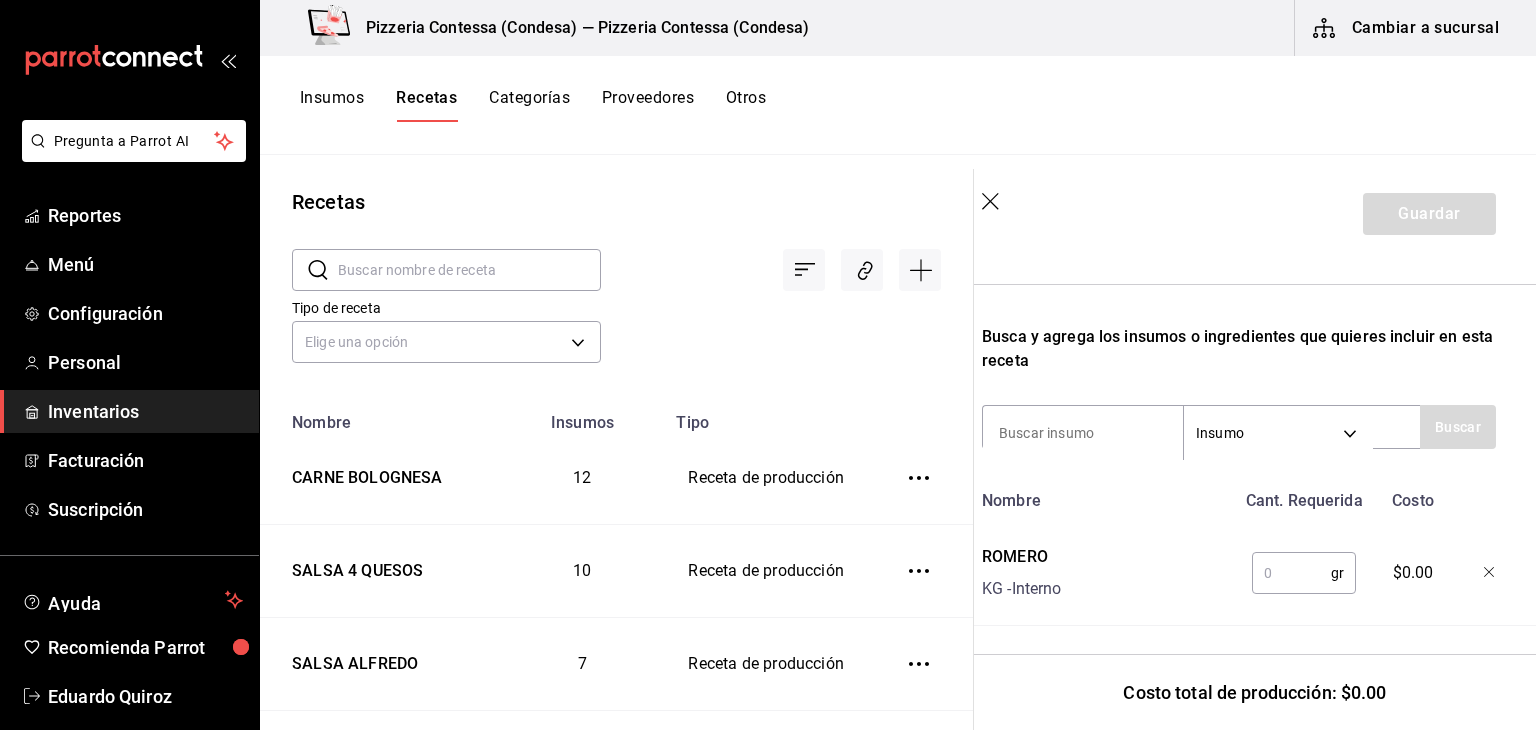 click at bounding box center [1291, 573] 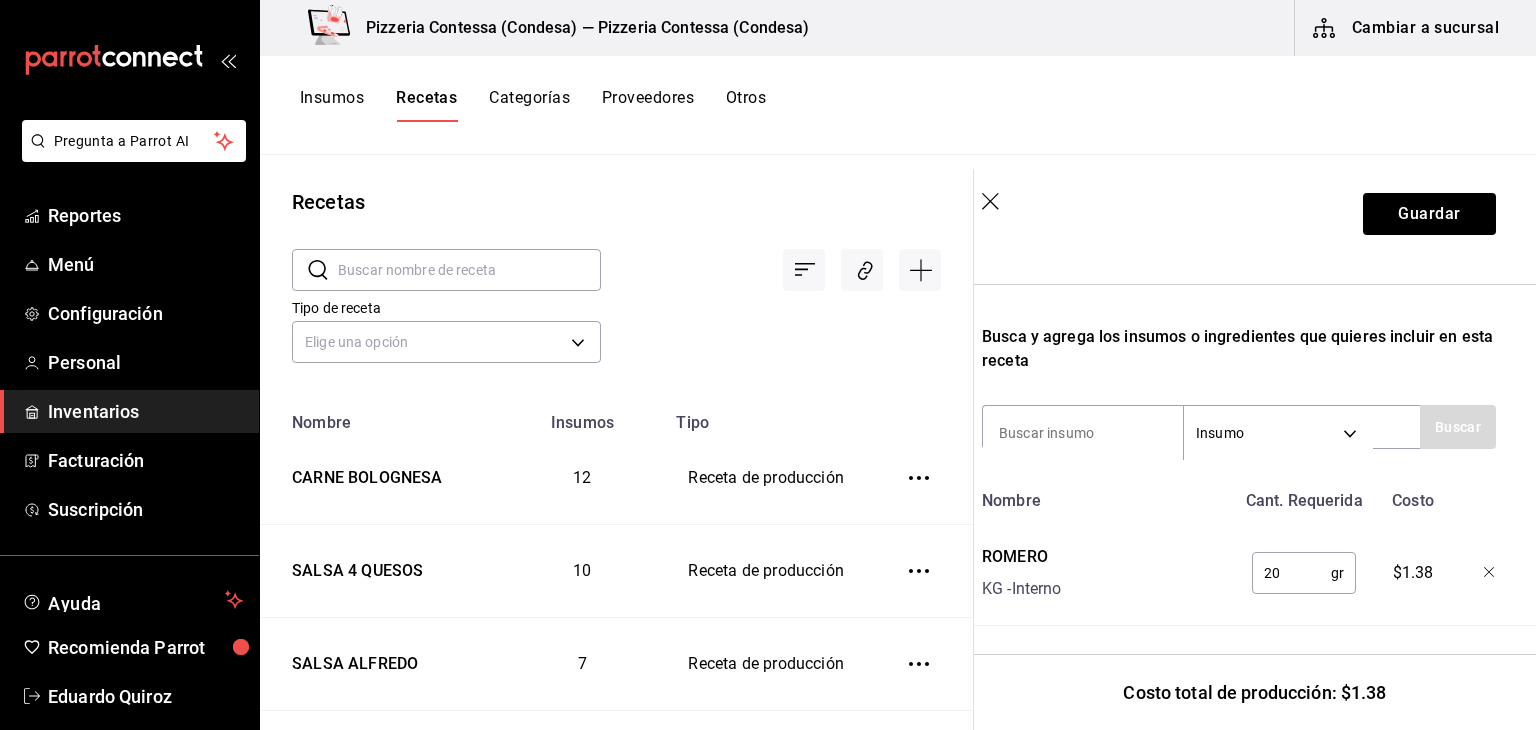 type on "20" 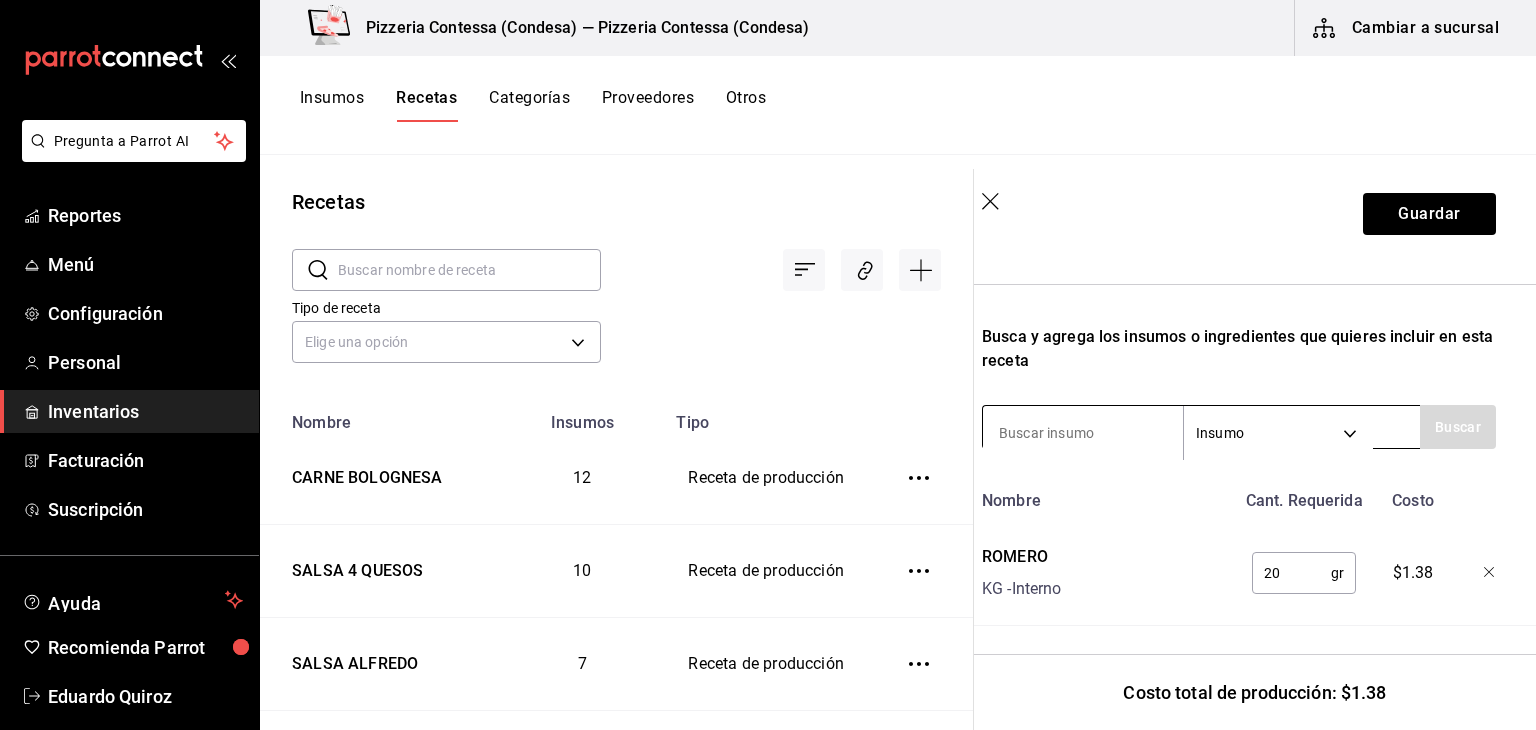 click at bounding box center (1083, 433) 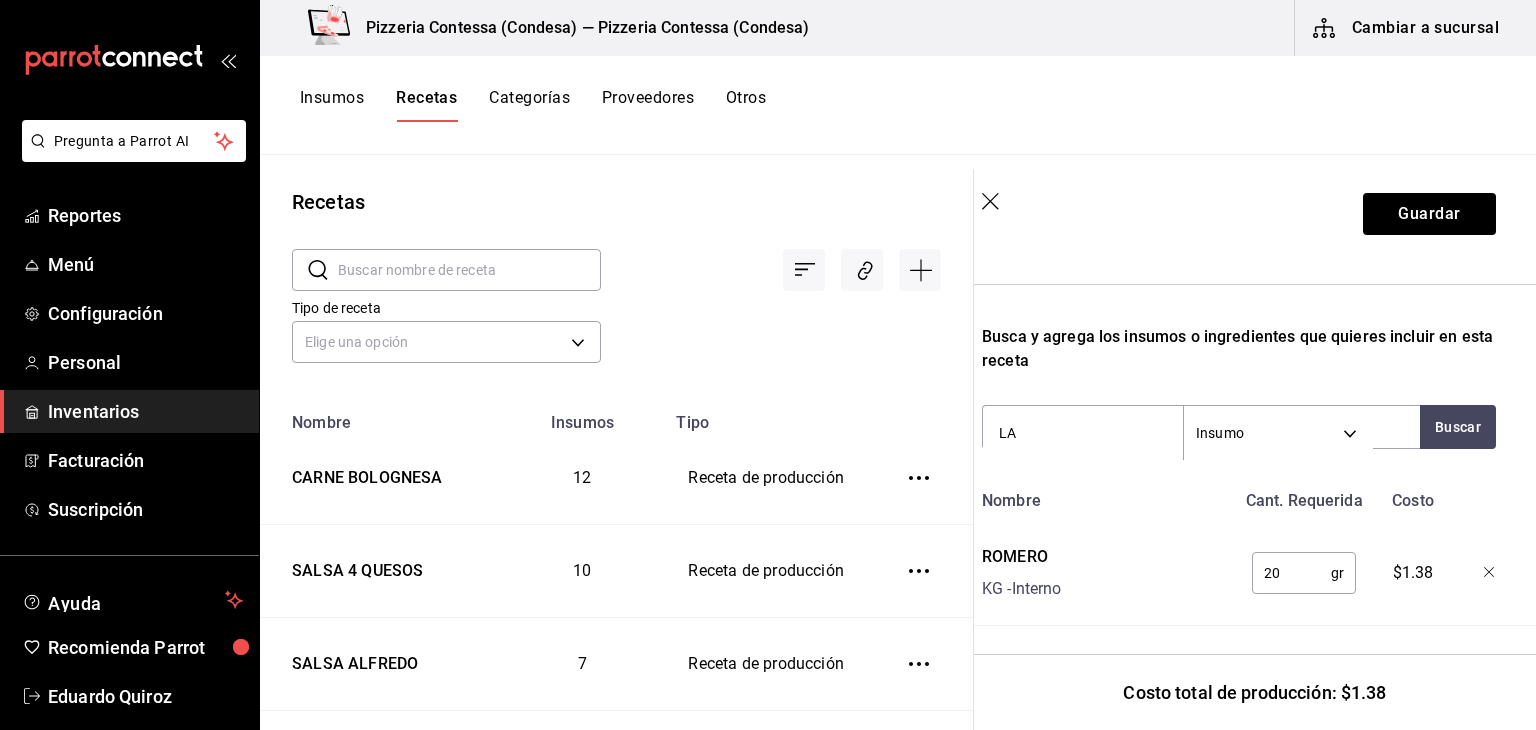 type on "L" 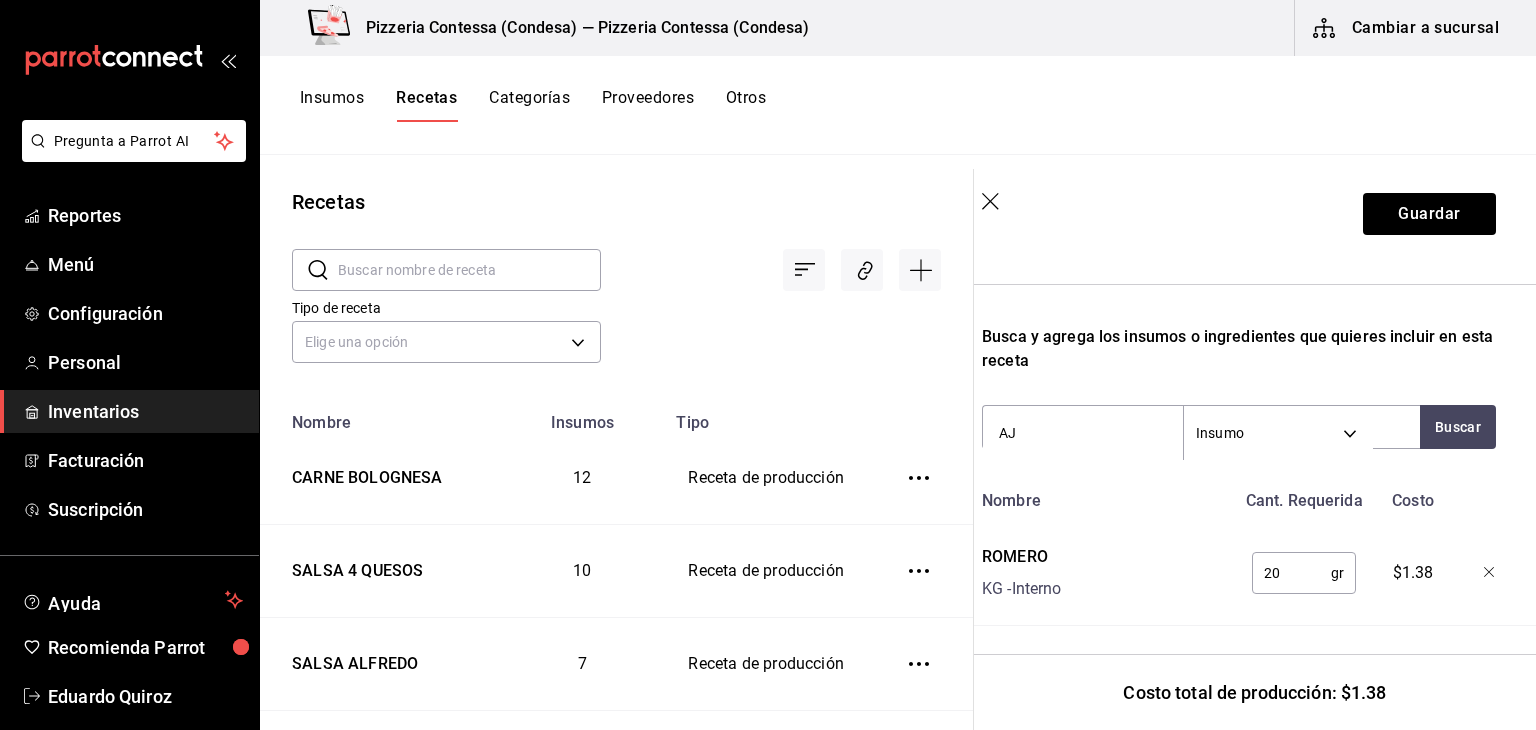 type on "AJO" 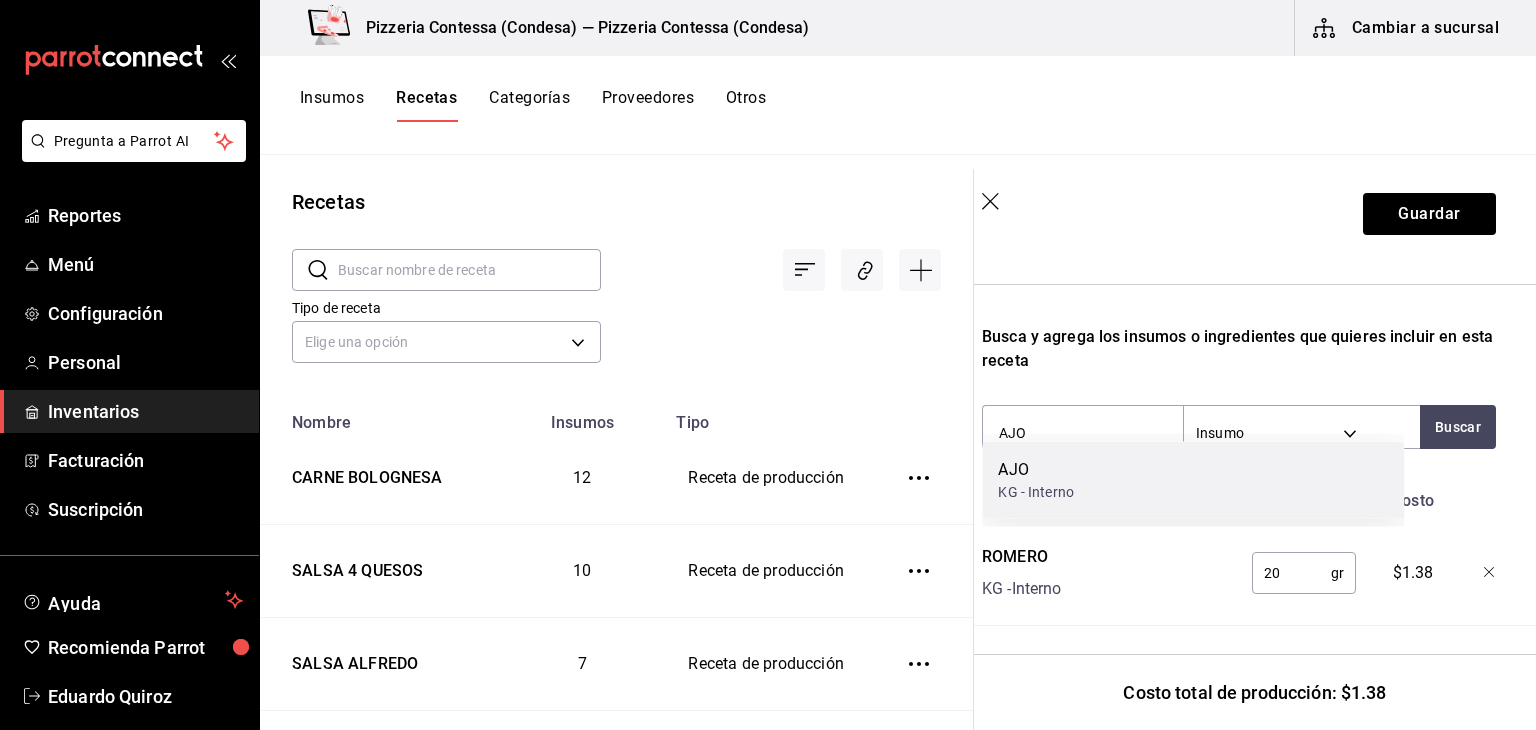 click on "AJO KG - Interno" at bounding box center [1193, 480] 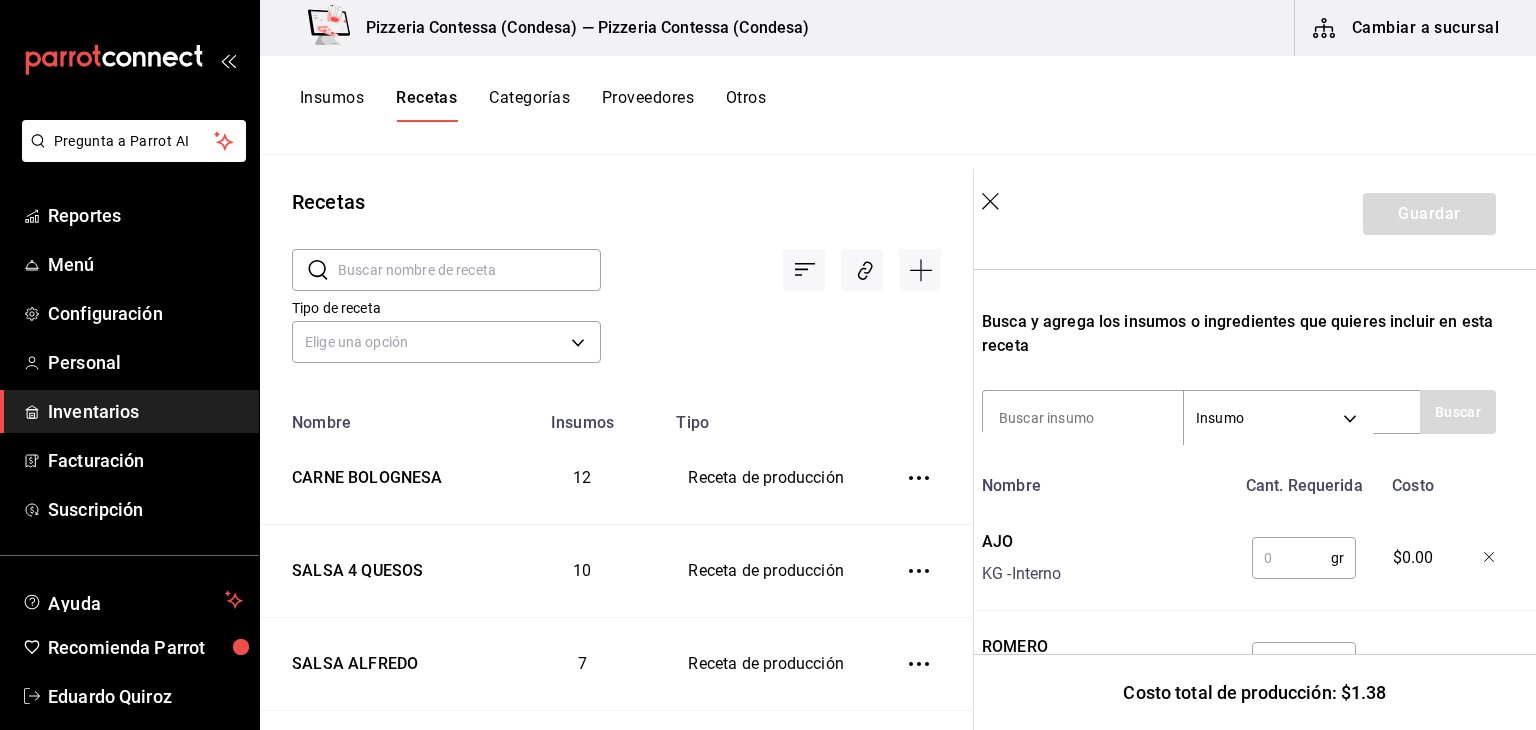 type 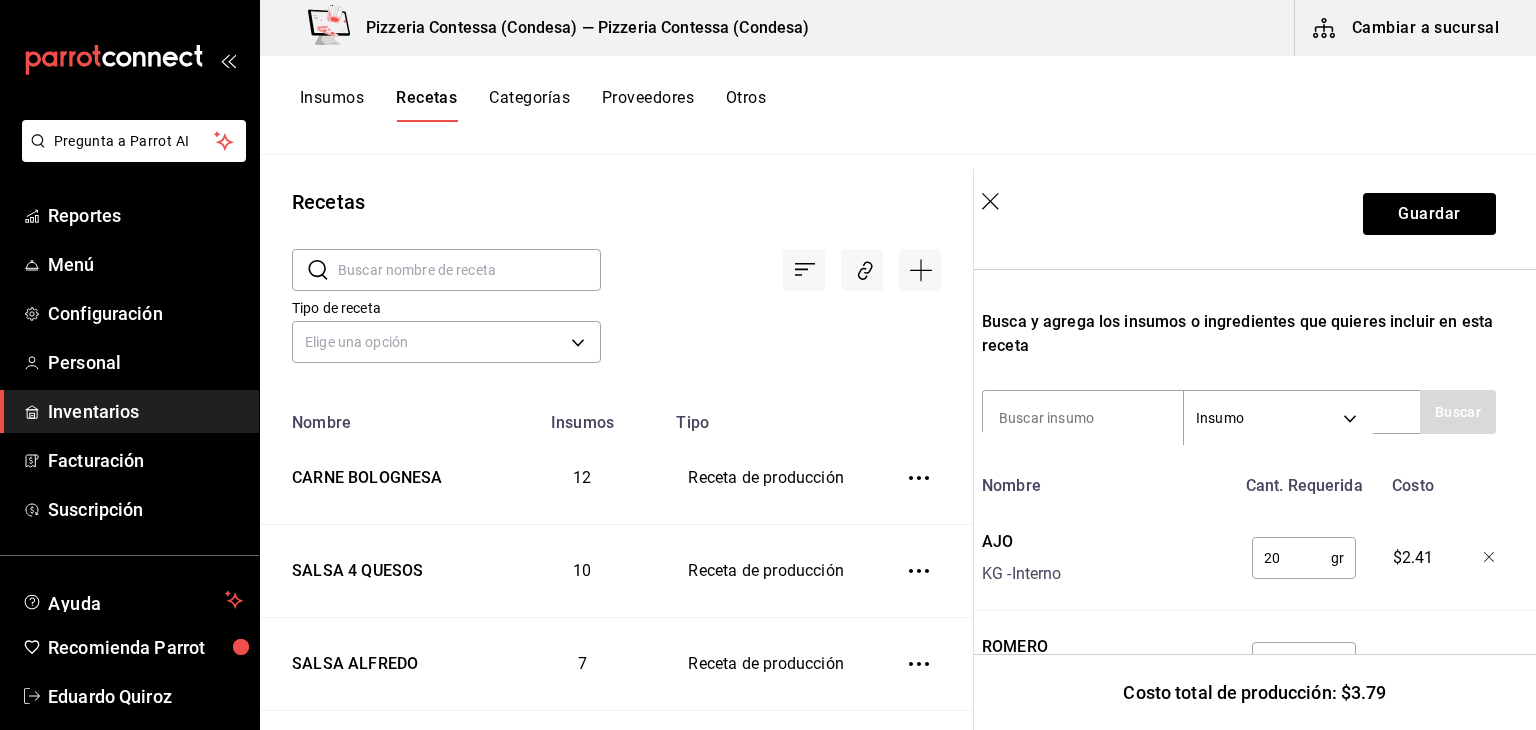 type on "20" 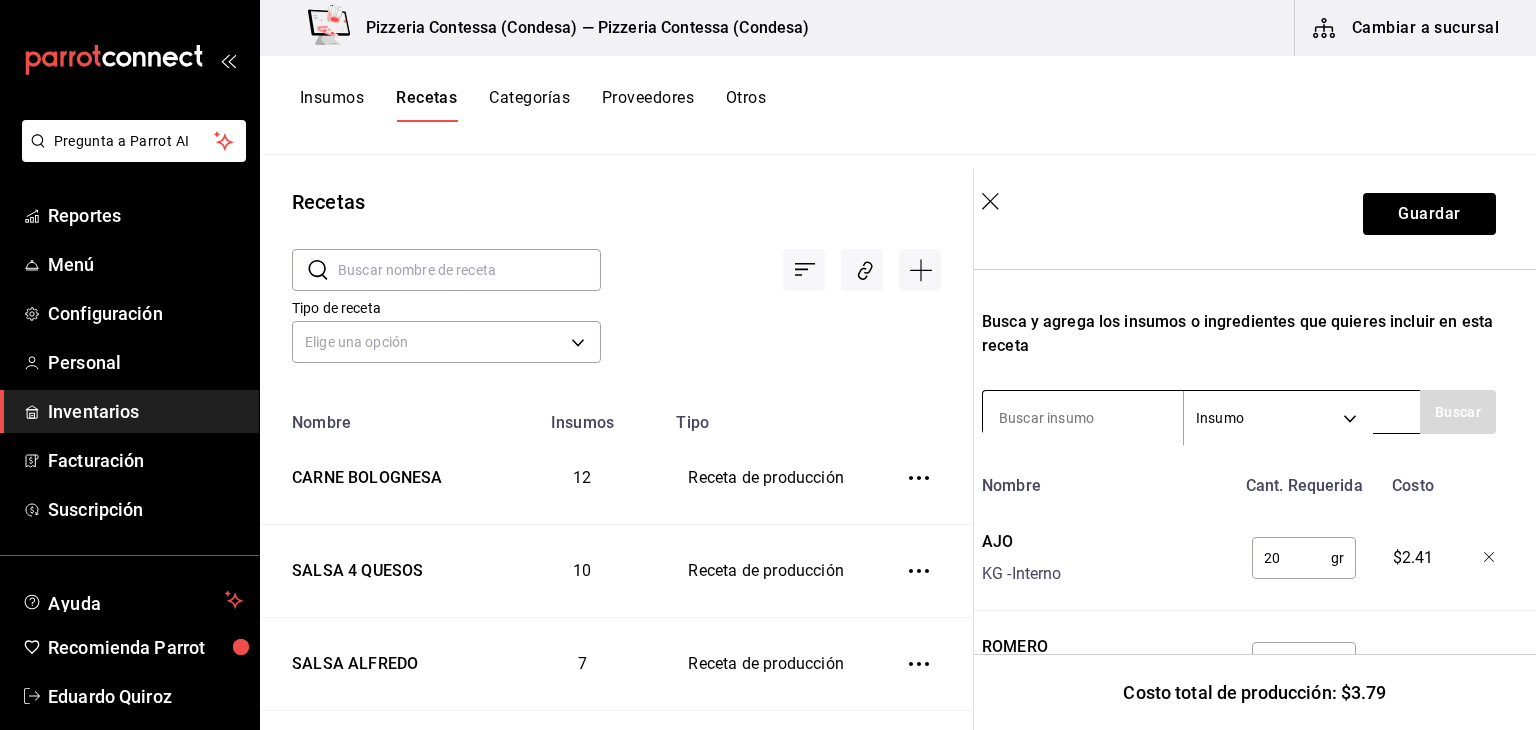 click on "Insumo SUPPLY" at bounding box center (1201, 412) 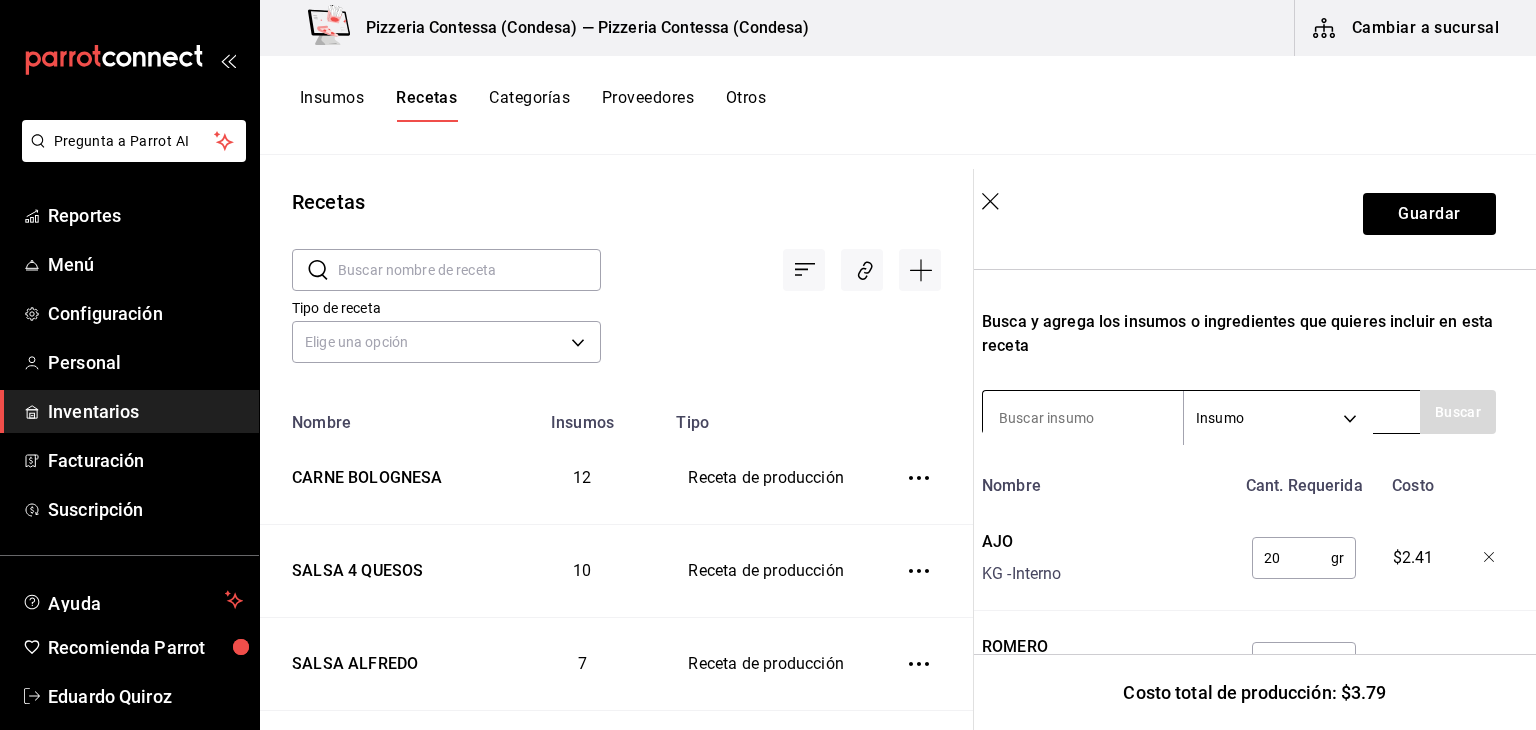 click on "Insumo SUPPLY" at bounding box center [1201, 412] 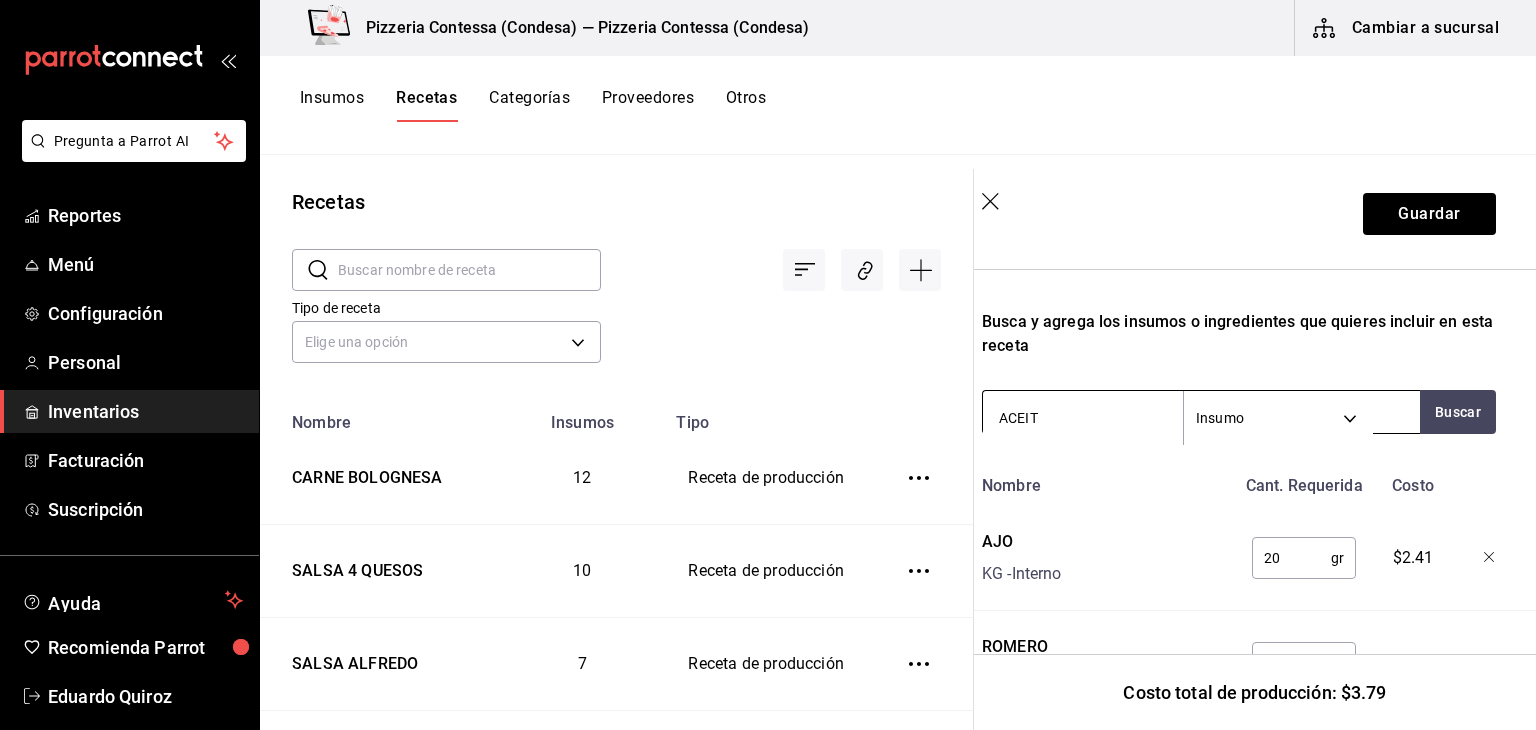 type on "ACEITE" 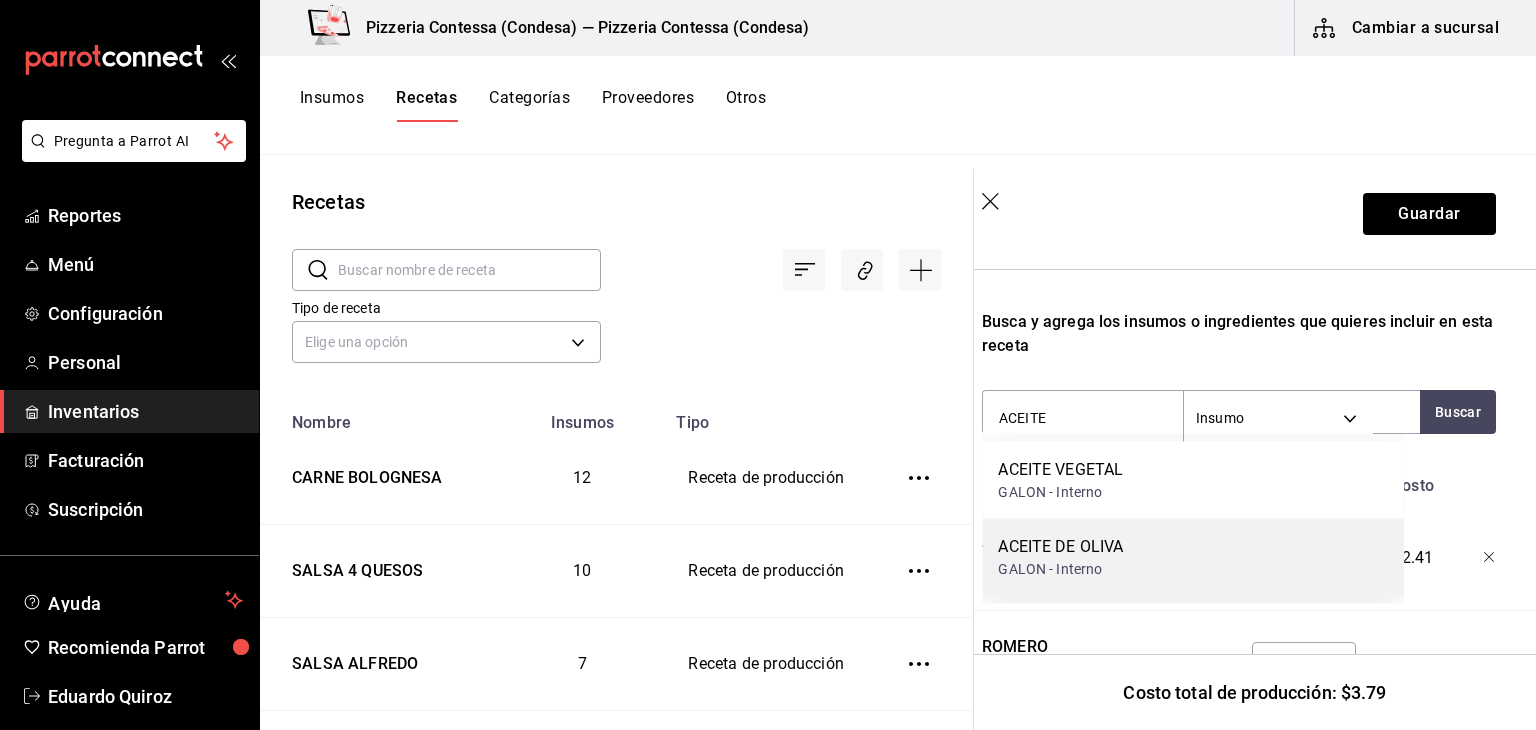 click on "ACEITE DE OLIVA" at bounding box center (1060, 547) 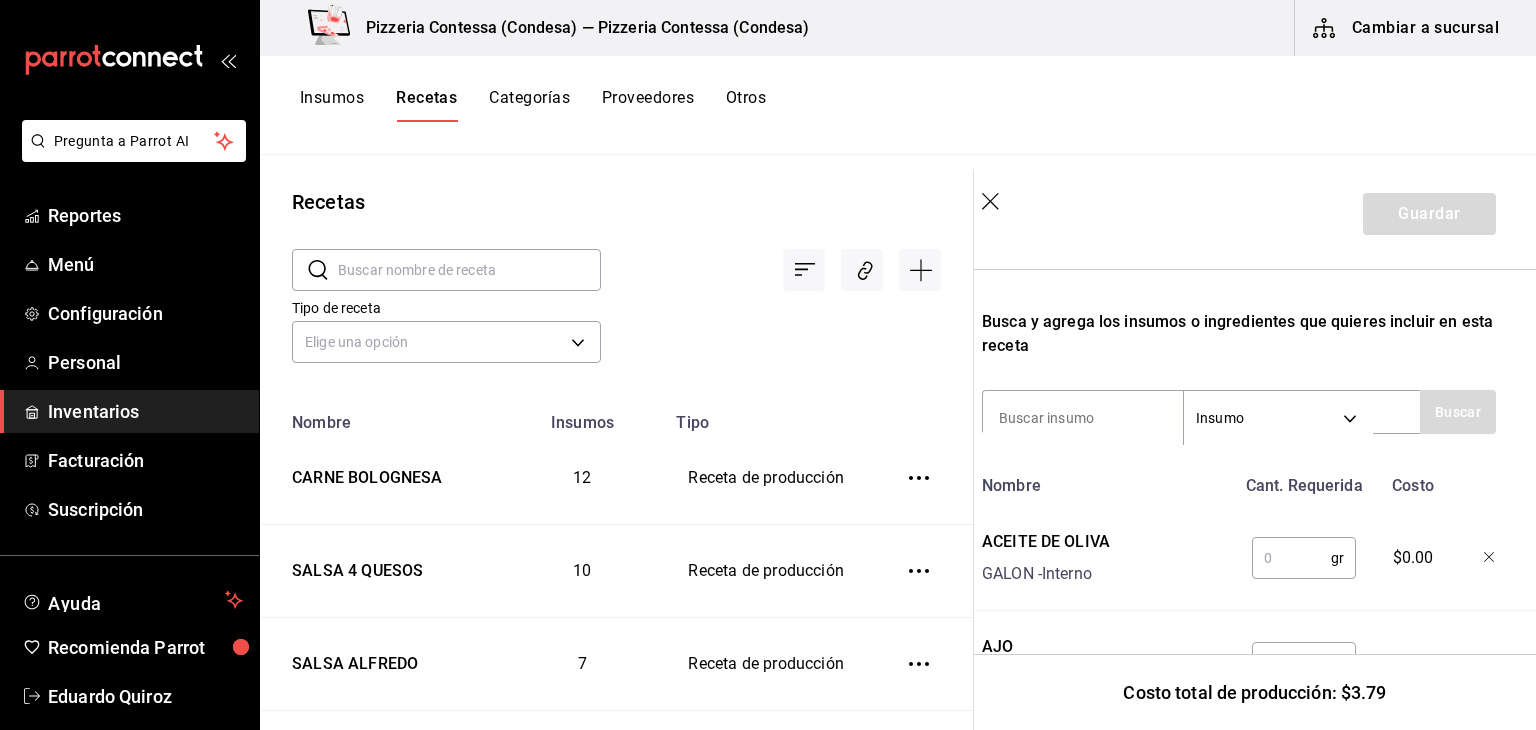 click at bounding box center (1291, 558) 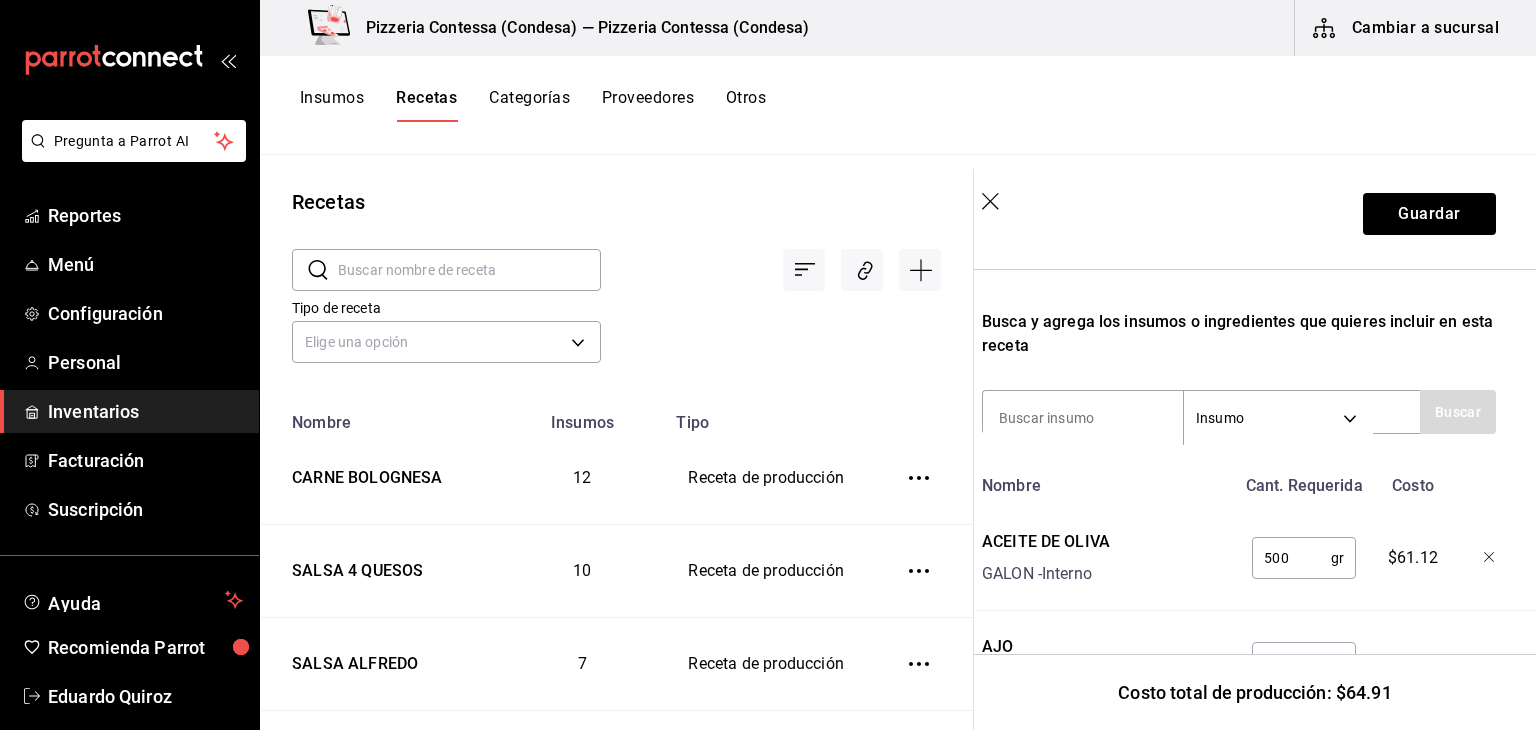 type on "500" 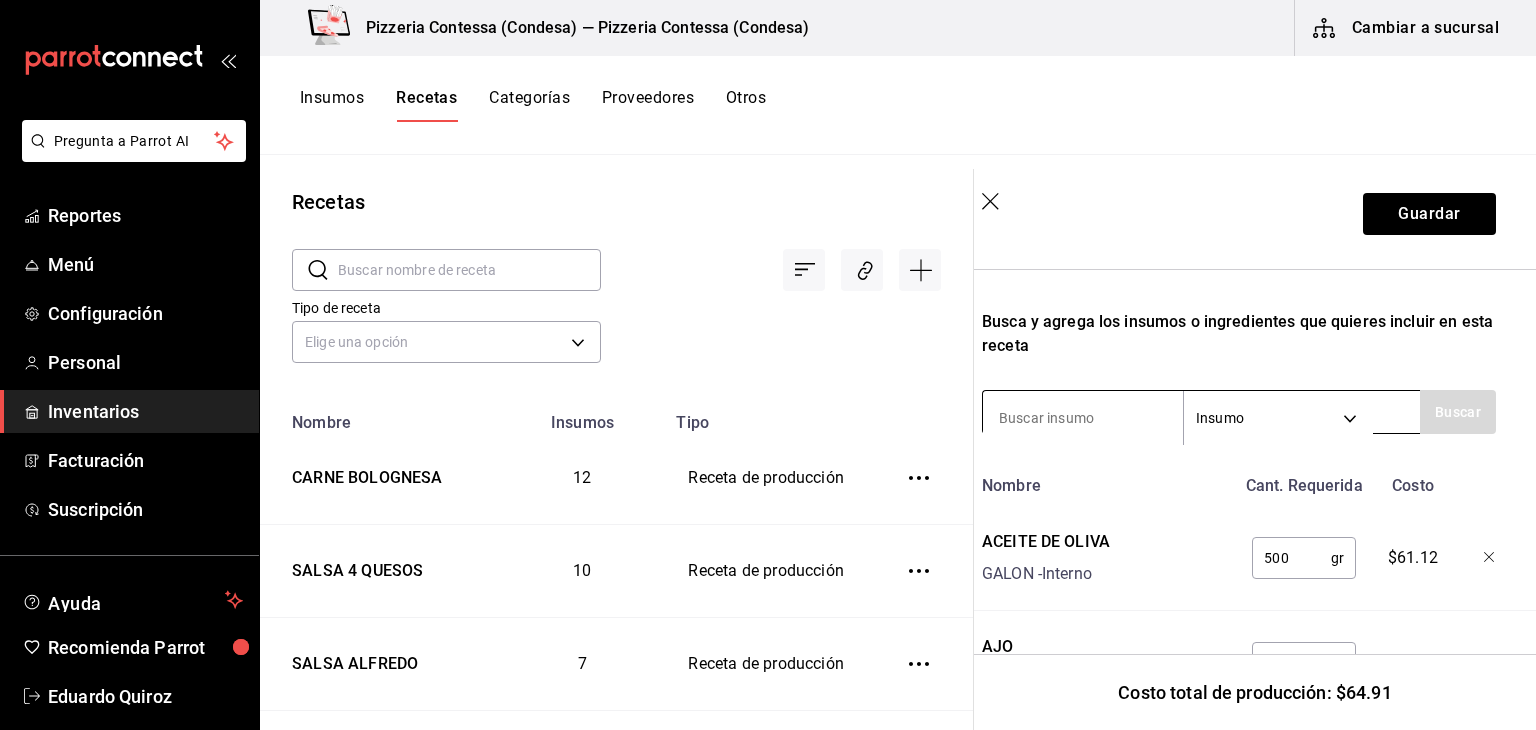 click at bounding box center (1083, 418) 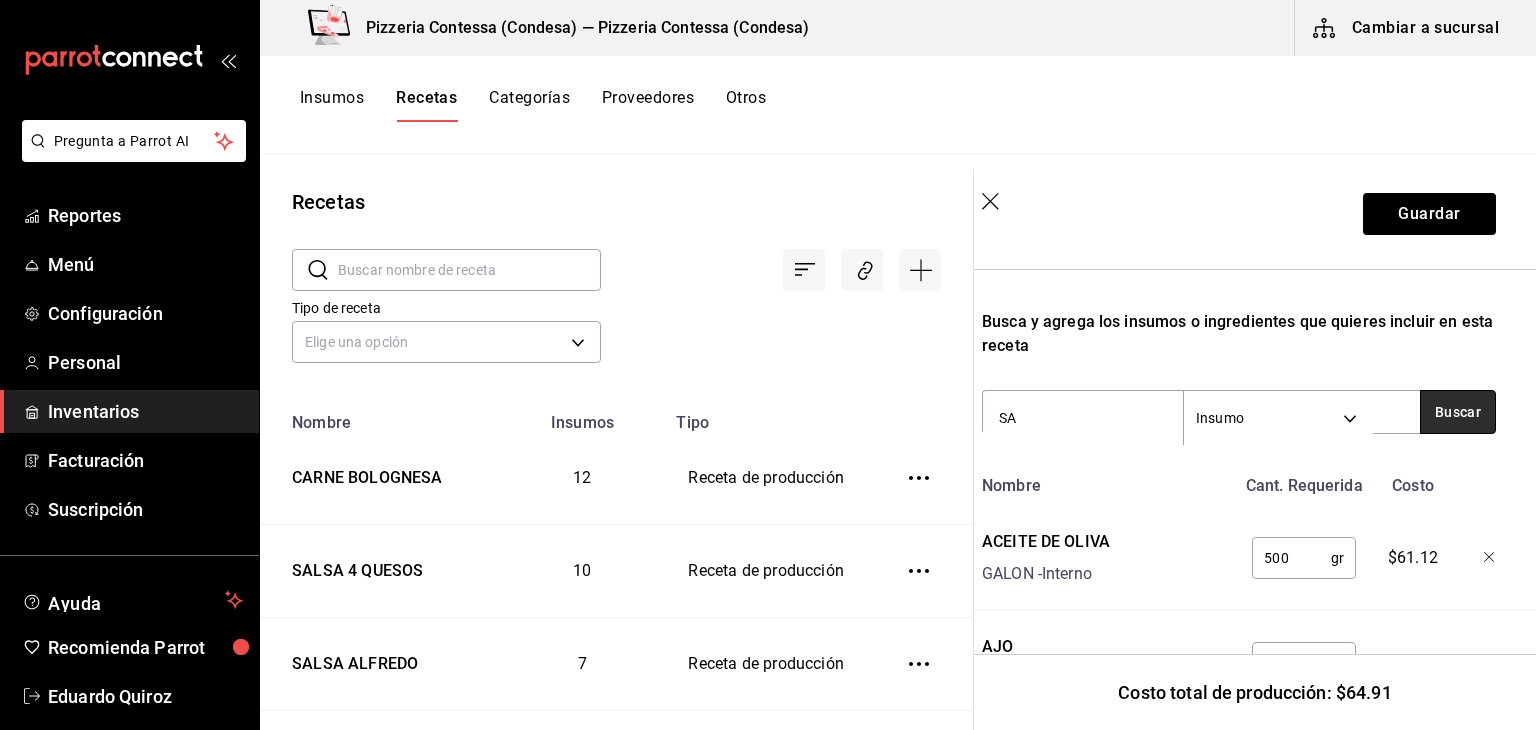 click on "Buscar" at bounding box center [1458, 412] 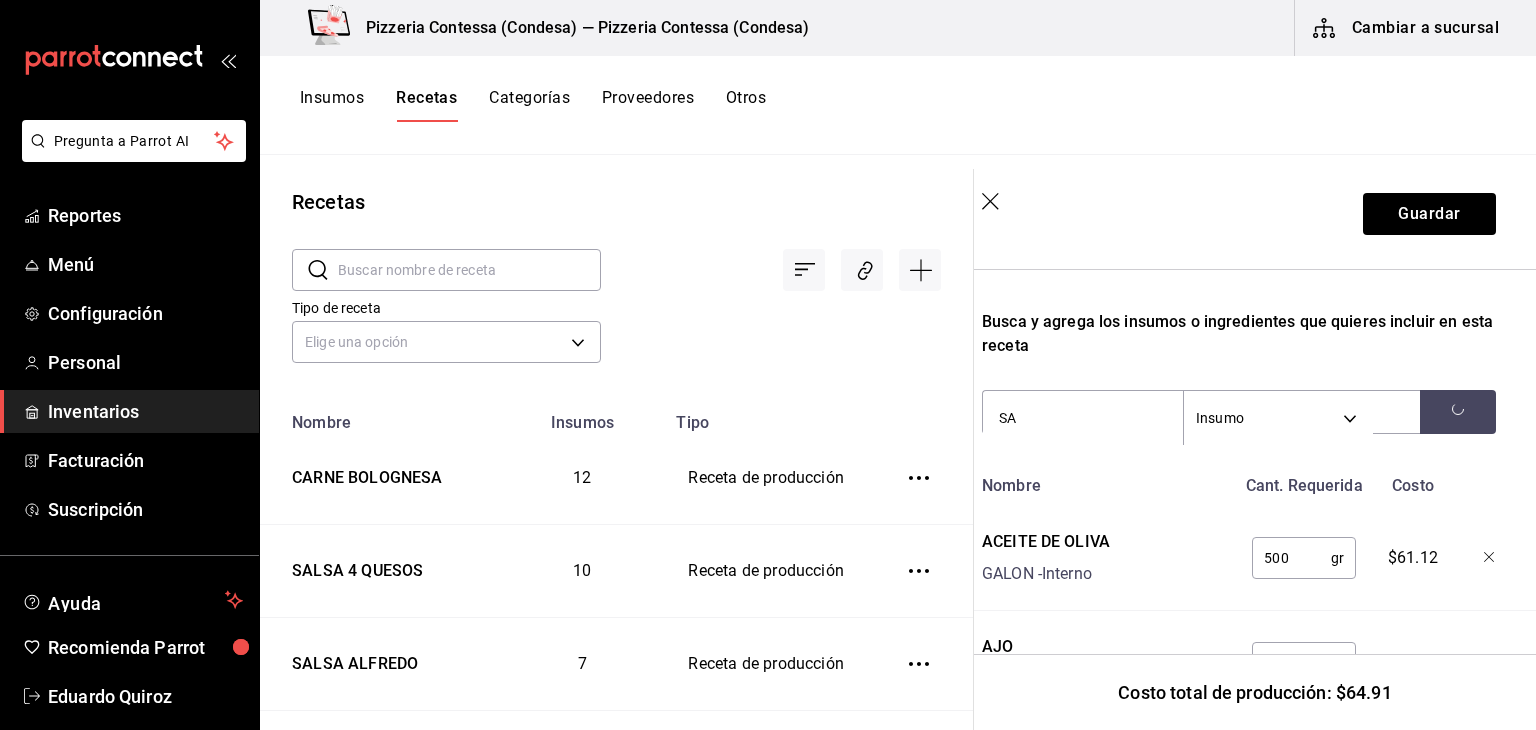 scroll, scrollTop: 576, scrollLeft: 0, axis: vertical 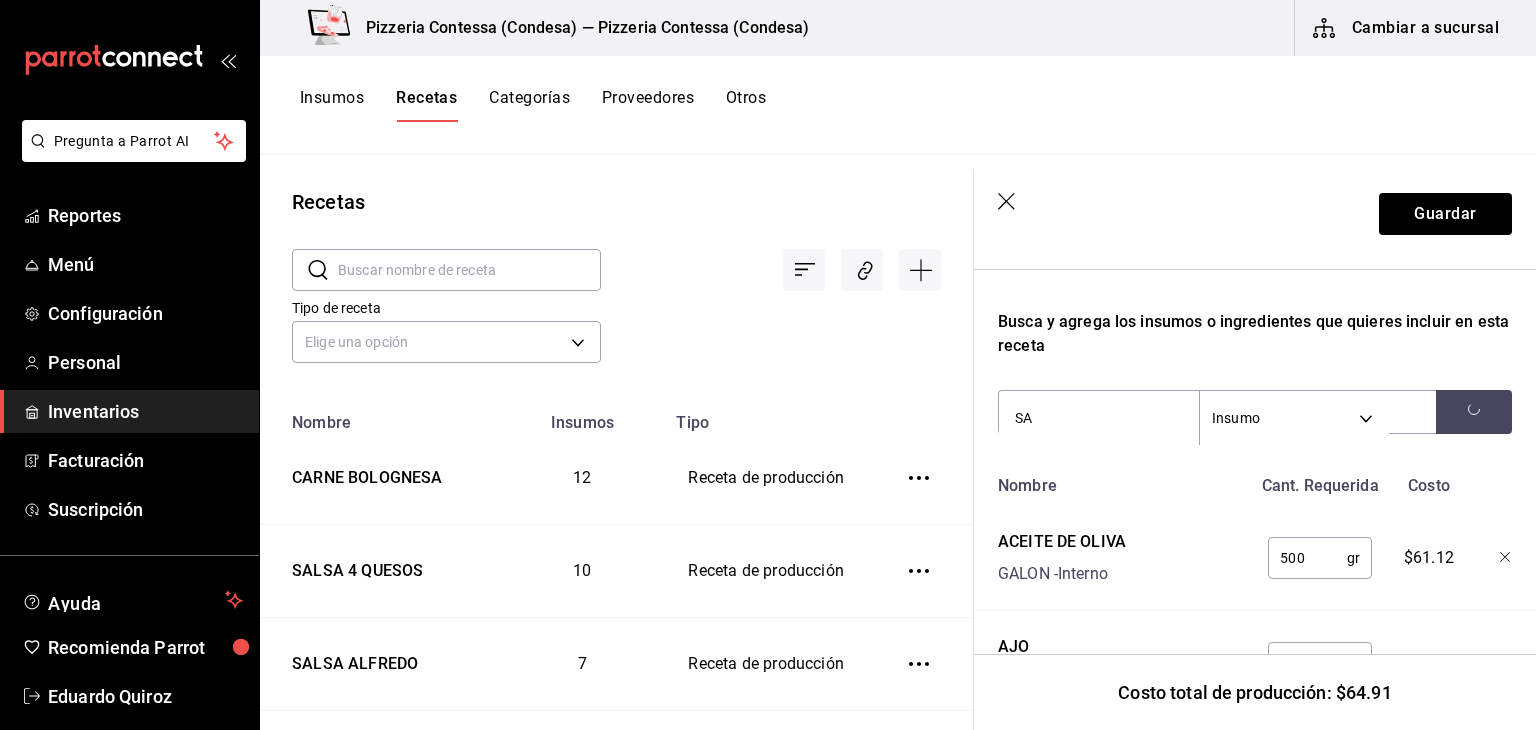 drag, startPoint x: 1067, startPoint y: 420, endPoint x: 956, endPoint y: 428, distance: 111.28792 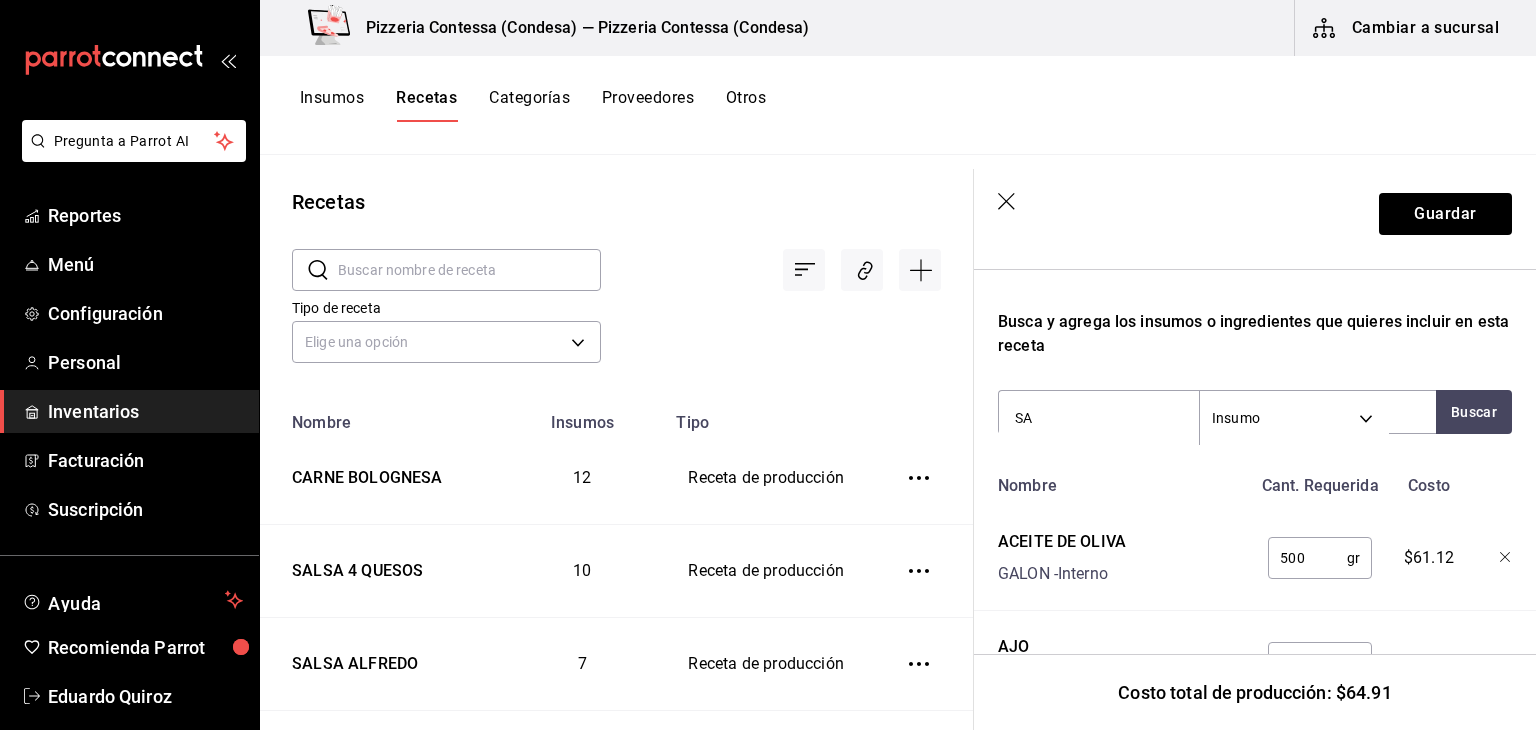 type on "SAL" 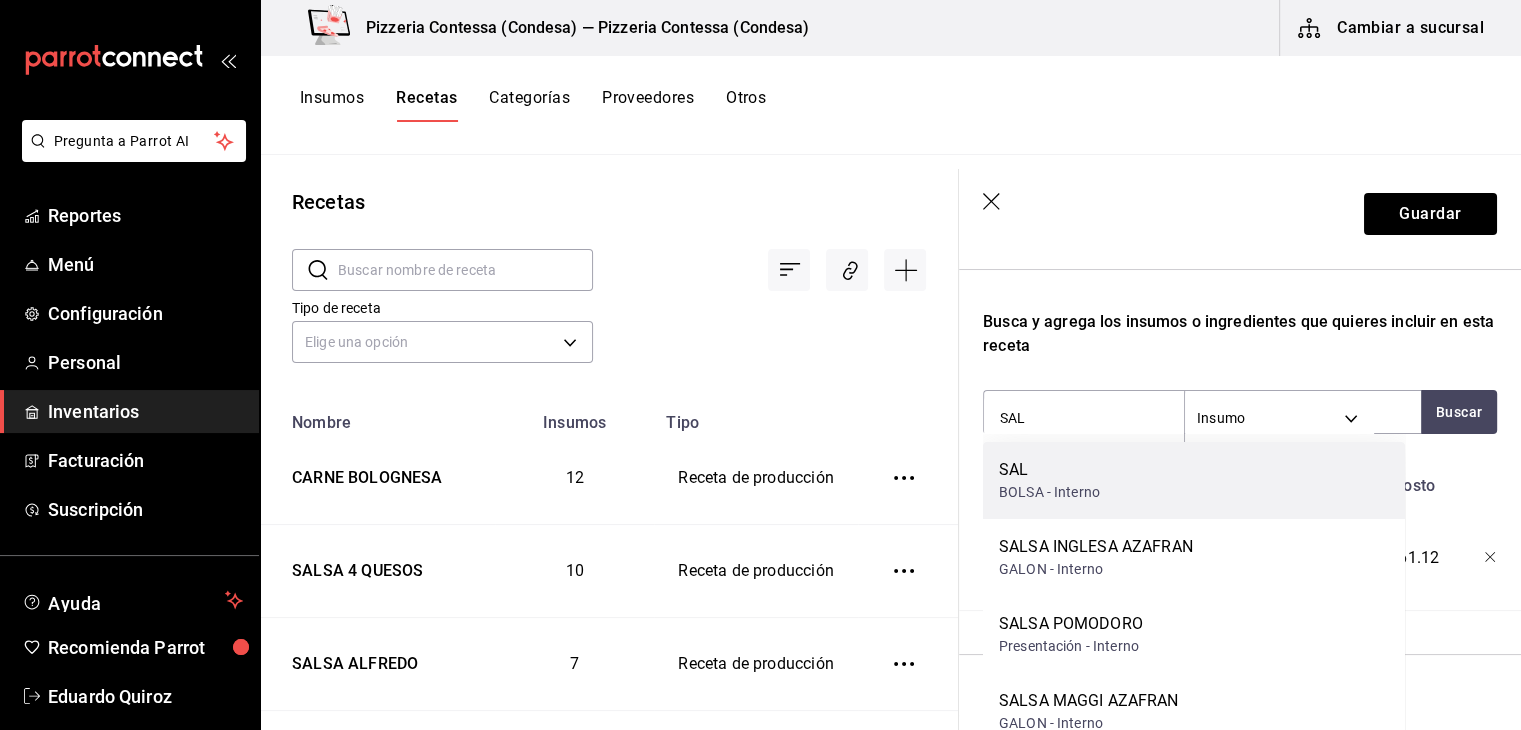 click on "BOLSA - Interno" at bounding box center [1049, 492] 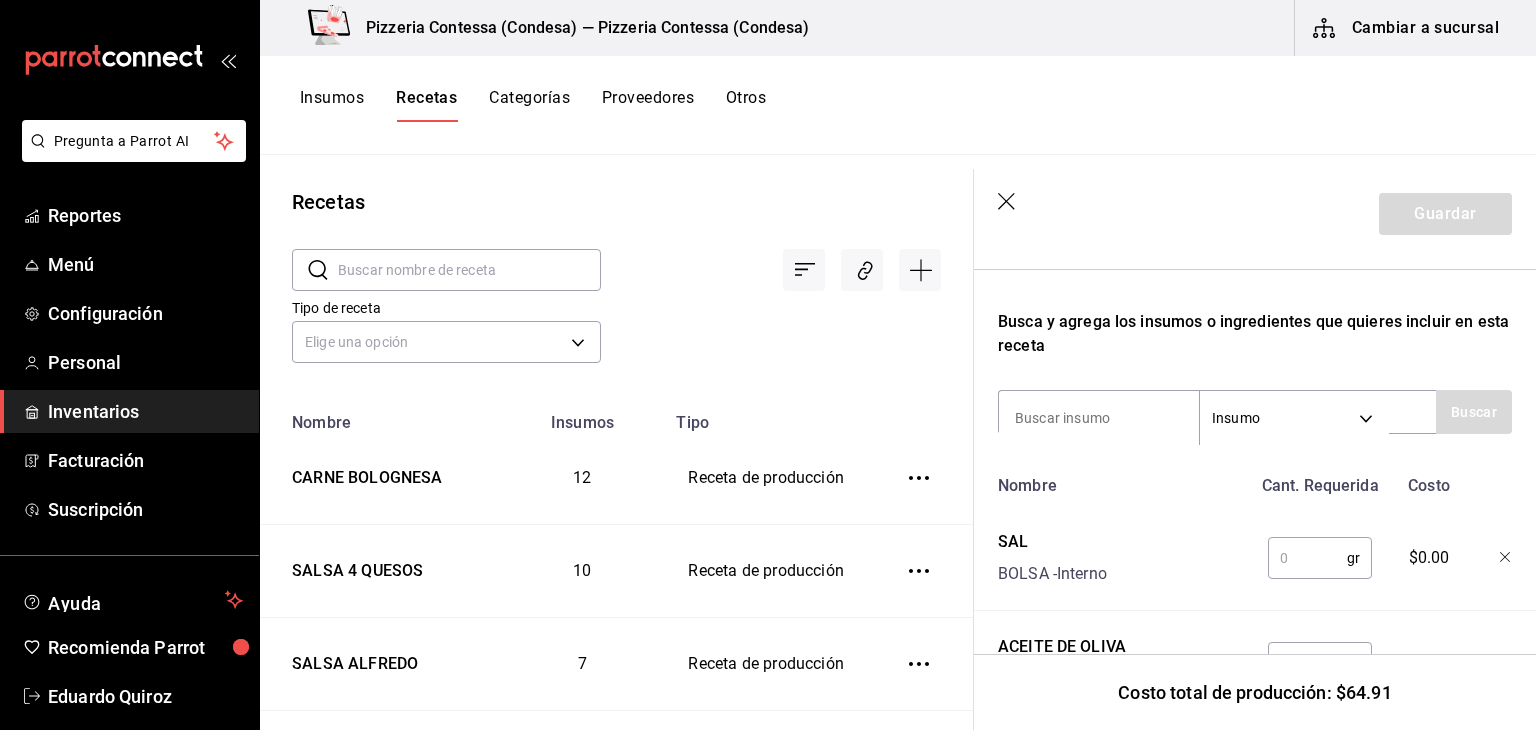 type 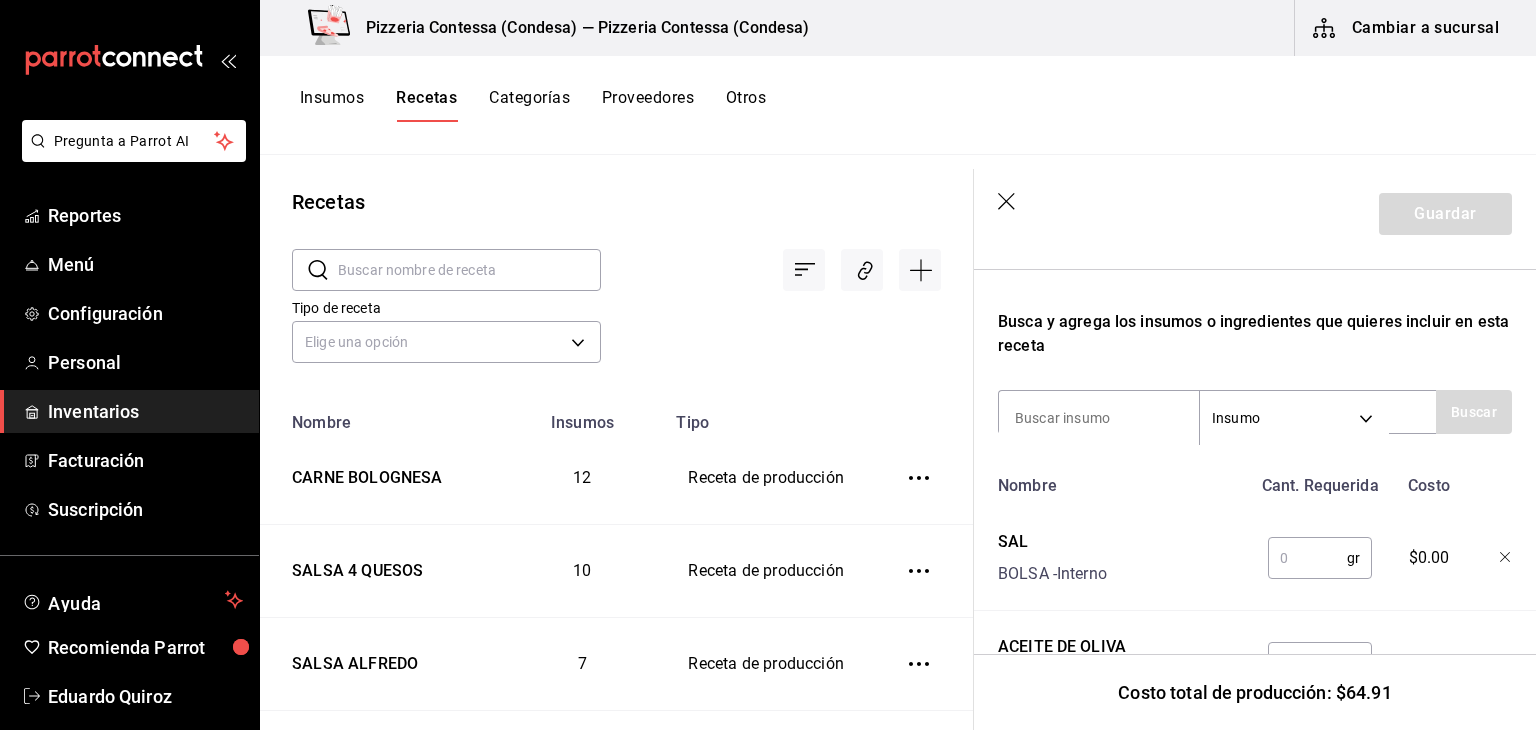 click at bounding box center (1307, 558) 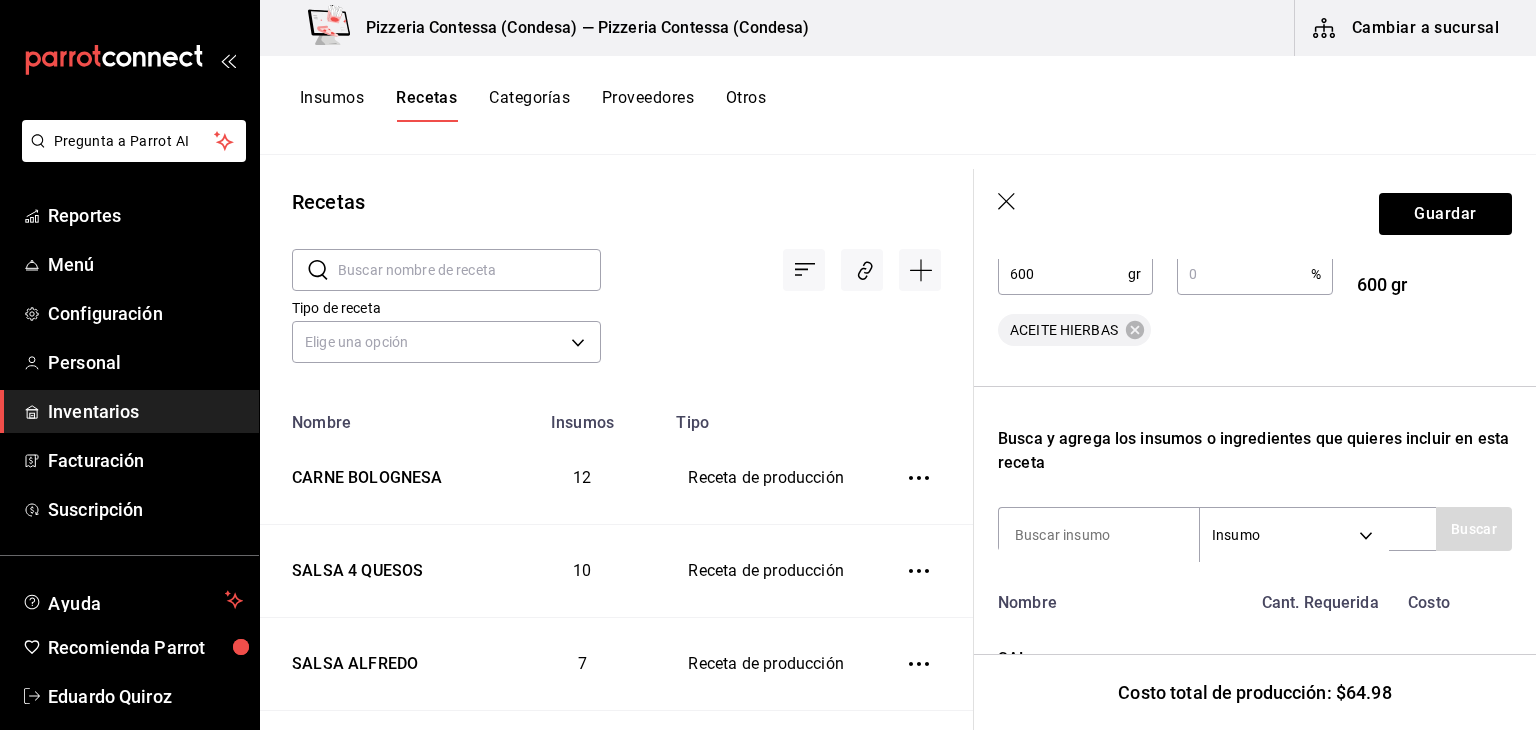 scroll, scrollTop: 434, scrollLeft: 0, axis: vertical 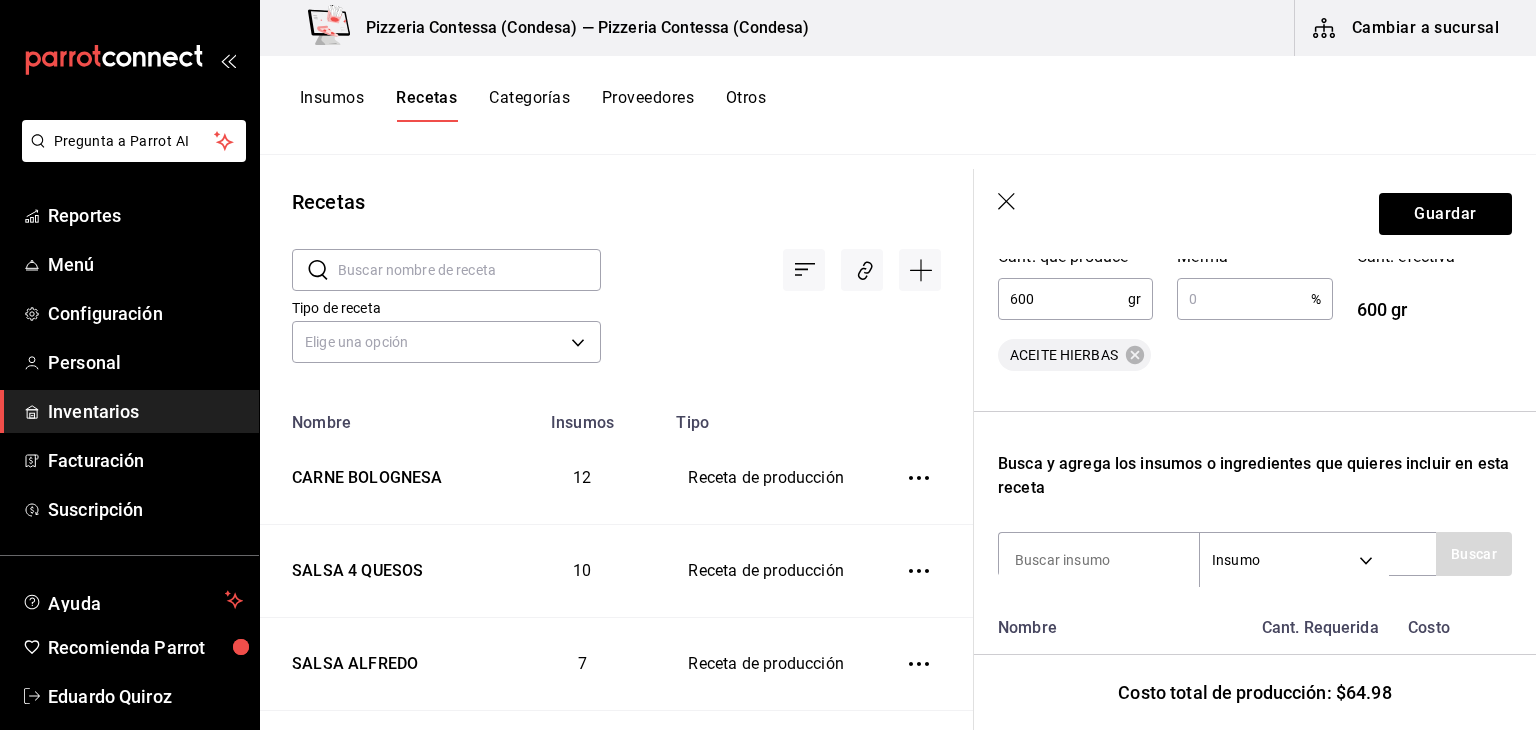 type on "5" 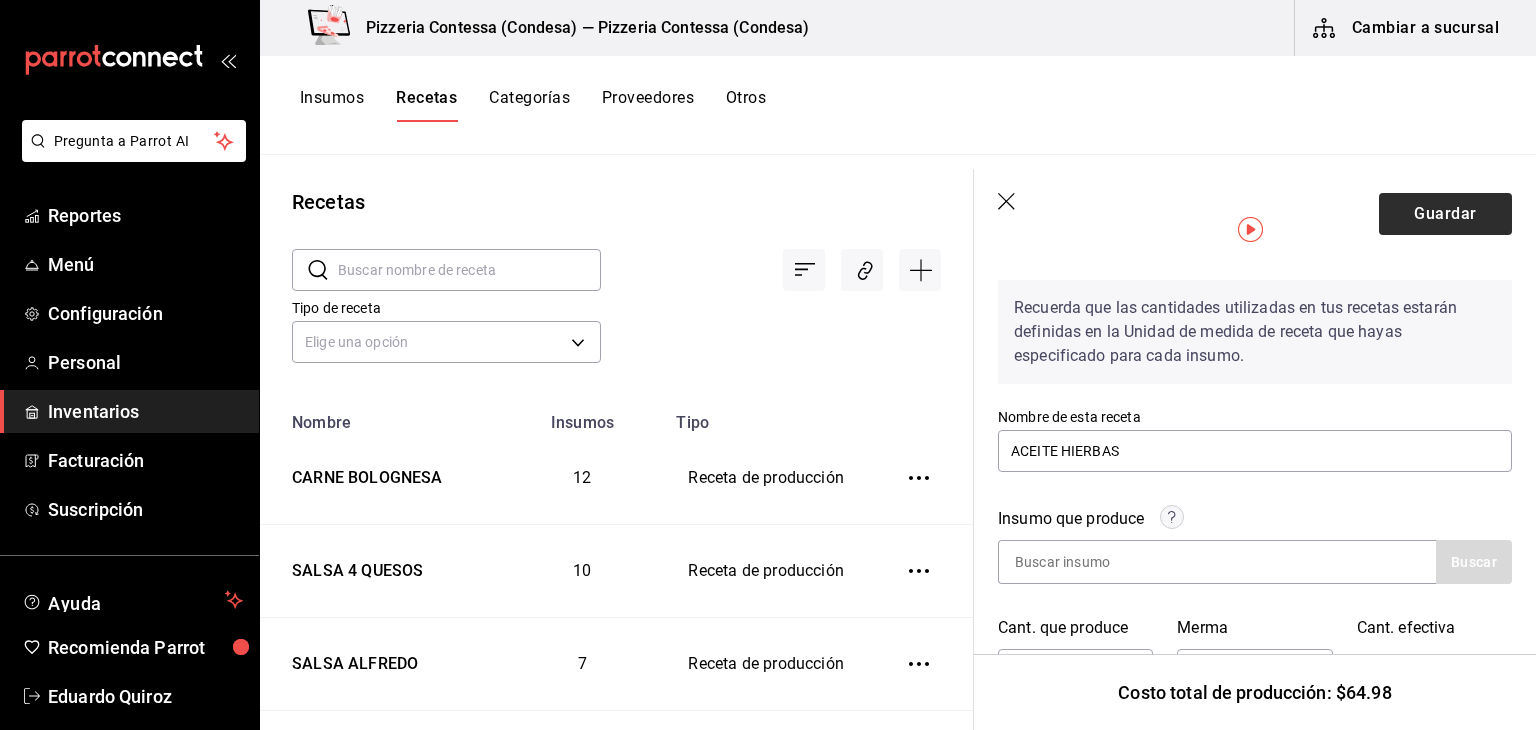 scroll, scrollTop: 62, scrollLeft: 0, axis: vertical 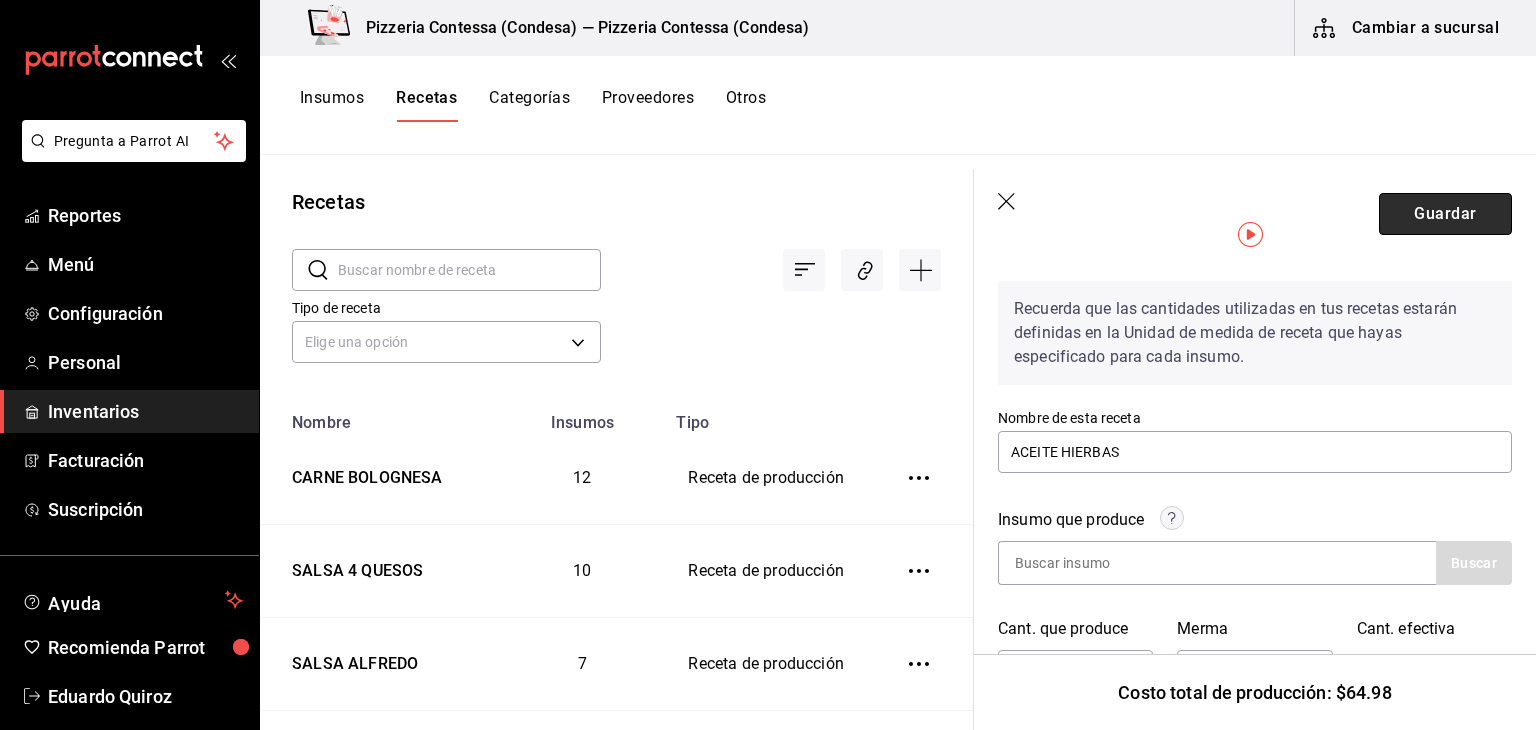 click on "Guardar" at bounding box center (1445, 214) 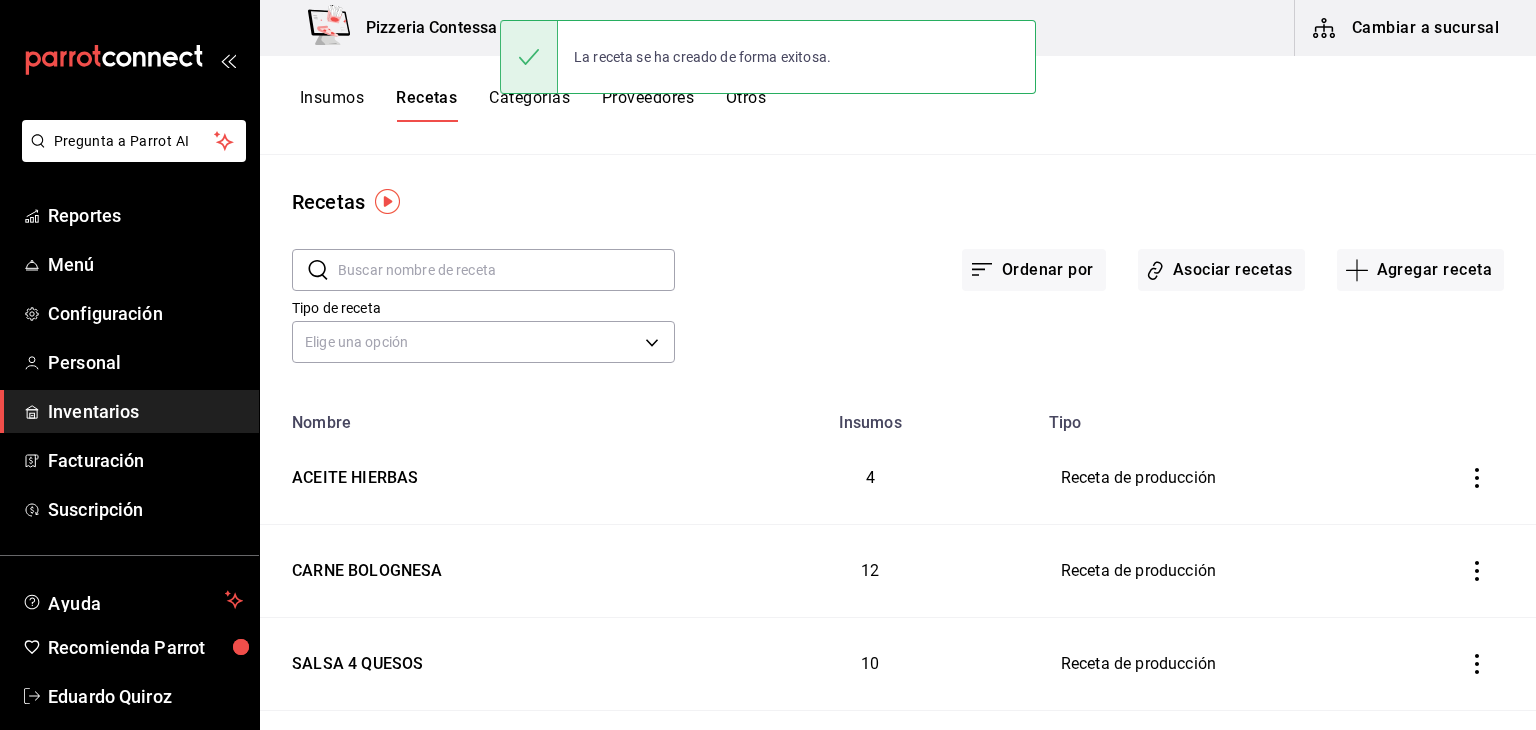 scroll, scrollTop: 0, scrollLeft: 0, axis: both 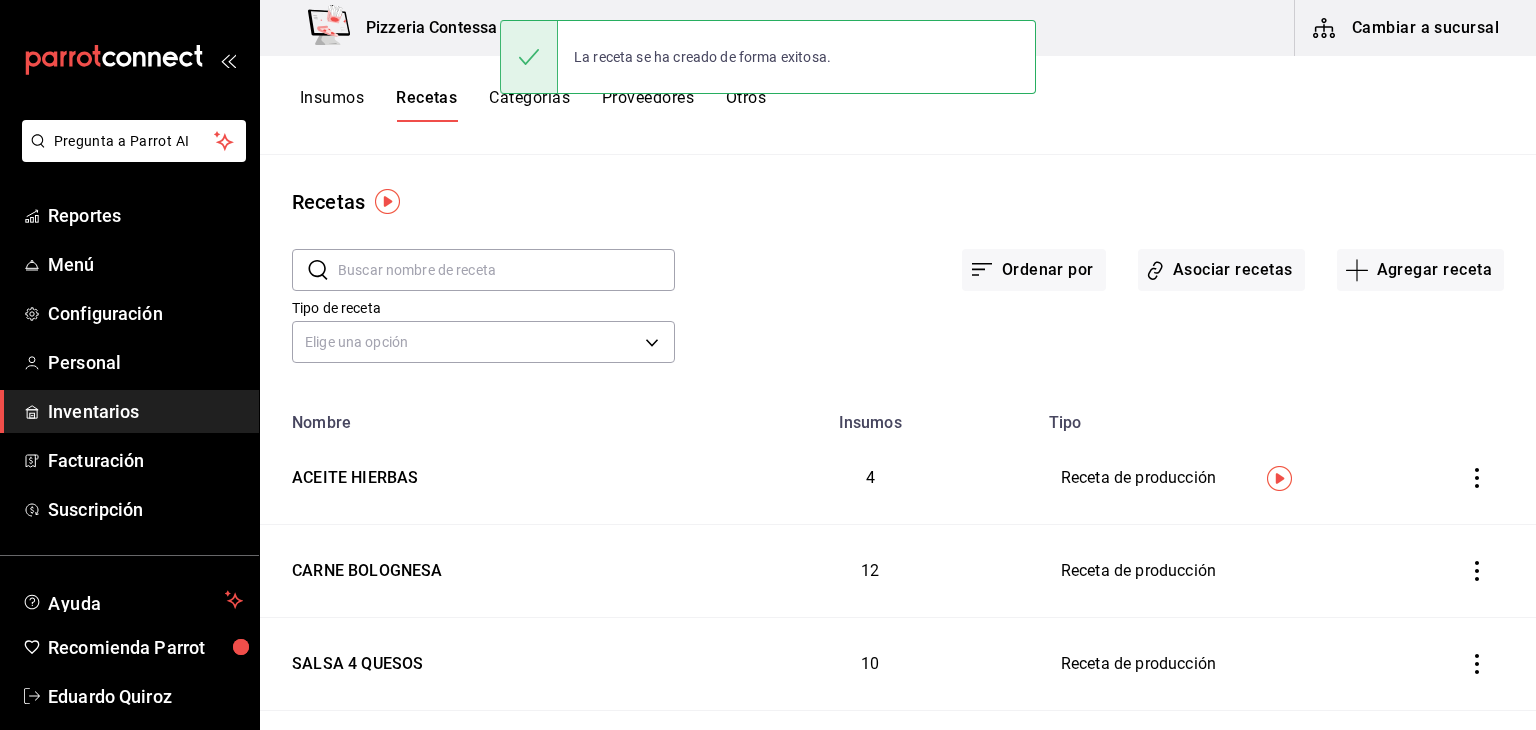 click on "Insumos" at bounding box center (332, 105) 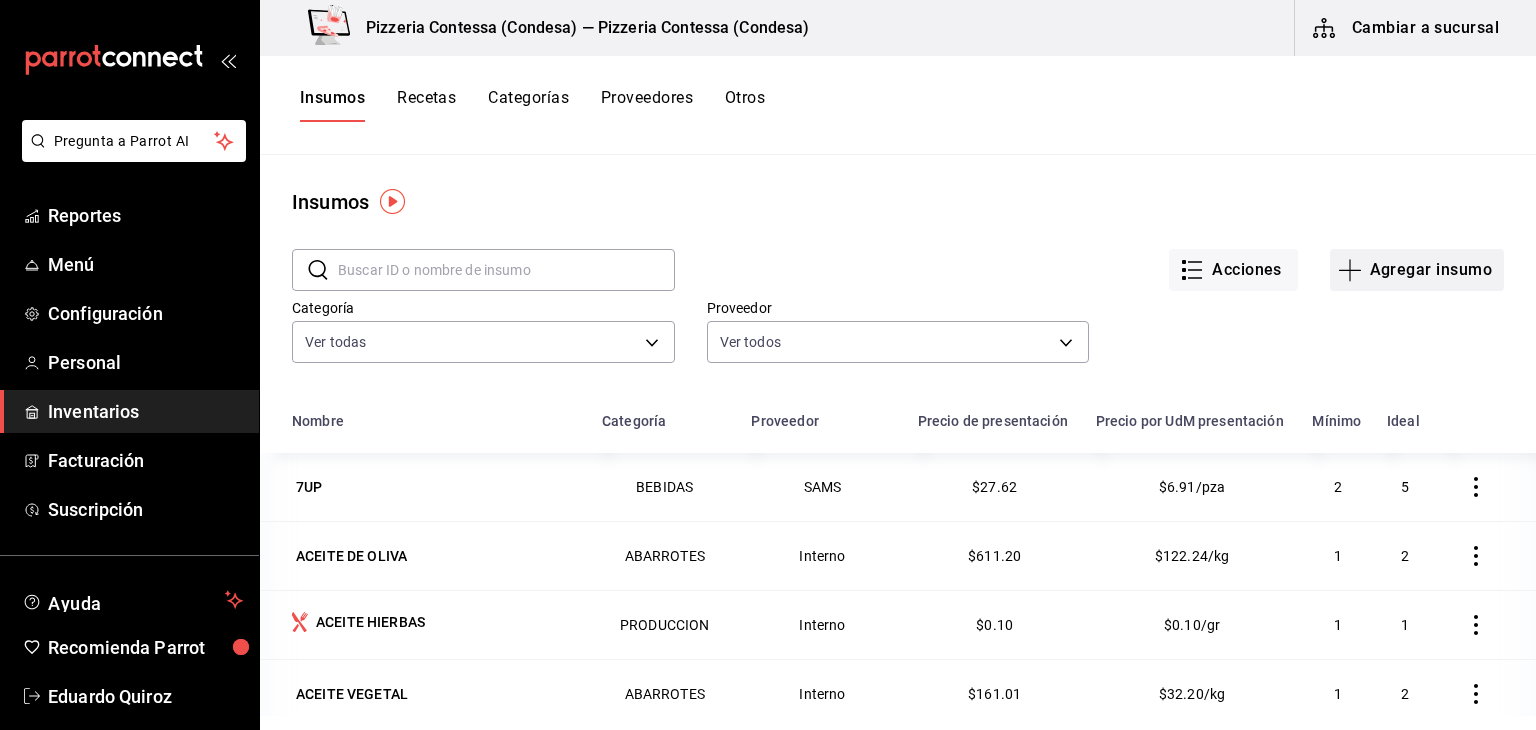 click on "Agregar insumo" at bounding box center [1417, 270] 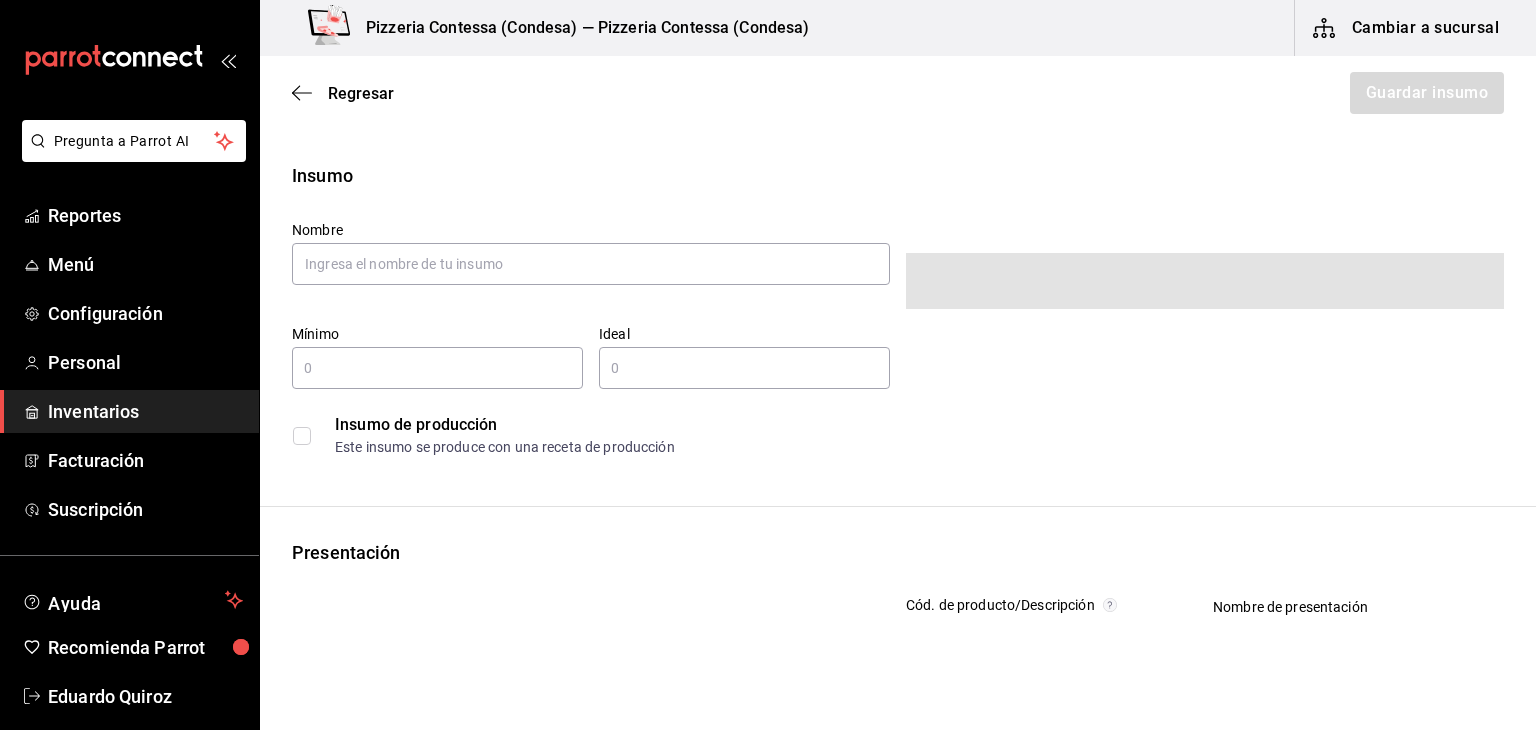 type on "$0.00" 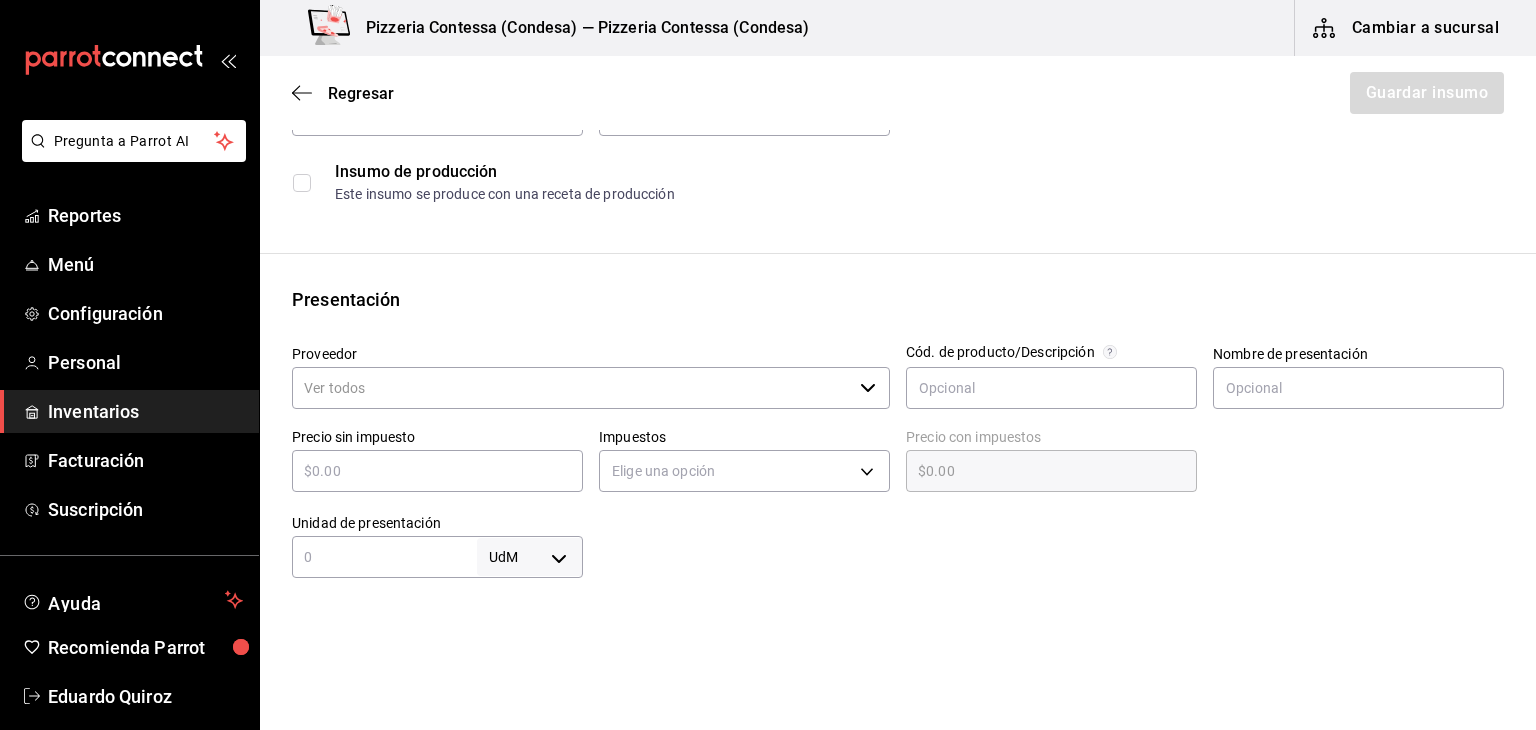 scroll, scrollTop: 0, scrollLeft: 0, axis: both 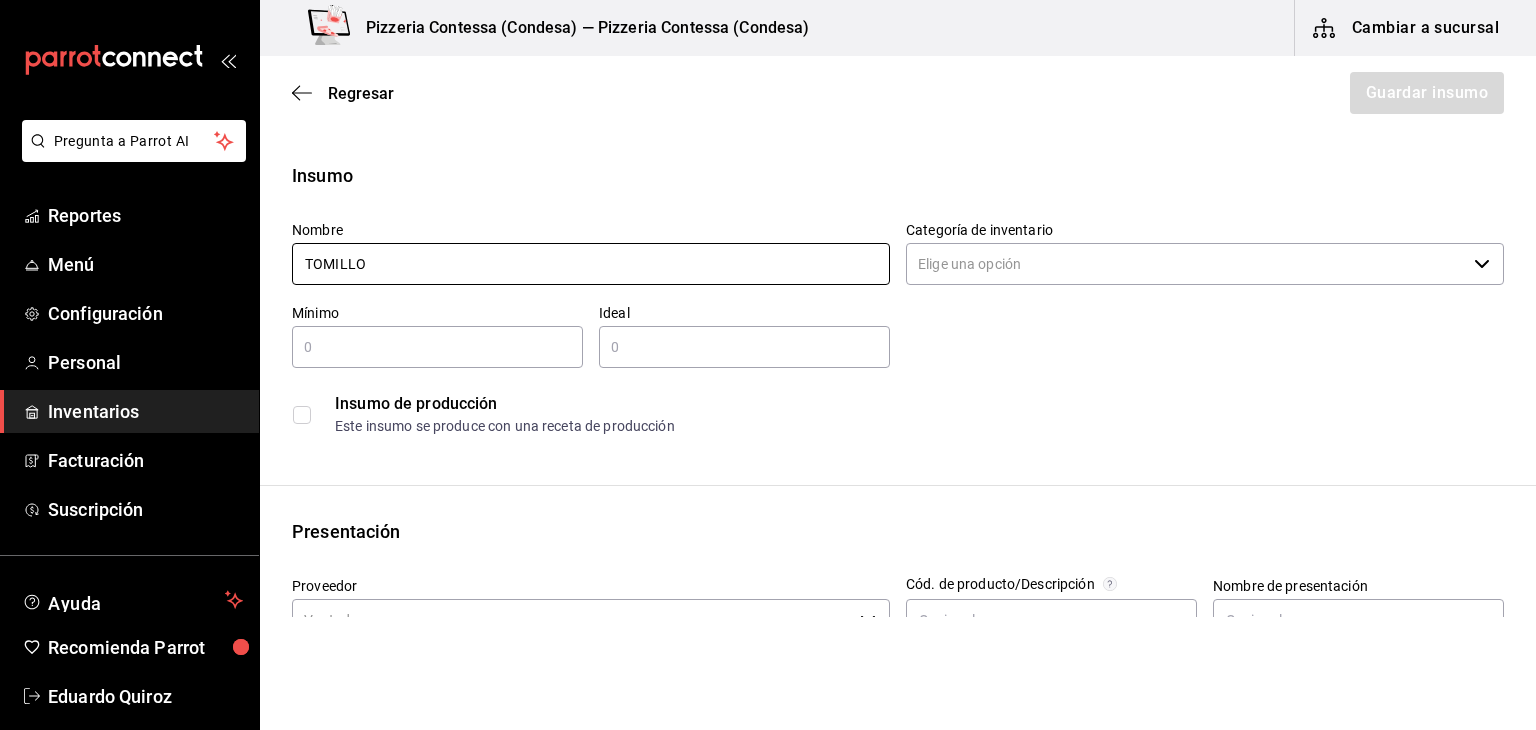 type on "TOMILLO" 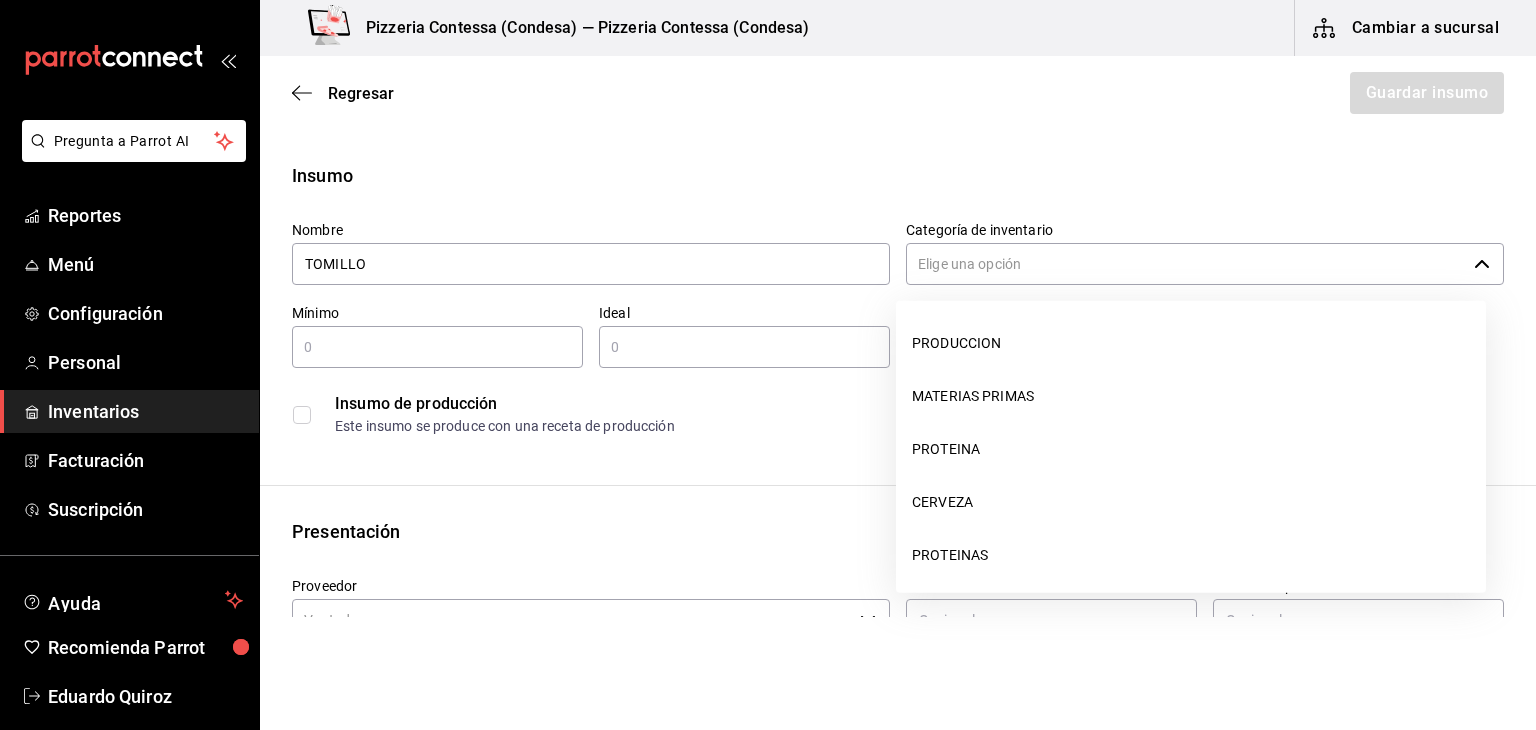 click on "Categoría de inventario" at bounding box center (1186, 264) 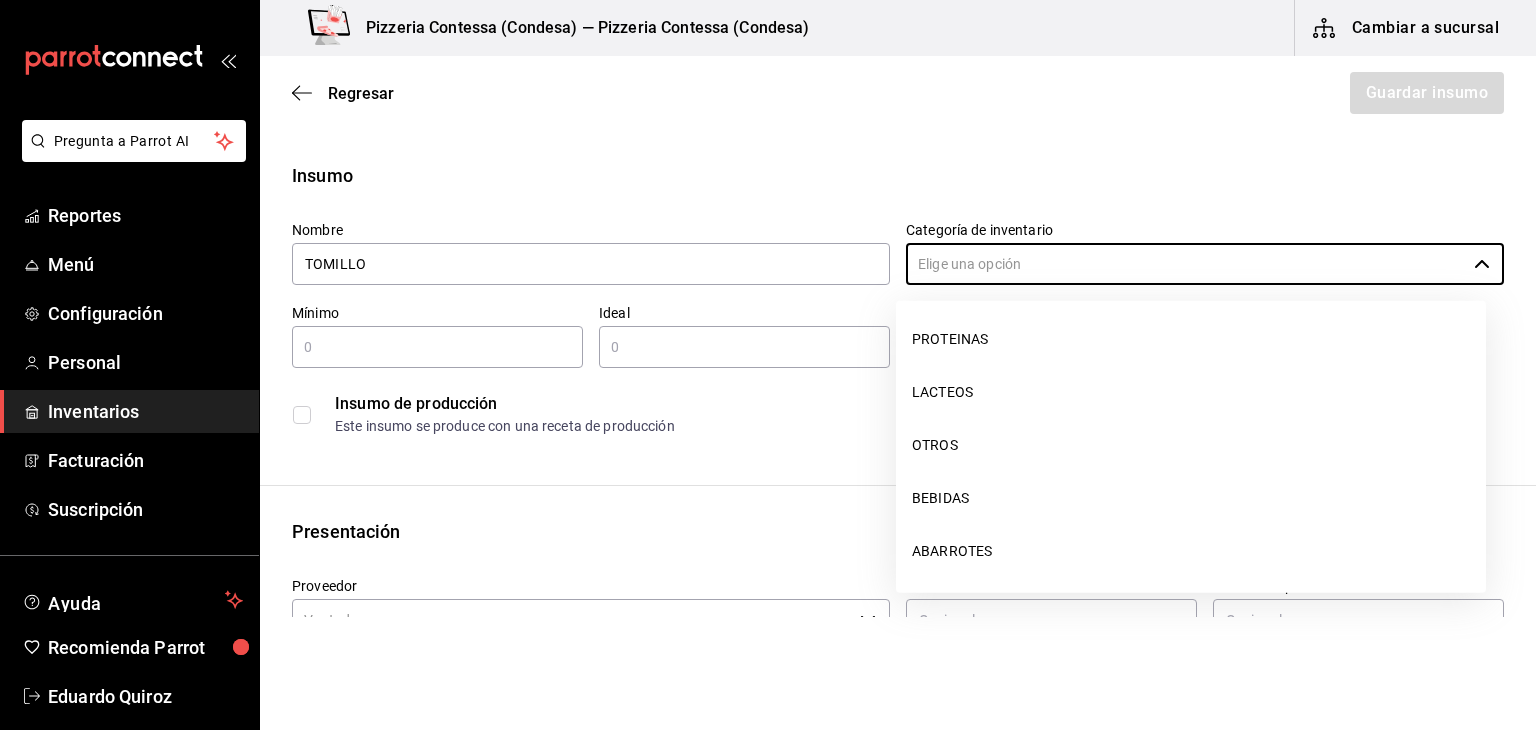 scroll, scrollTop: 244, scrollLeft: 0, axis: vertical 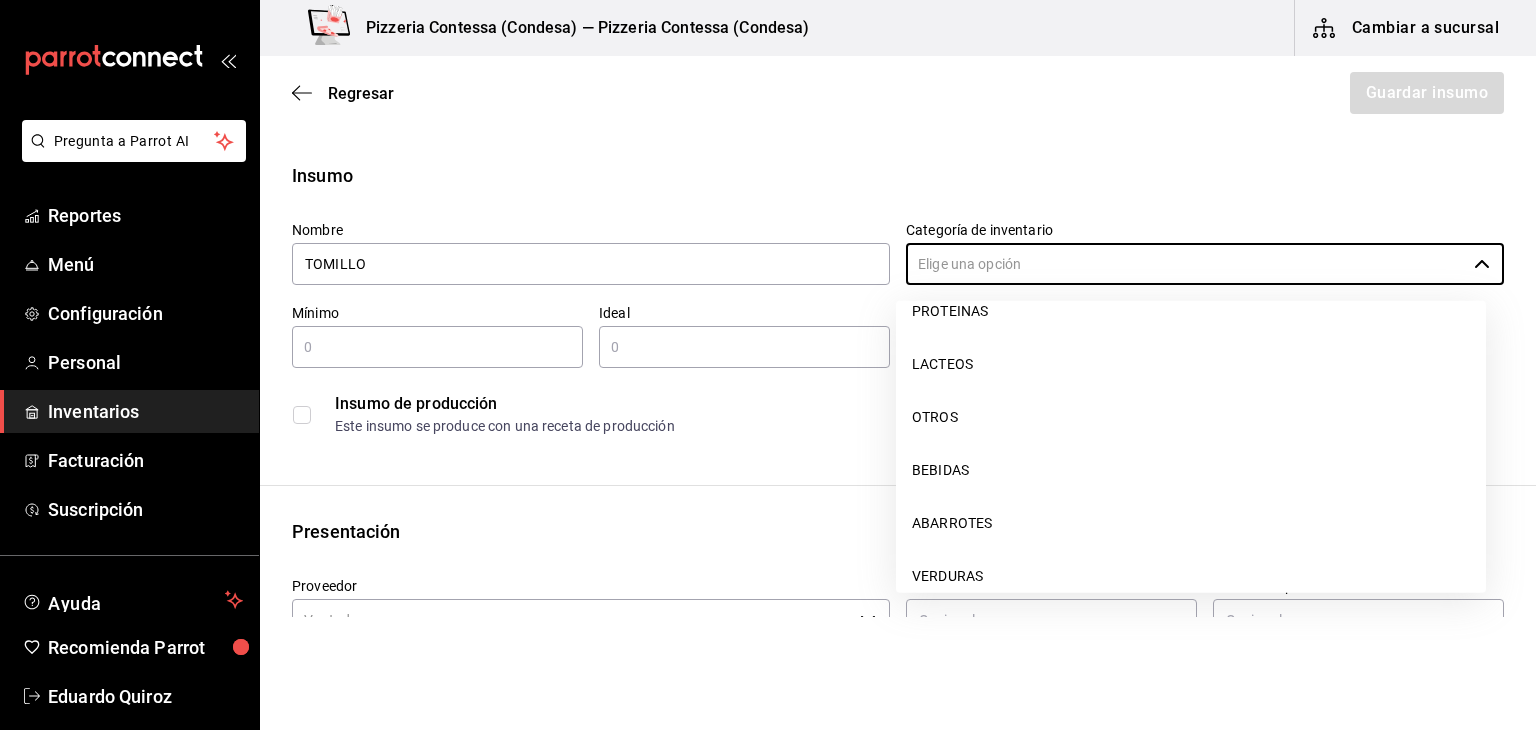click on "OTROS" at bounding box center [1191, 417] 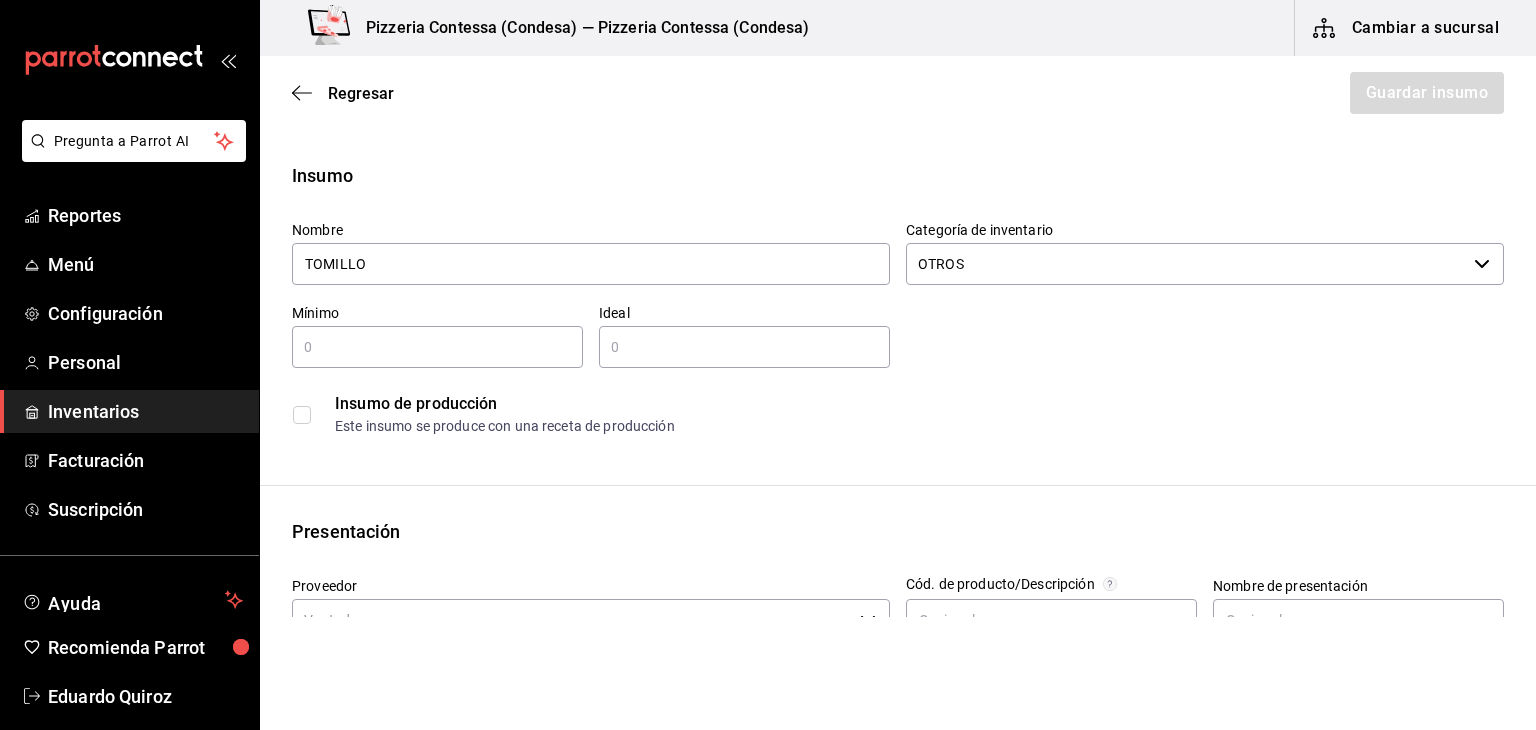 click on "​" at bounding box center [437, 347] 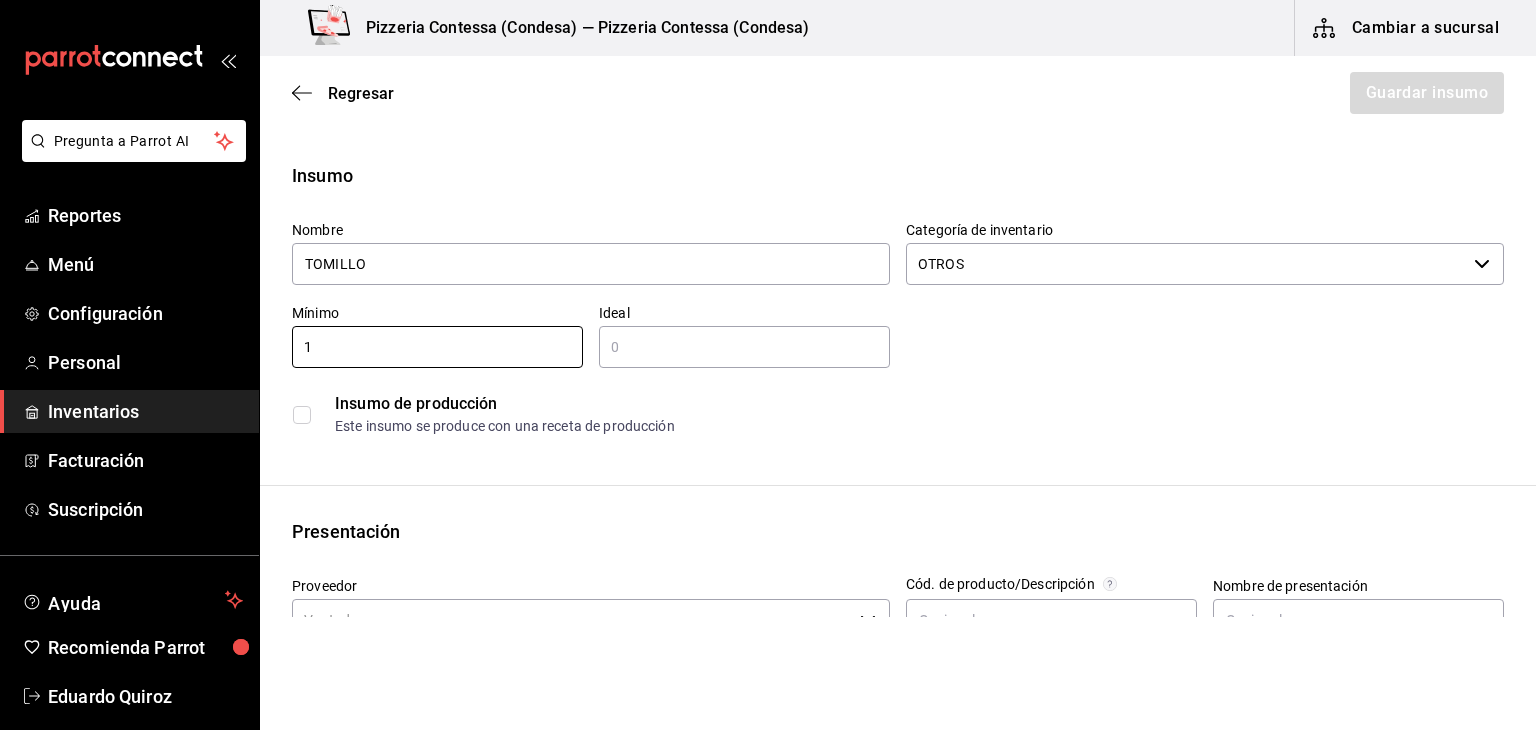 type on "1" 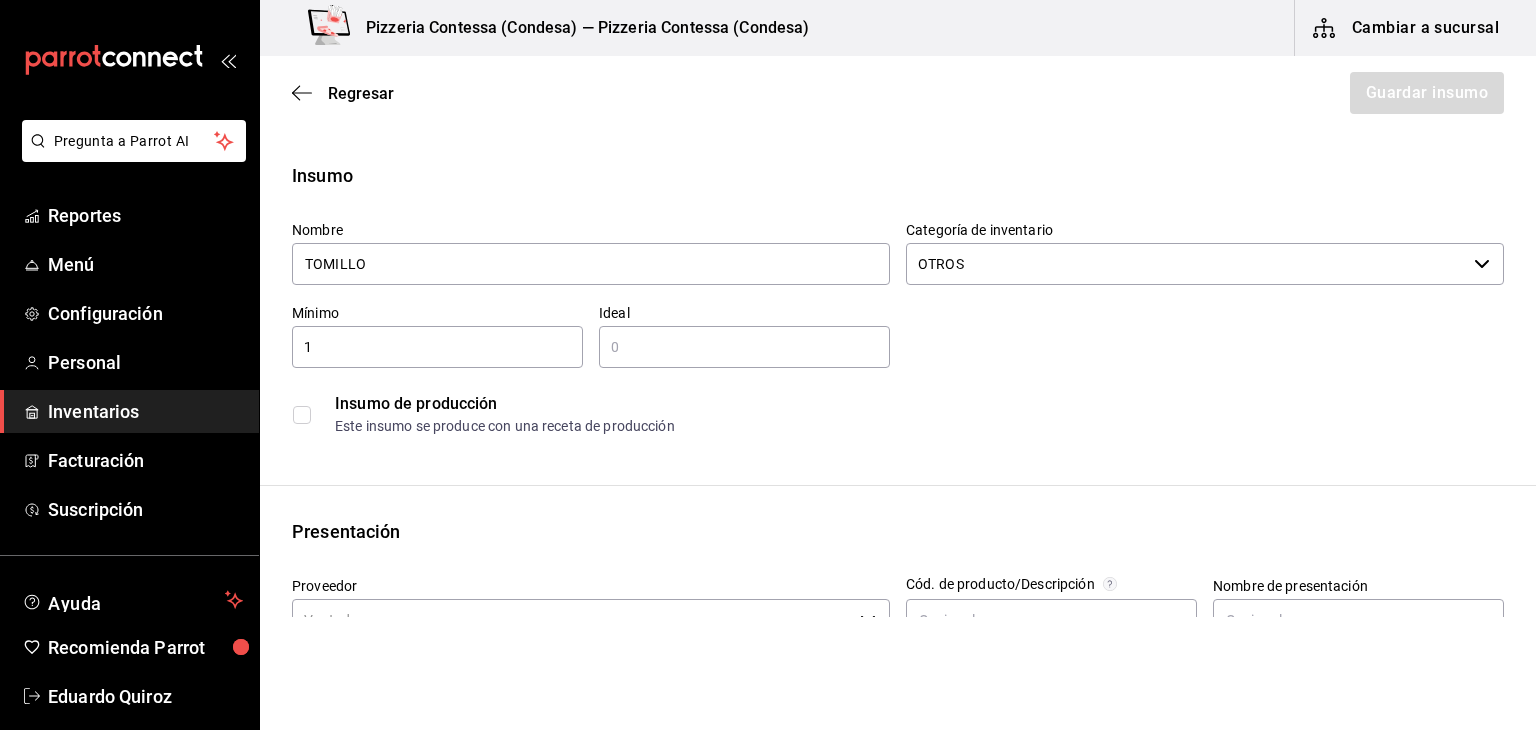 click at bounding box center [744, 347] 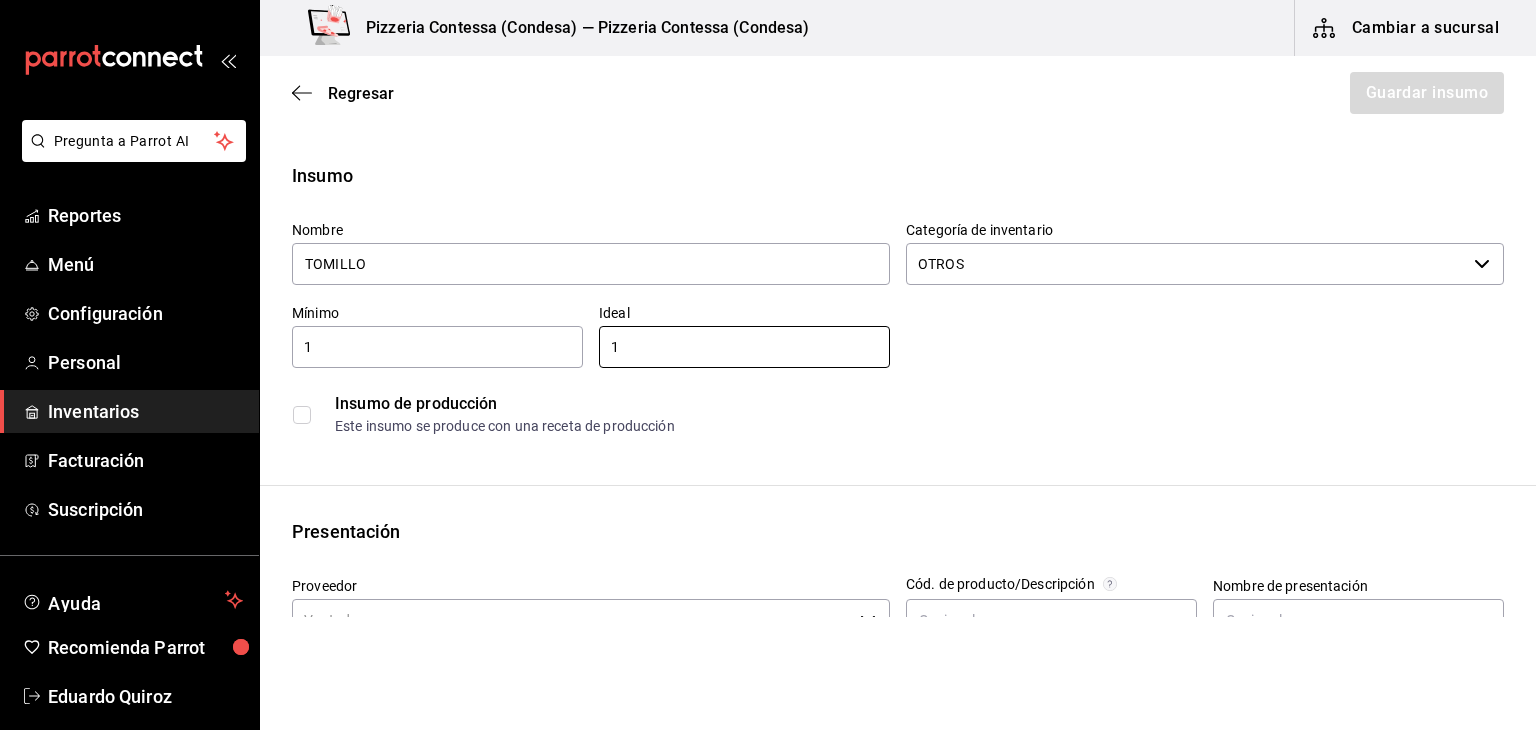 type on "1" 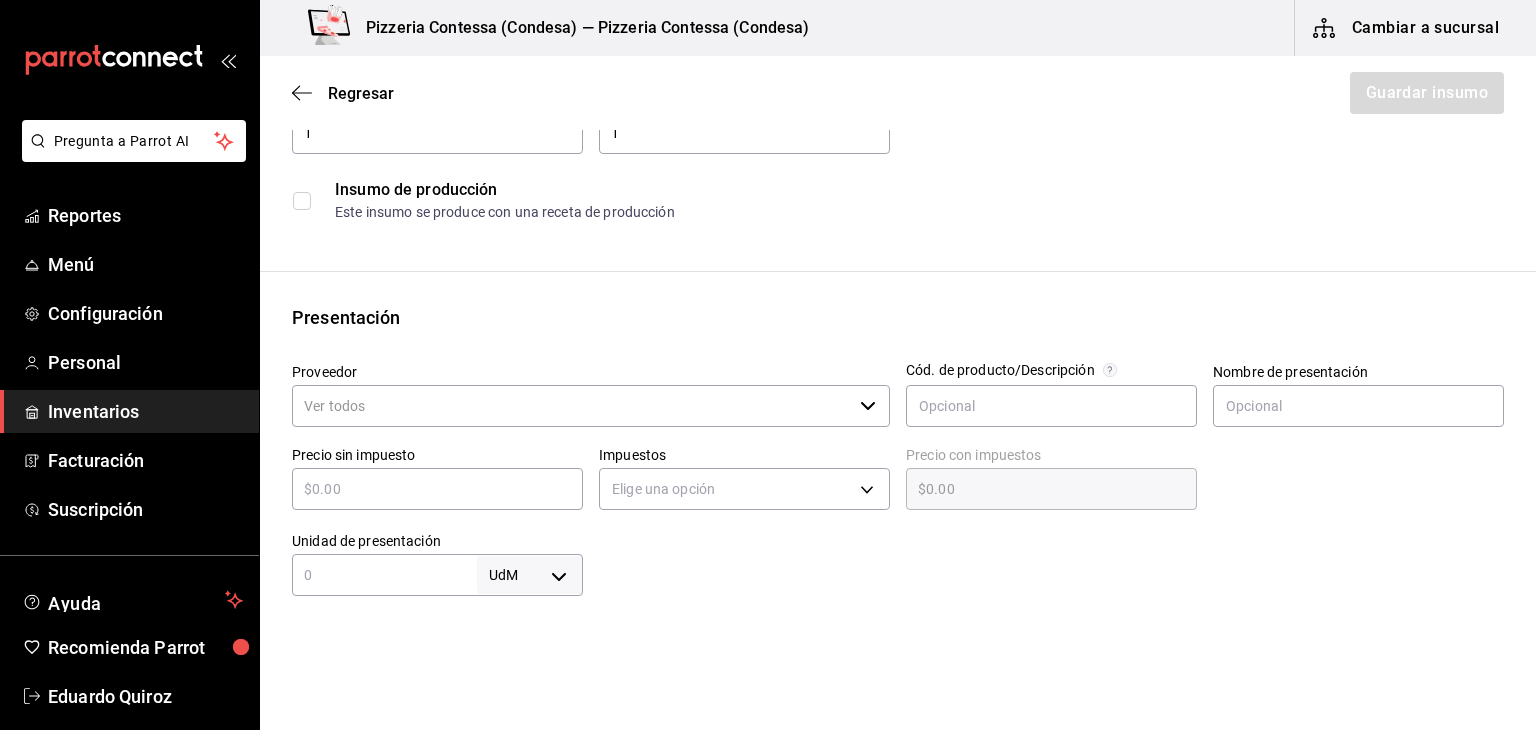 scroll, scrollTop: 222, scrollLeft: 0, axis: vertical 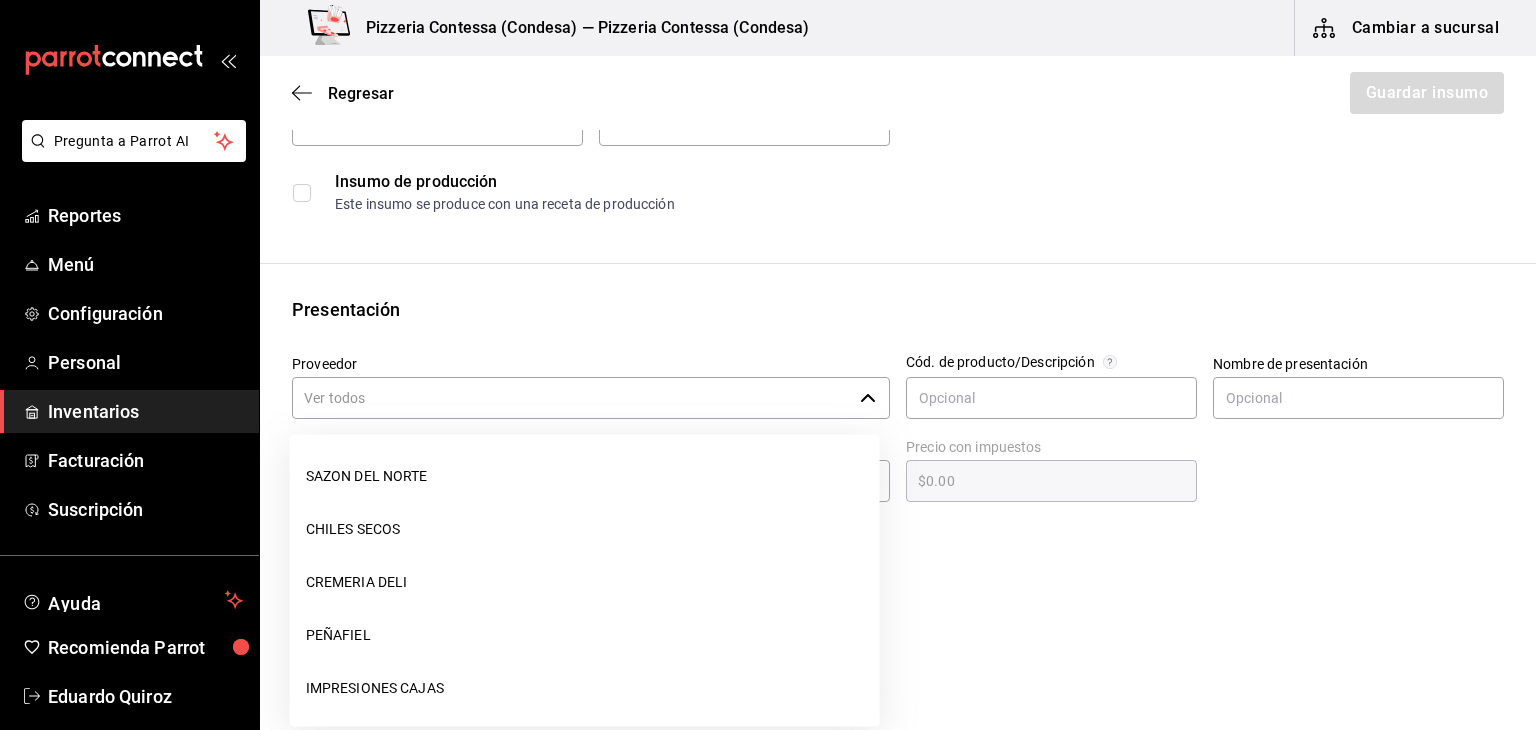 click on "Proveedor" at bounding box center [572, 398] 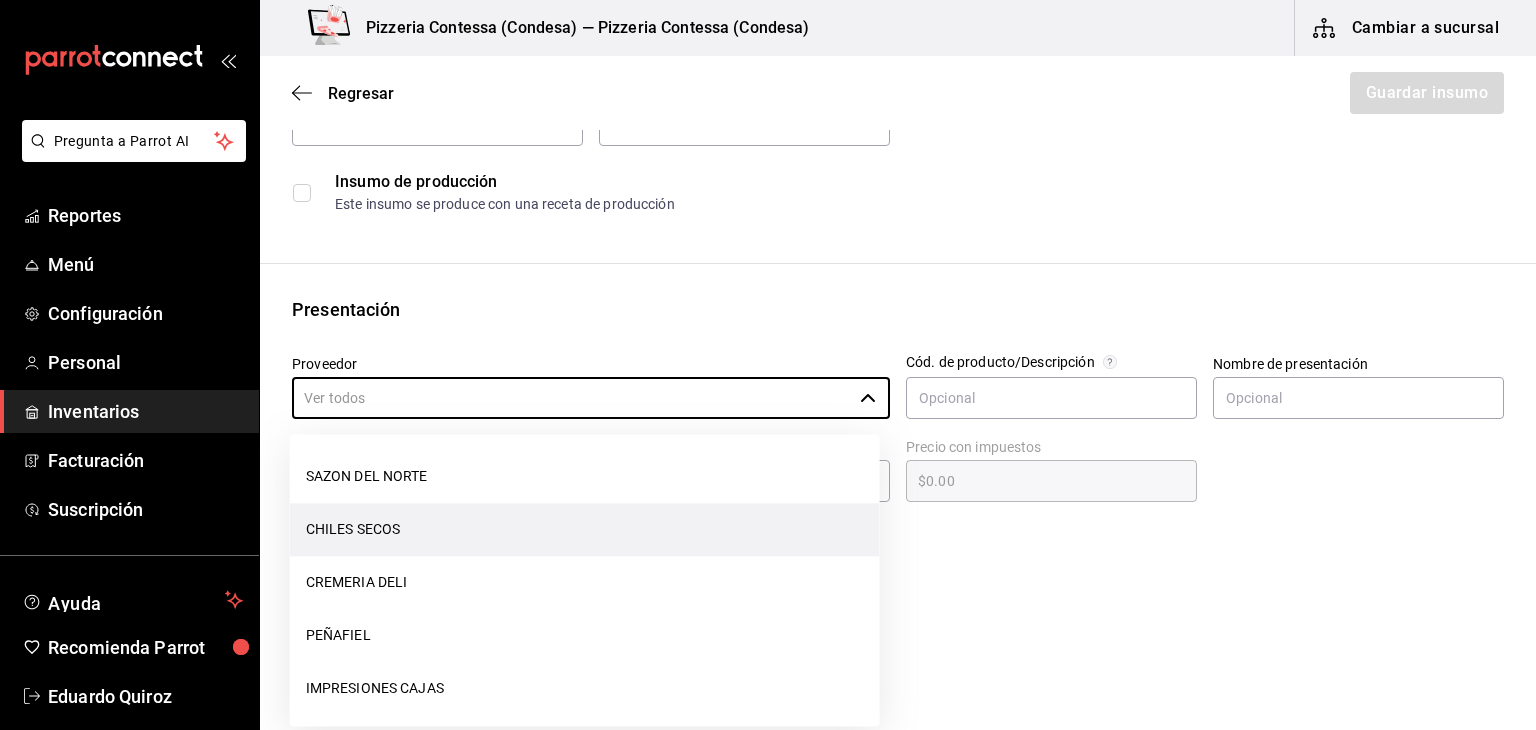 click on "CHILES SECOS" at bounding box center [585, 529] 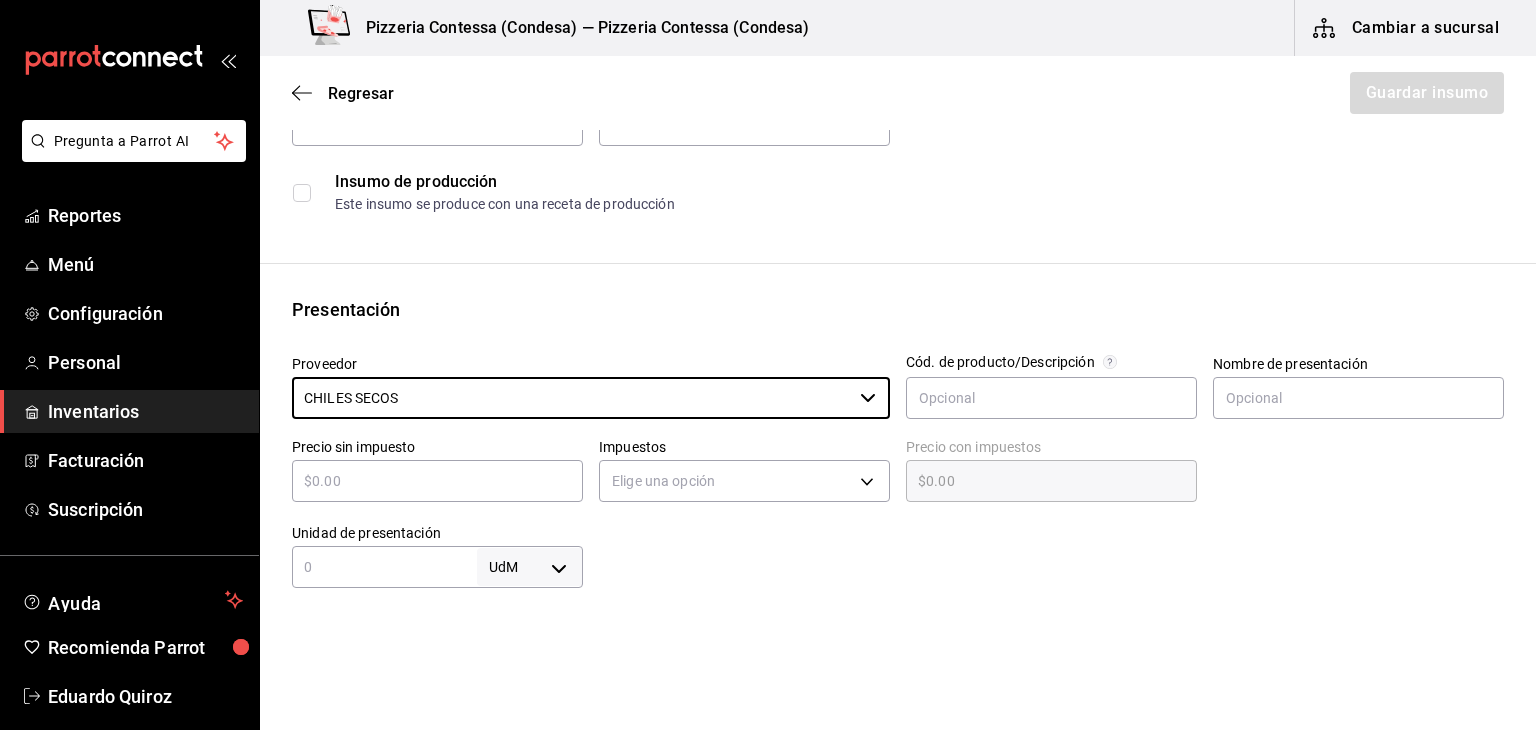 click at bounding box center (384, 567) 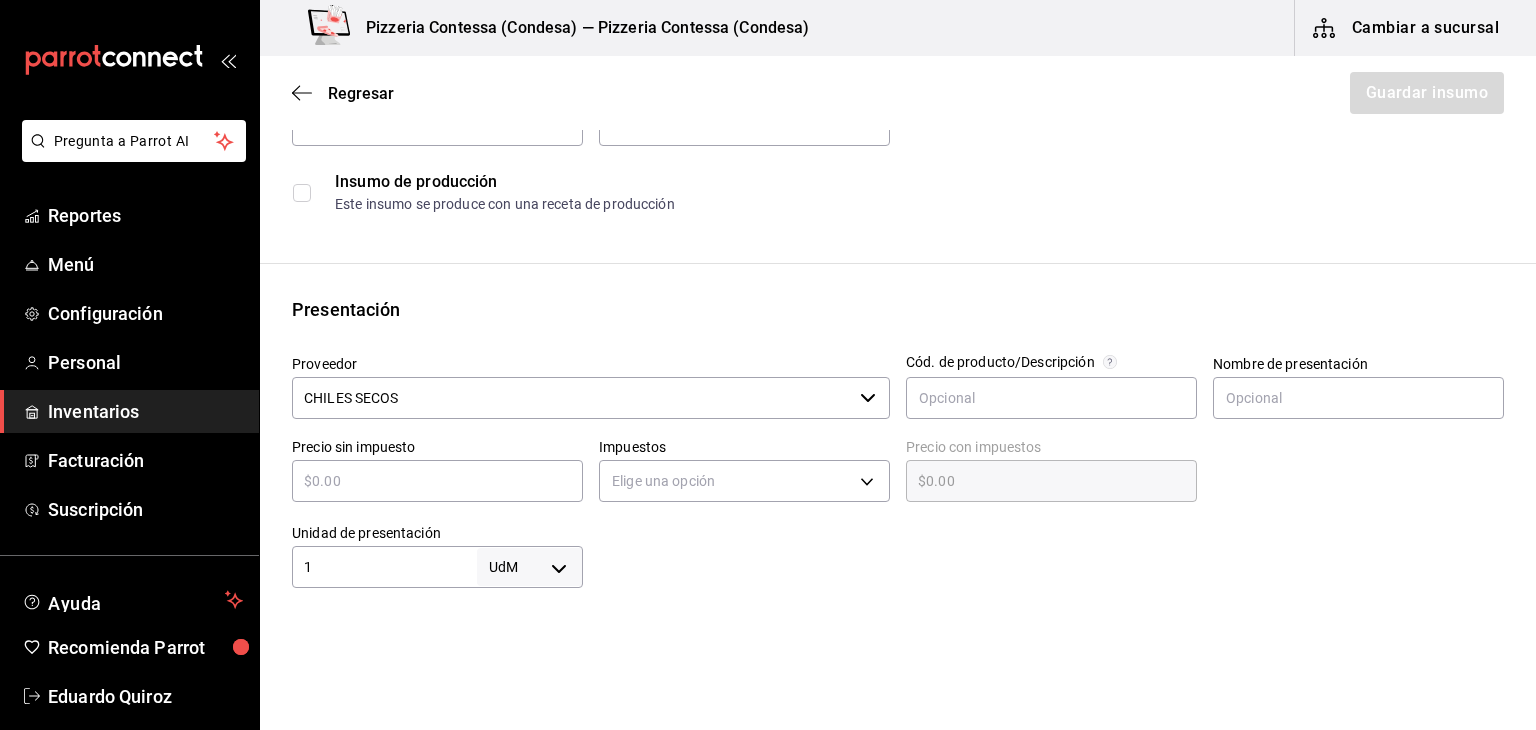type on "1" 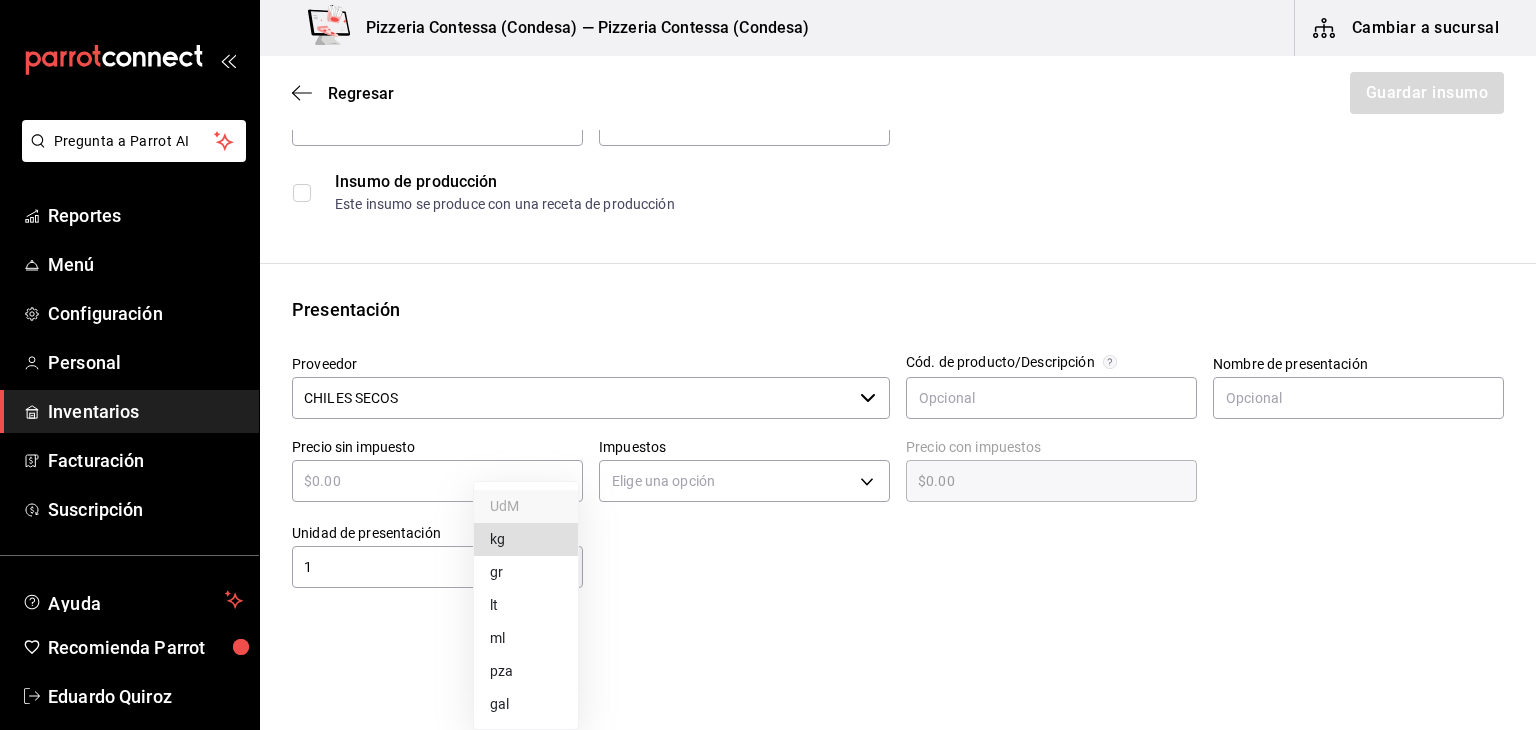 click on "Pregunta a Parrot AI Reportes   Menú   Configuración   Personal   Inventarios   Facturación   Suscripción   Ayuda       UdM" at bounding box center (768, 308) 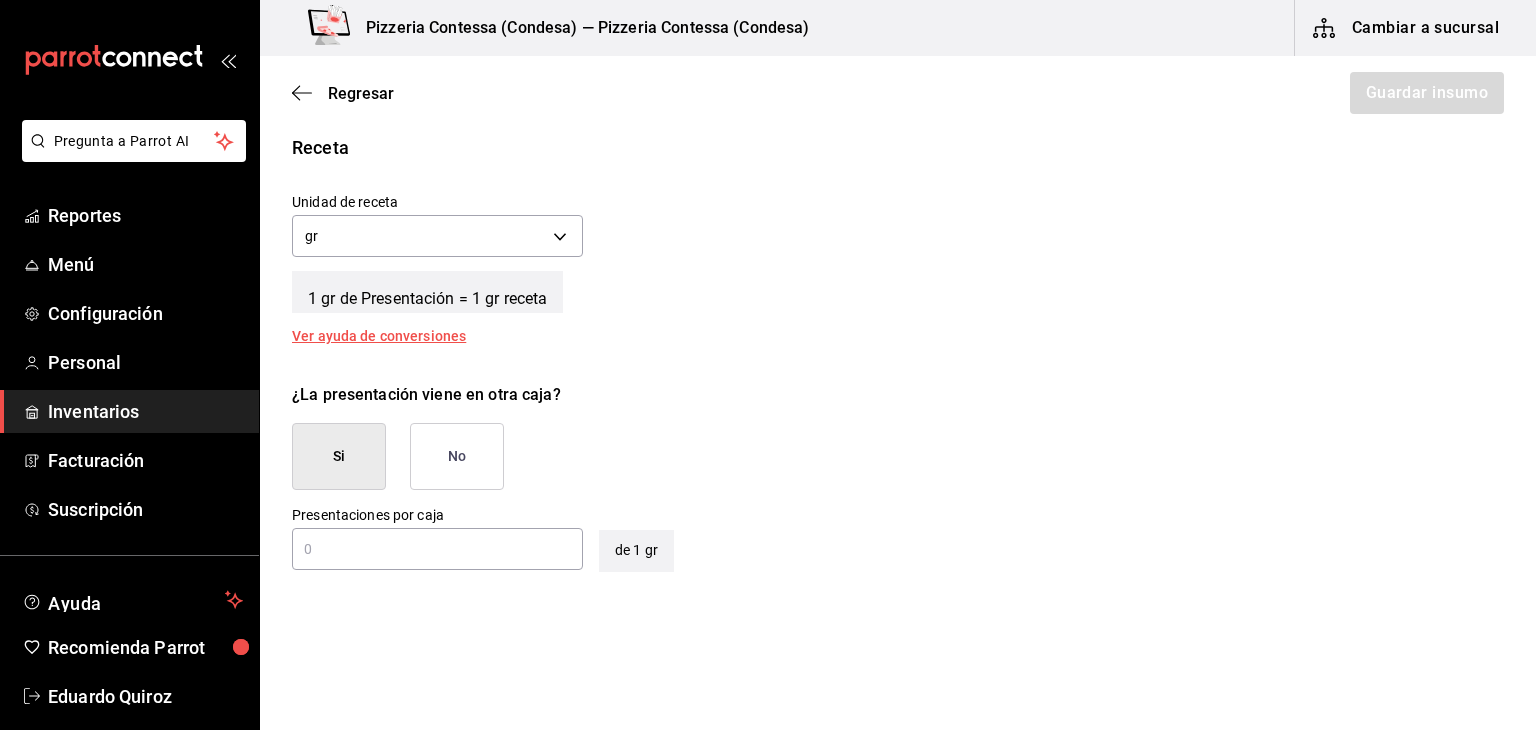 scroll, scrollTop: 708, scrollLeft: 0, axis: vertical 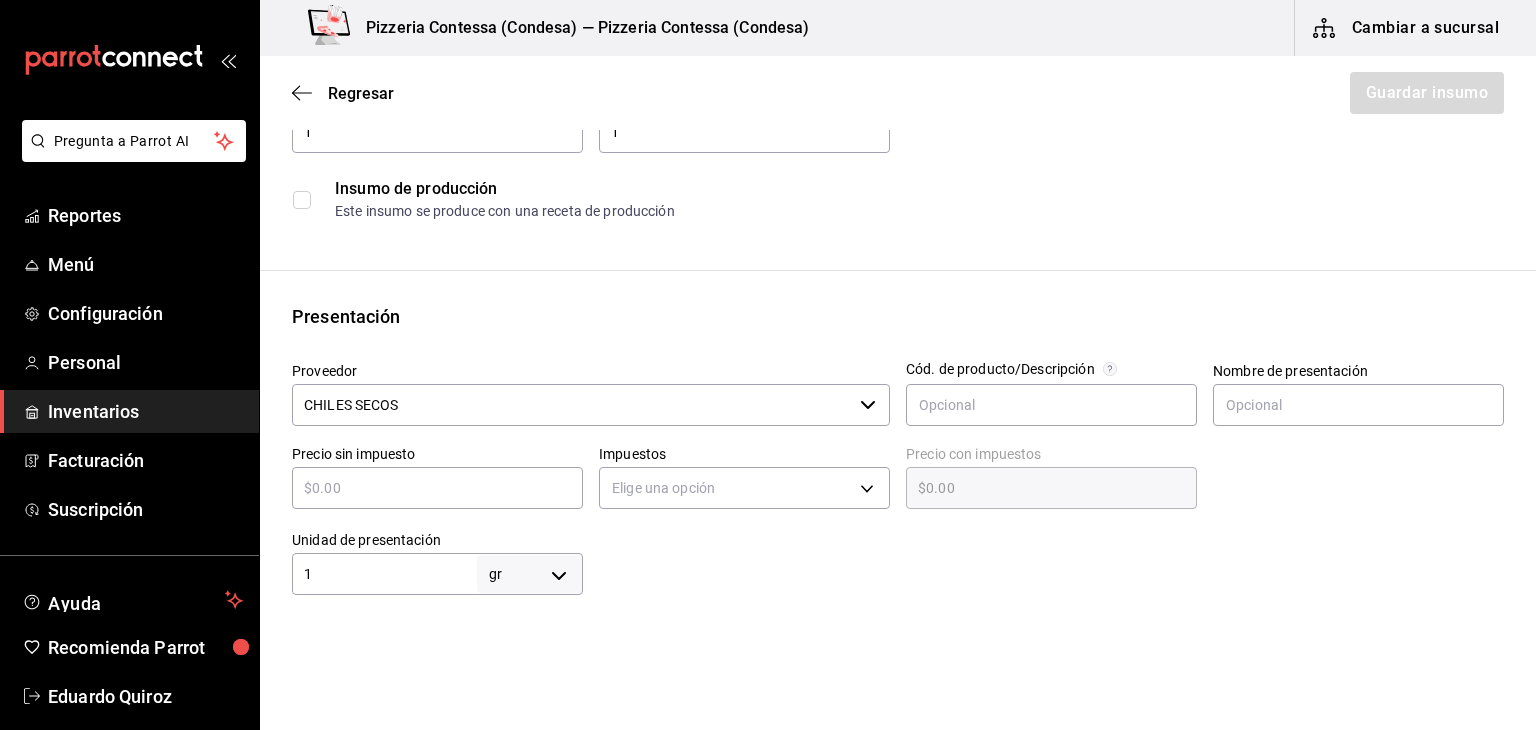 click at bounding box center (437, 488) 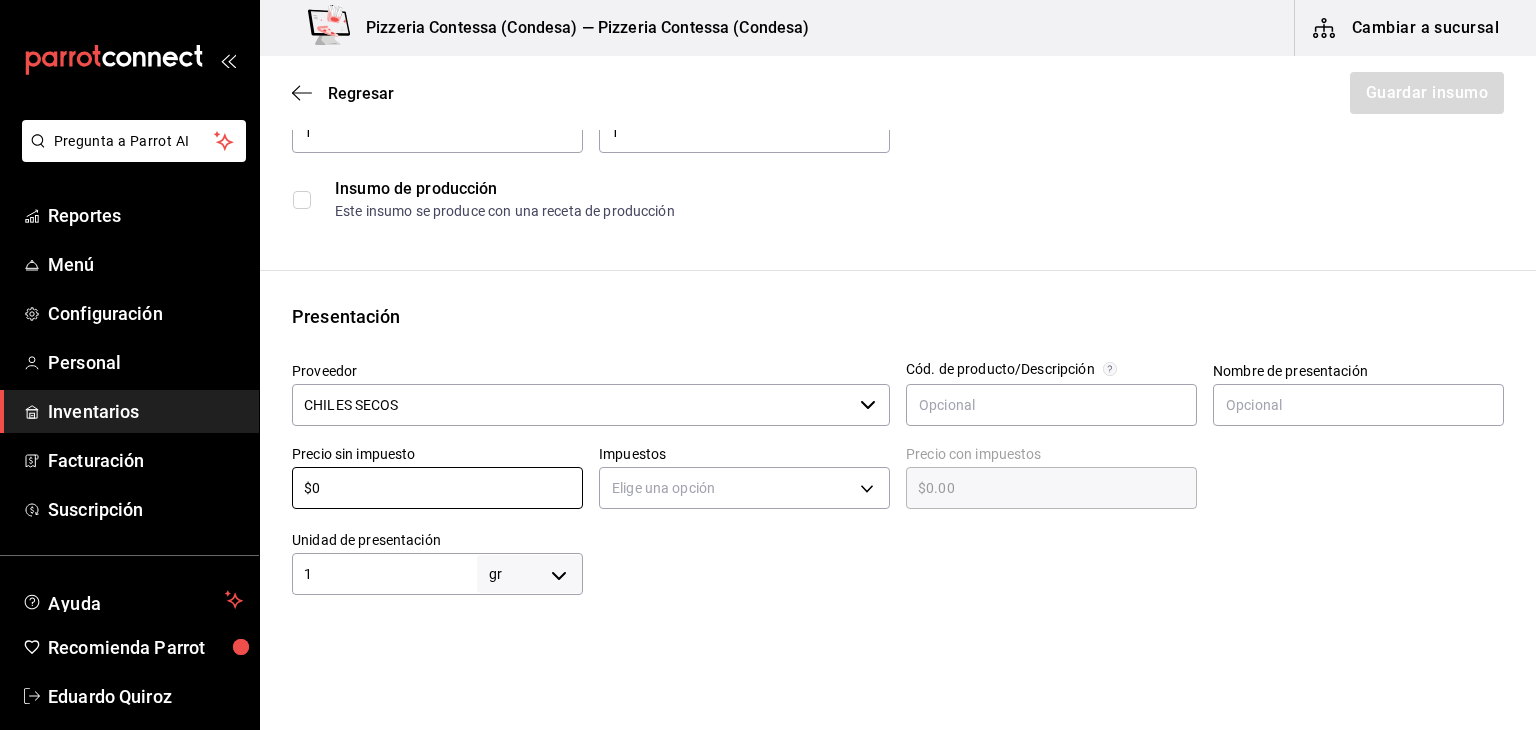 type on "$0" 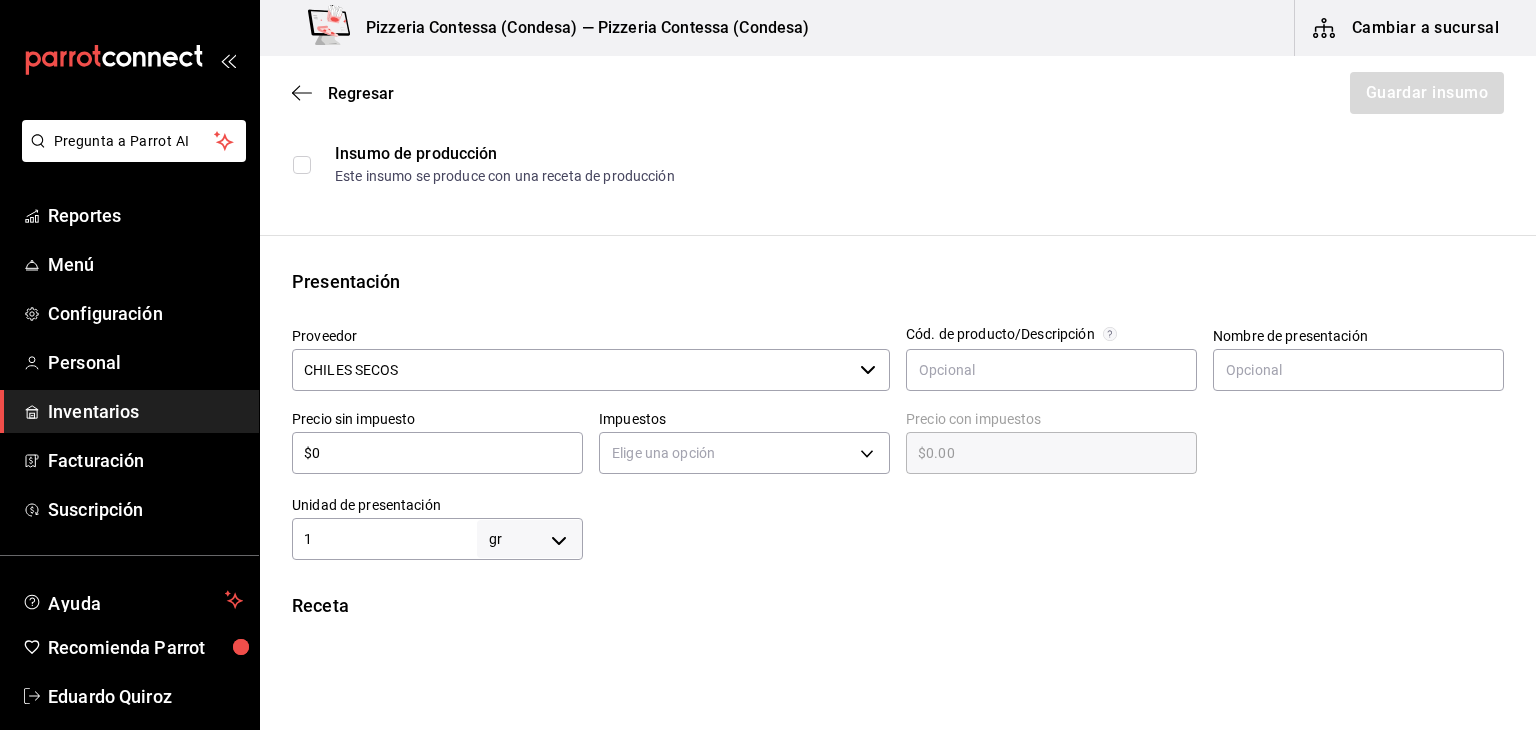 scroll, scrollTop: 251, scrollLeft: 0, axis: vertical 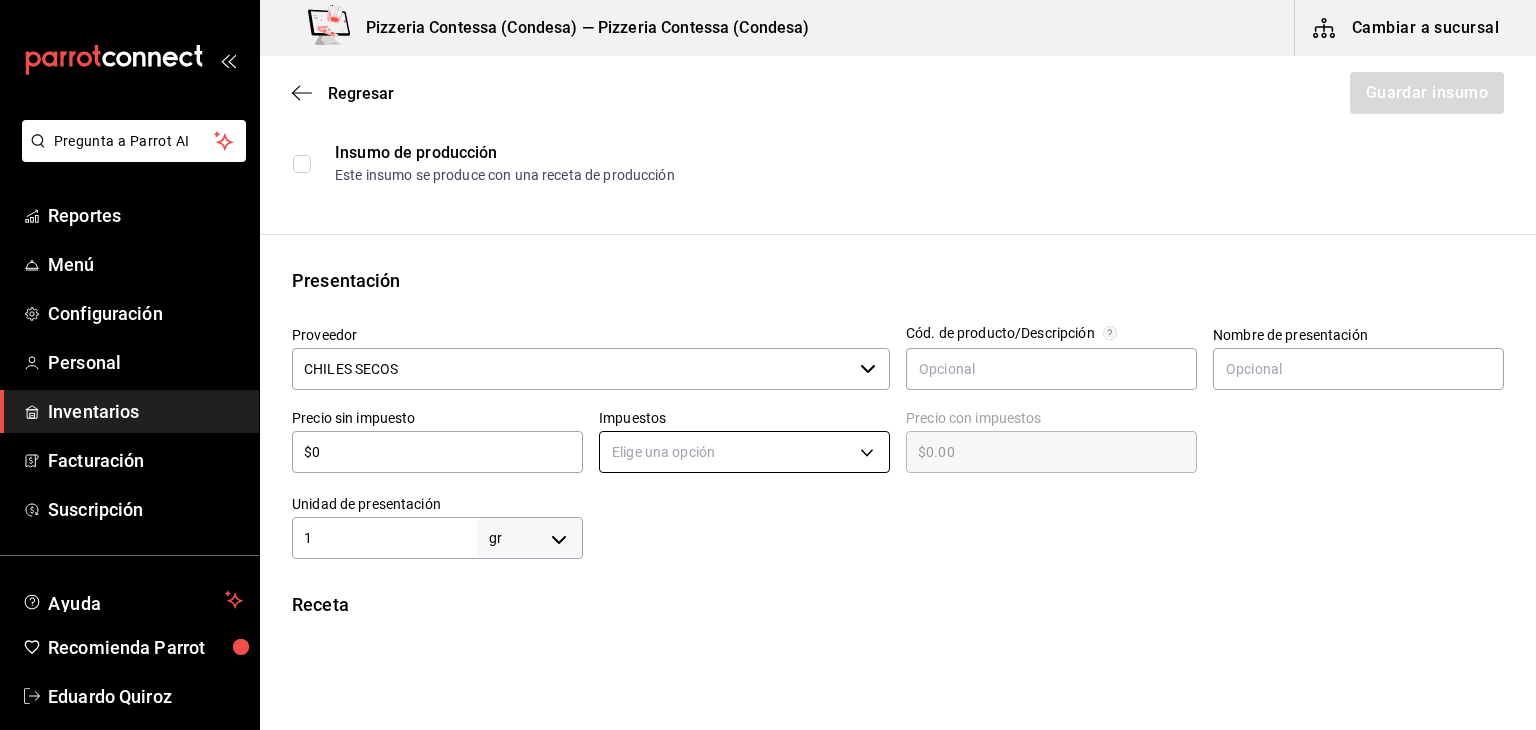 click on "Pregunta a Parrot AI Reportes   Menú   Configuración   Personal   Inventarios   Facturación   Suscripción" at bounding box center (768, 308) 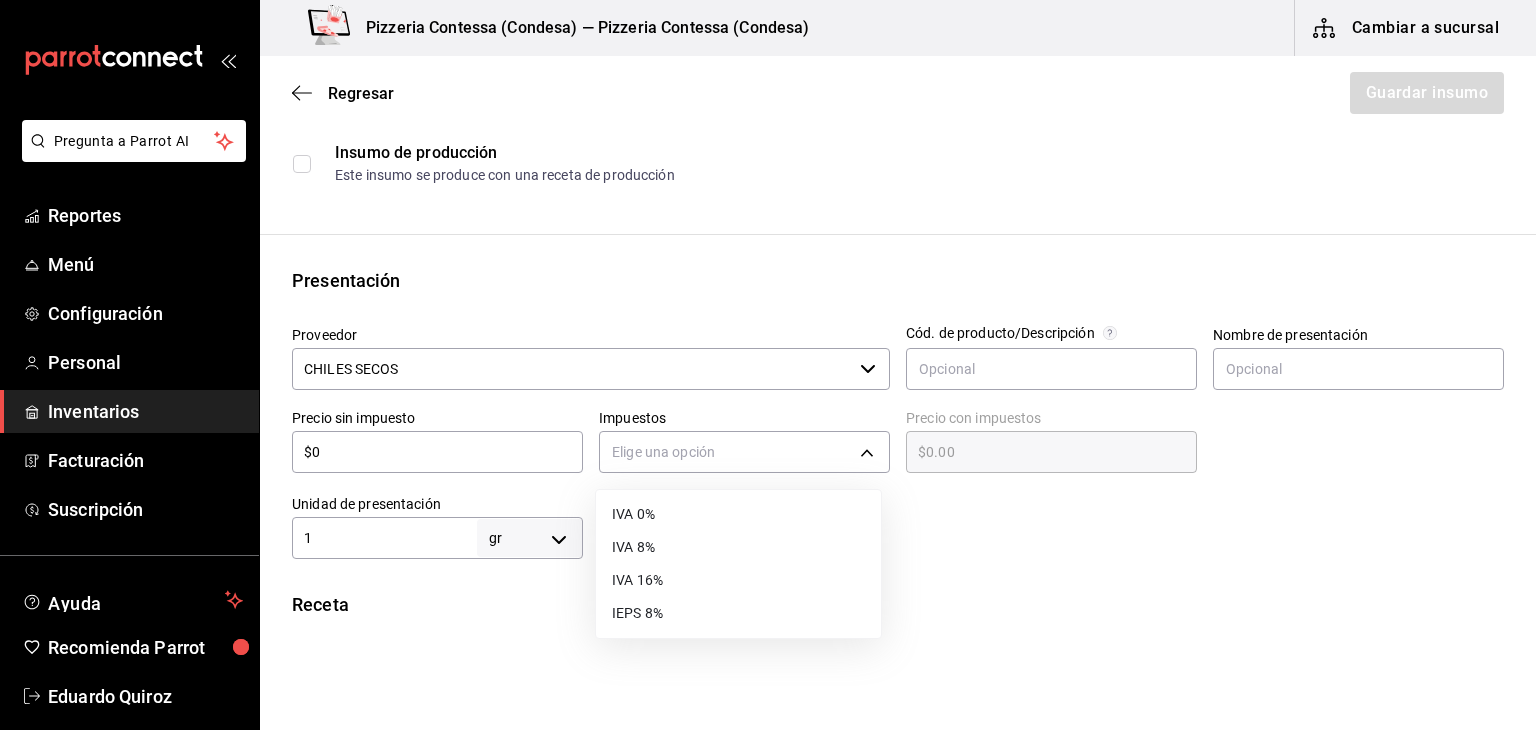click on "IVA 16%" at bounding box center [738, 580] 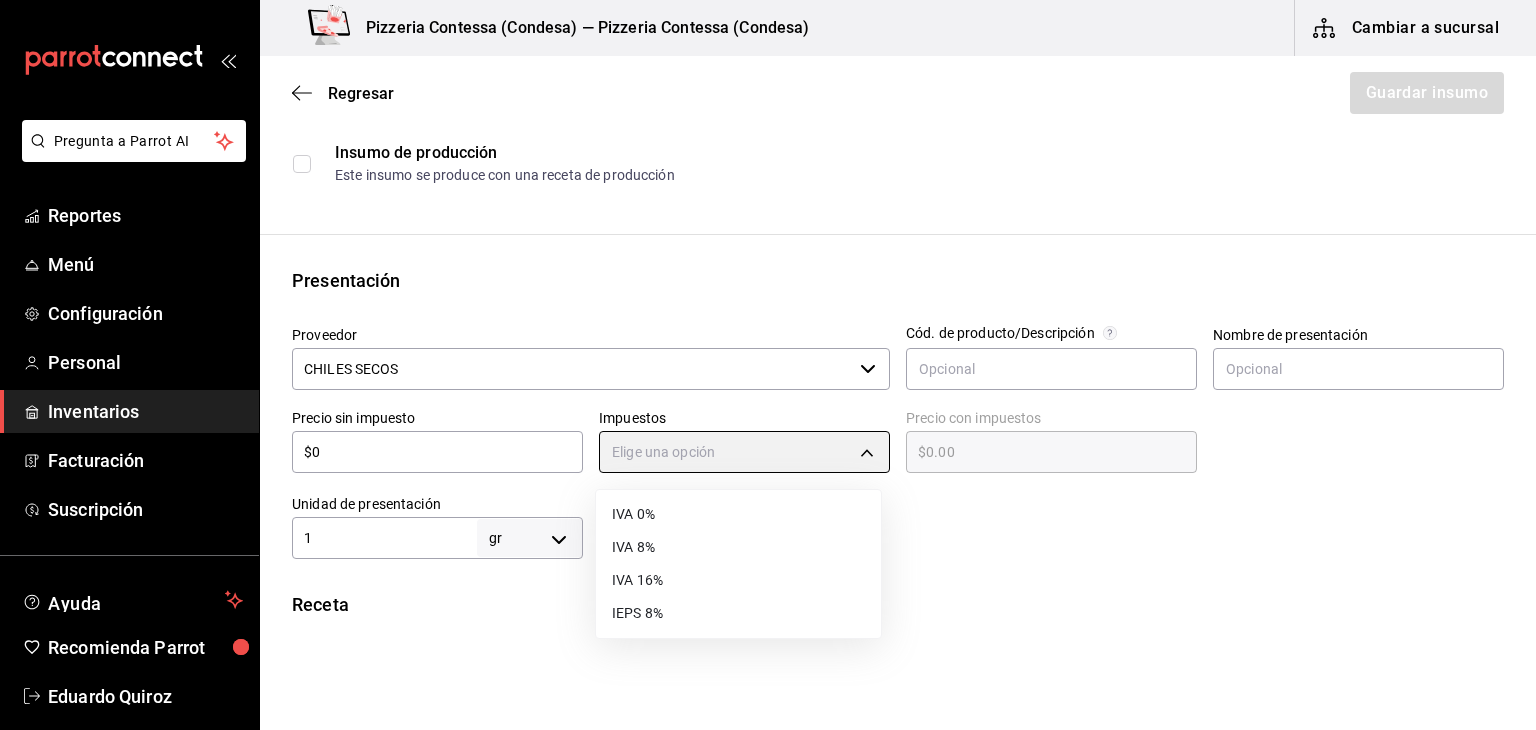 type on "IVA_16" 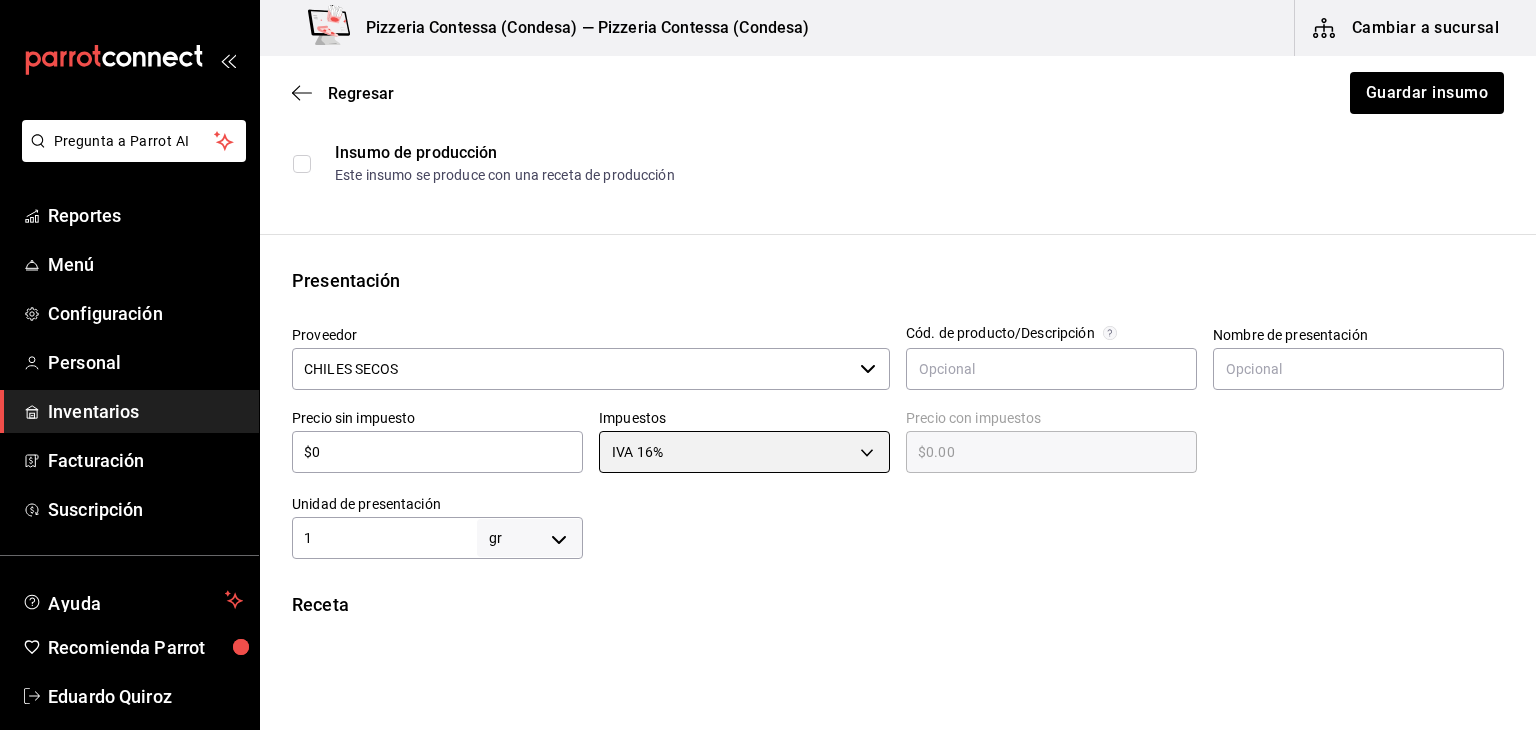 scroll, scrollTop: 0, scrollLeft: 0, axis: both 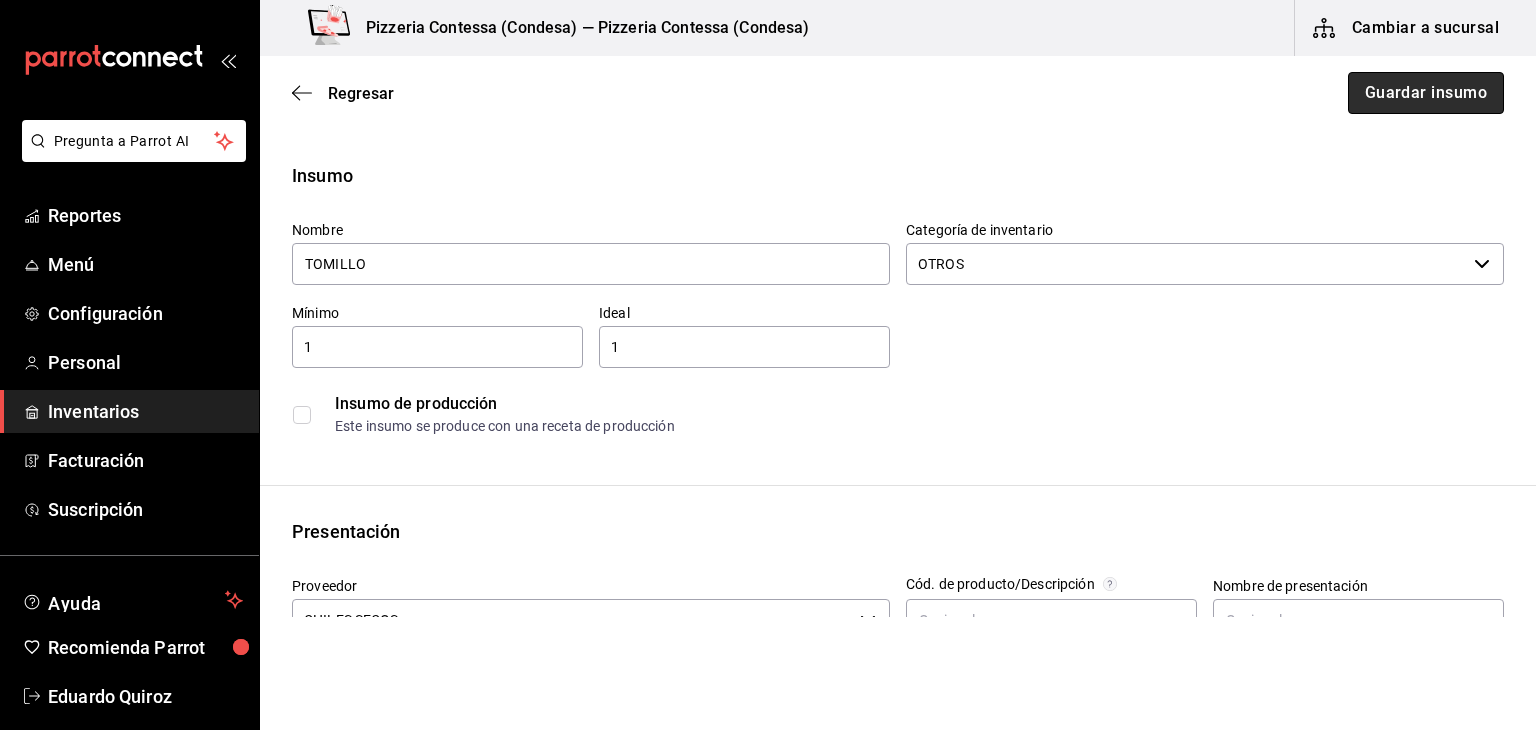 click on "Guardar insumo" at bounding box center [1426, 93] 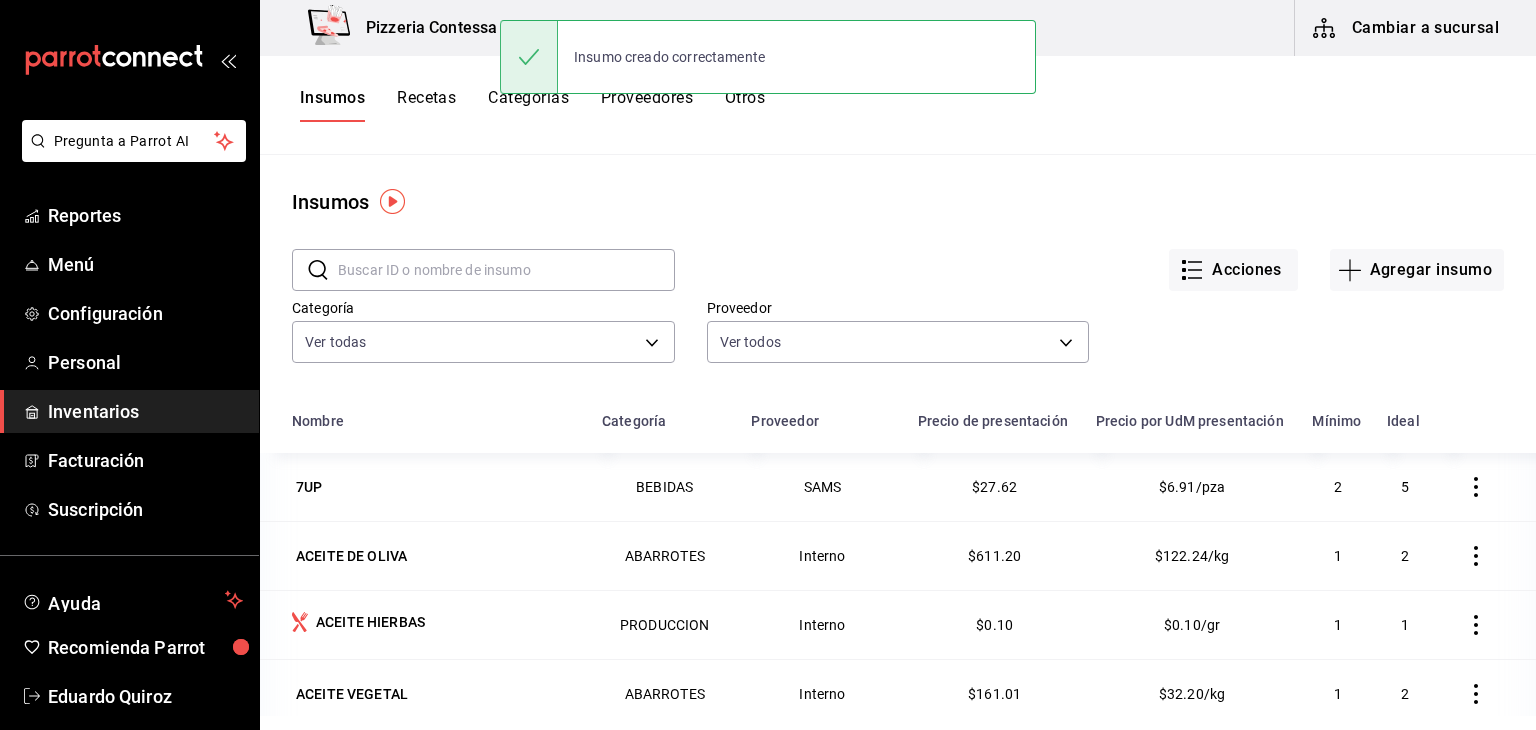 click at bounding box center (506, 270) 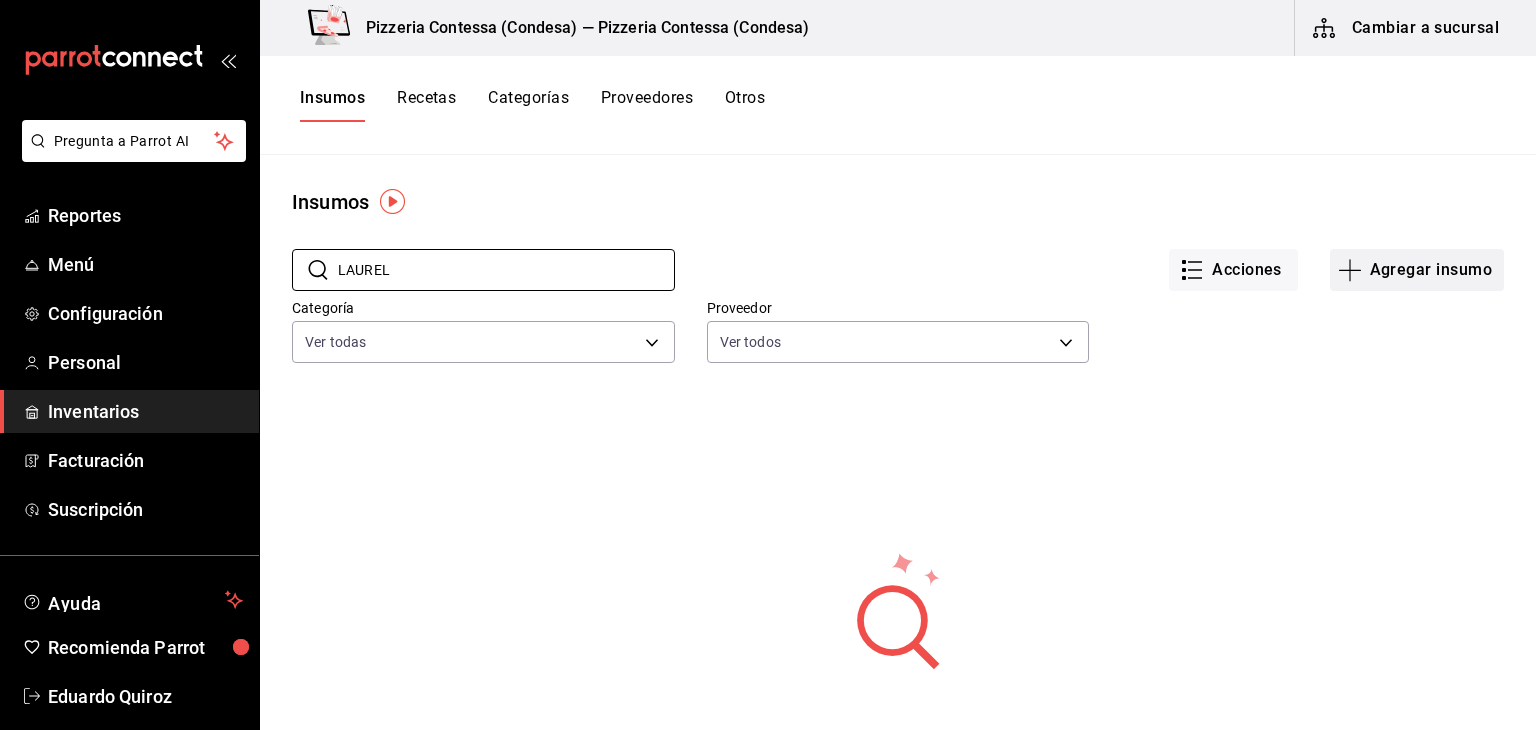 type on "LAUREL" 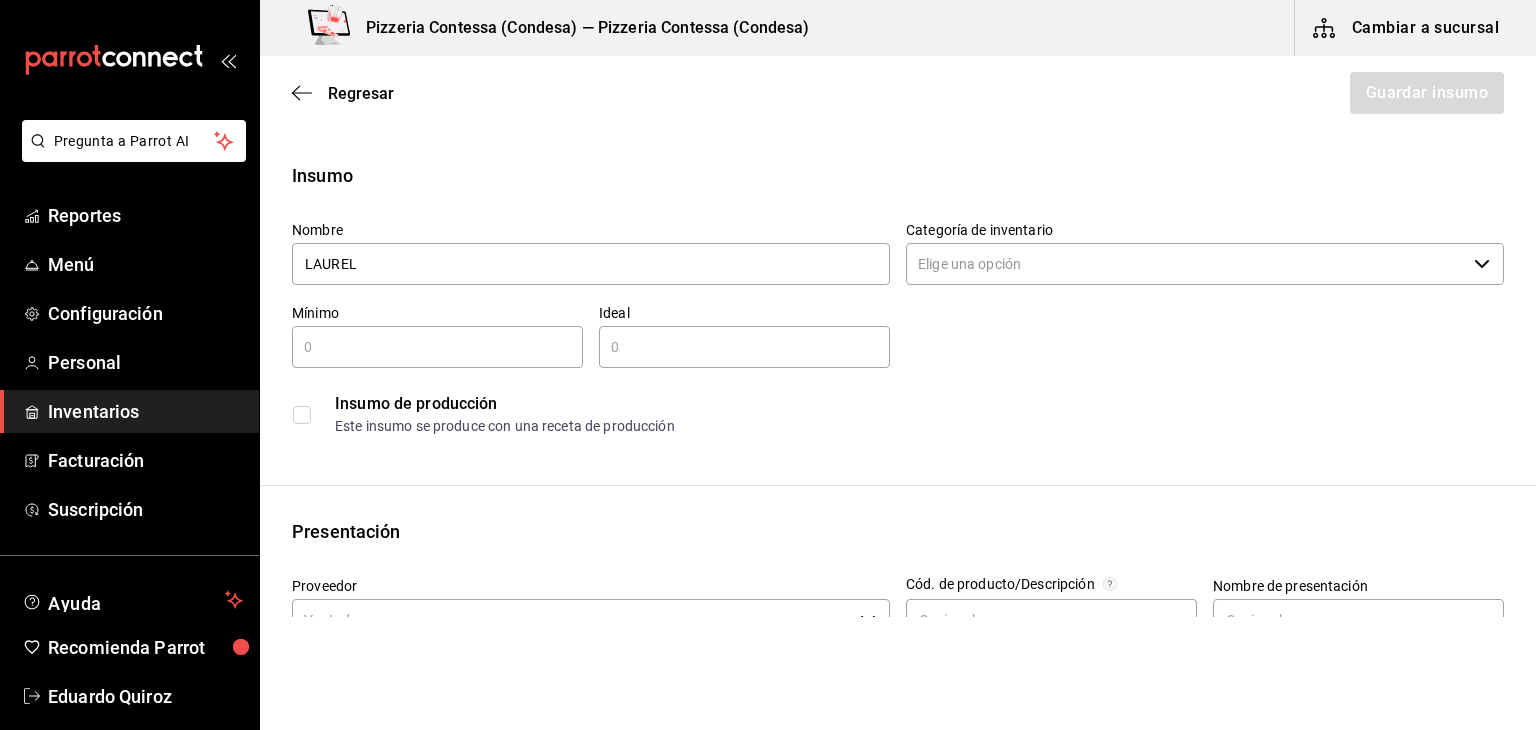 type on "LAUREL" 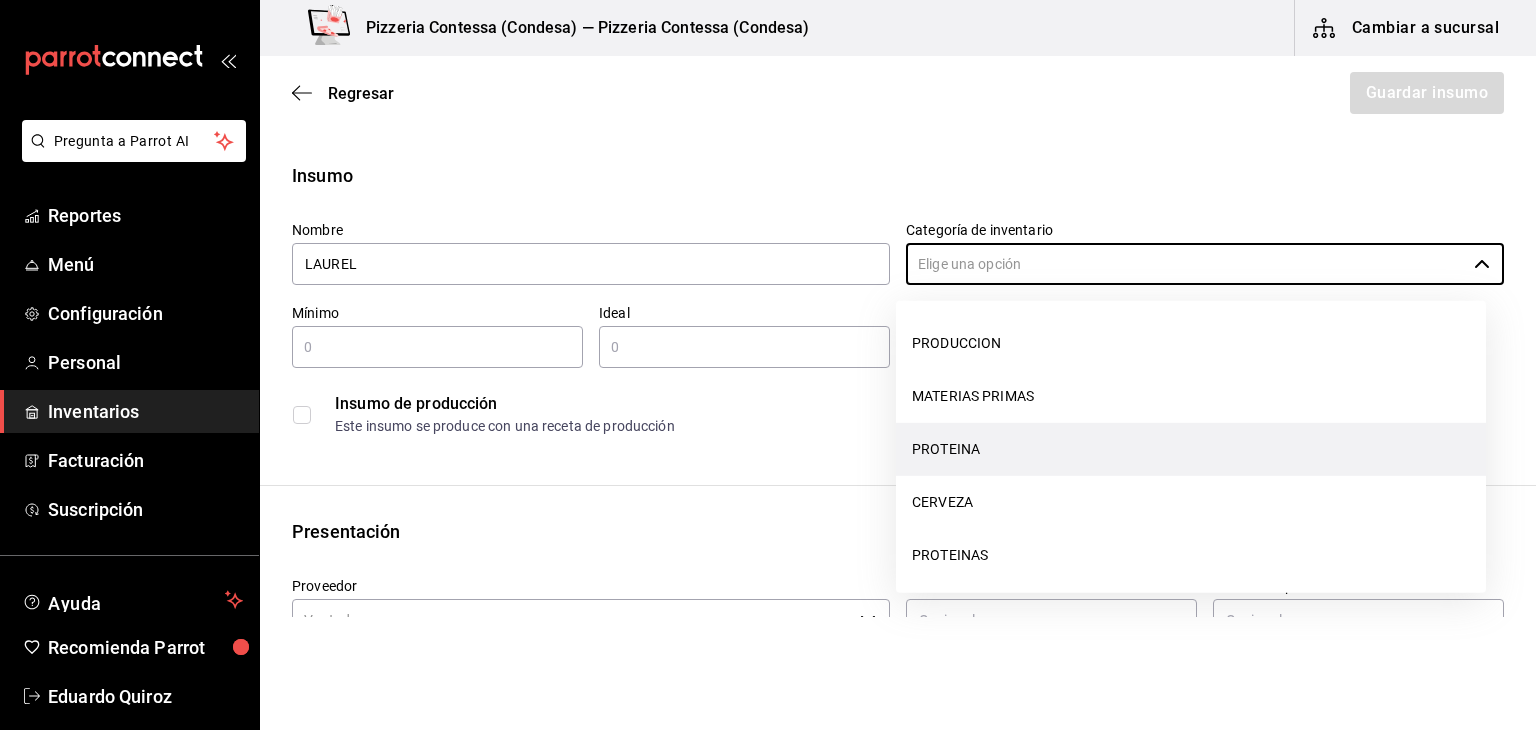 scroll, scrollTop: 270, scrollLeft: 0, axis: vertical 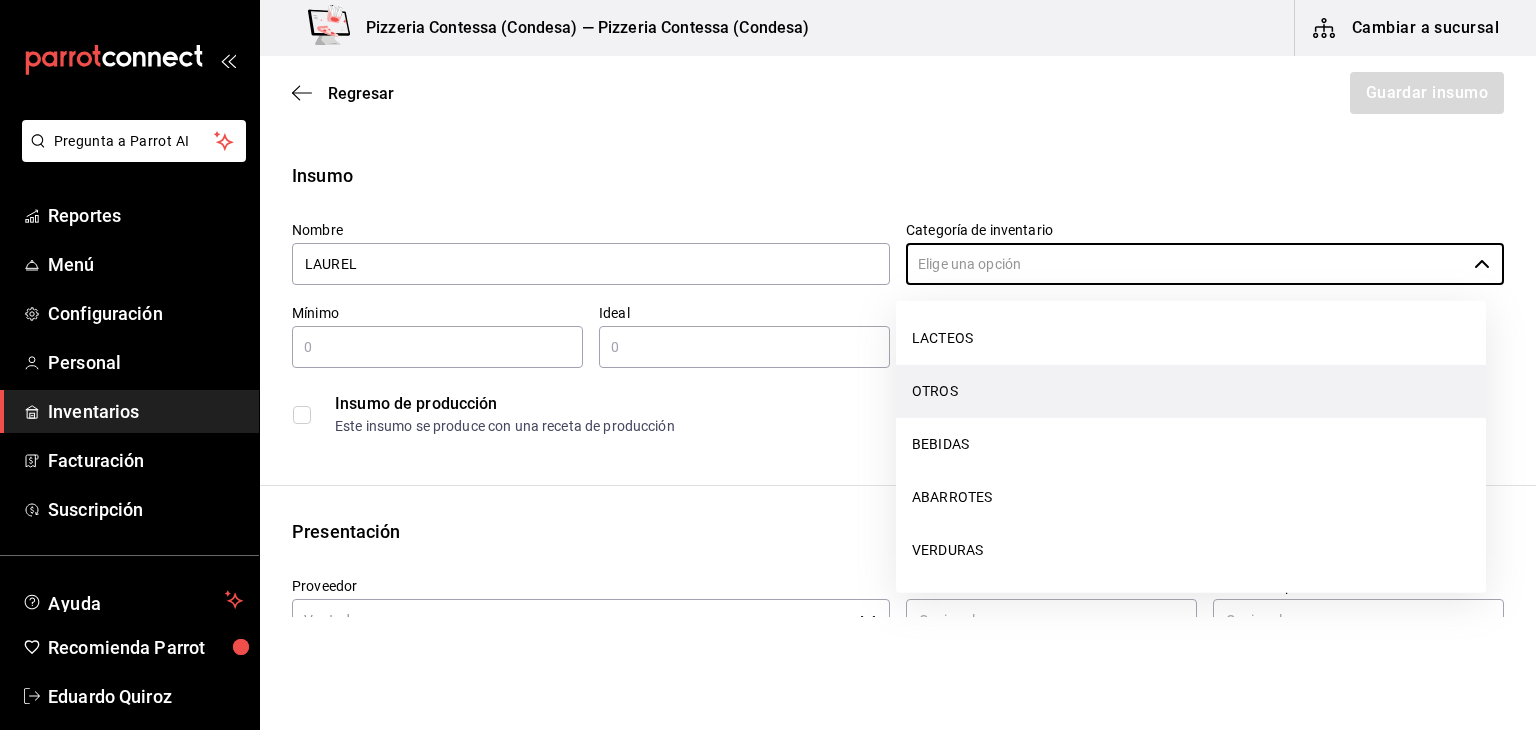 click on "OTROS" at bounding box center [1191, 391] 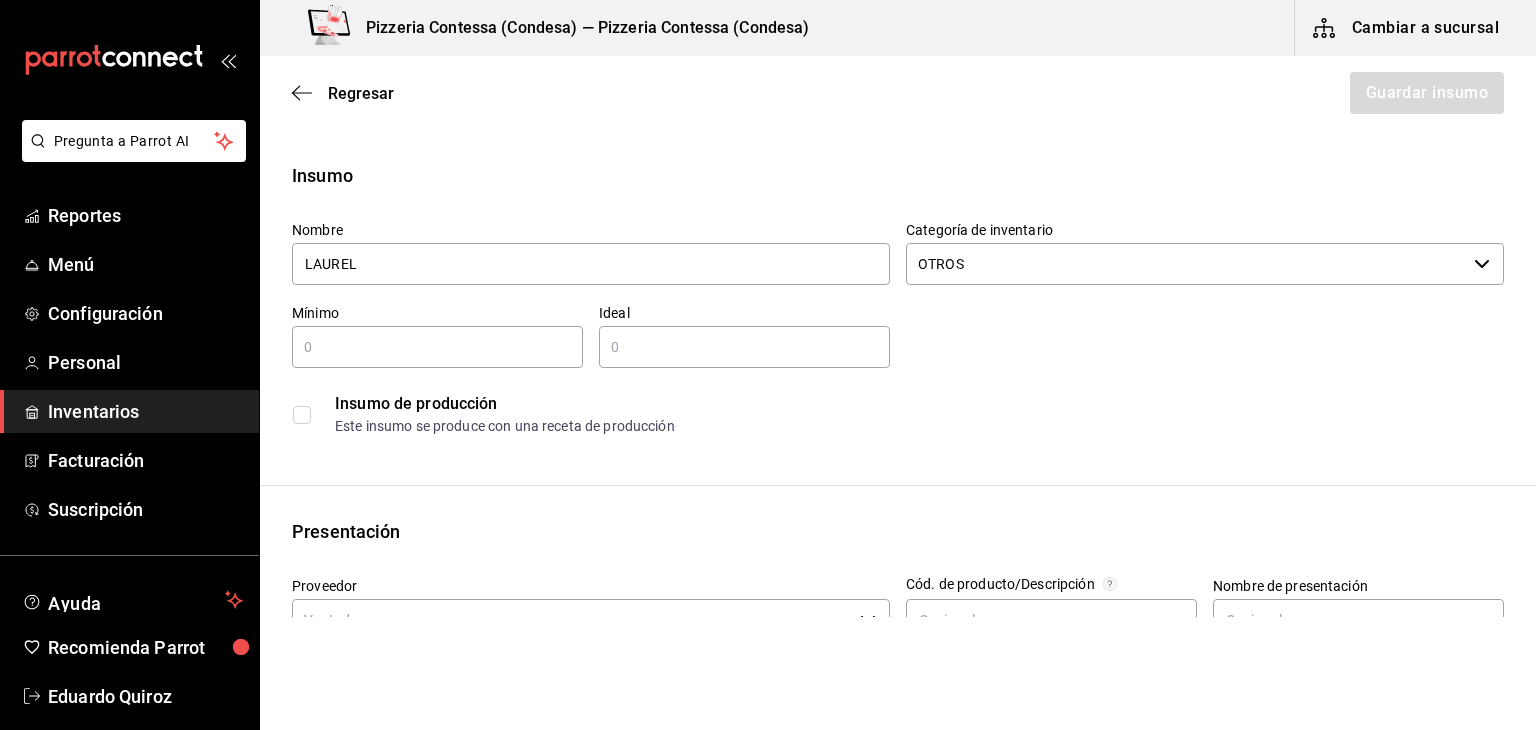 click at bounding box center [437, 347] 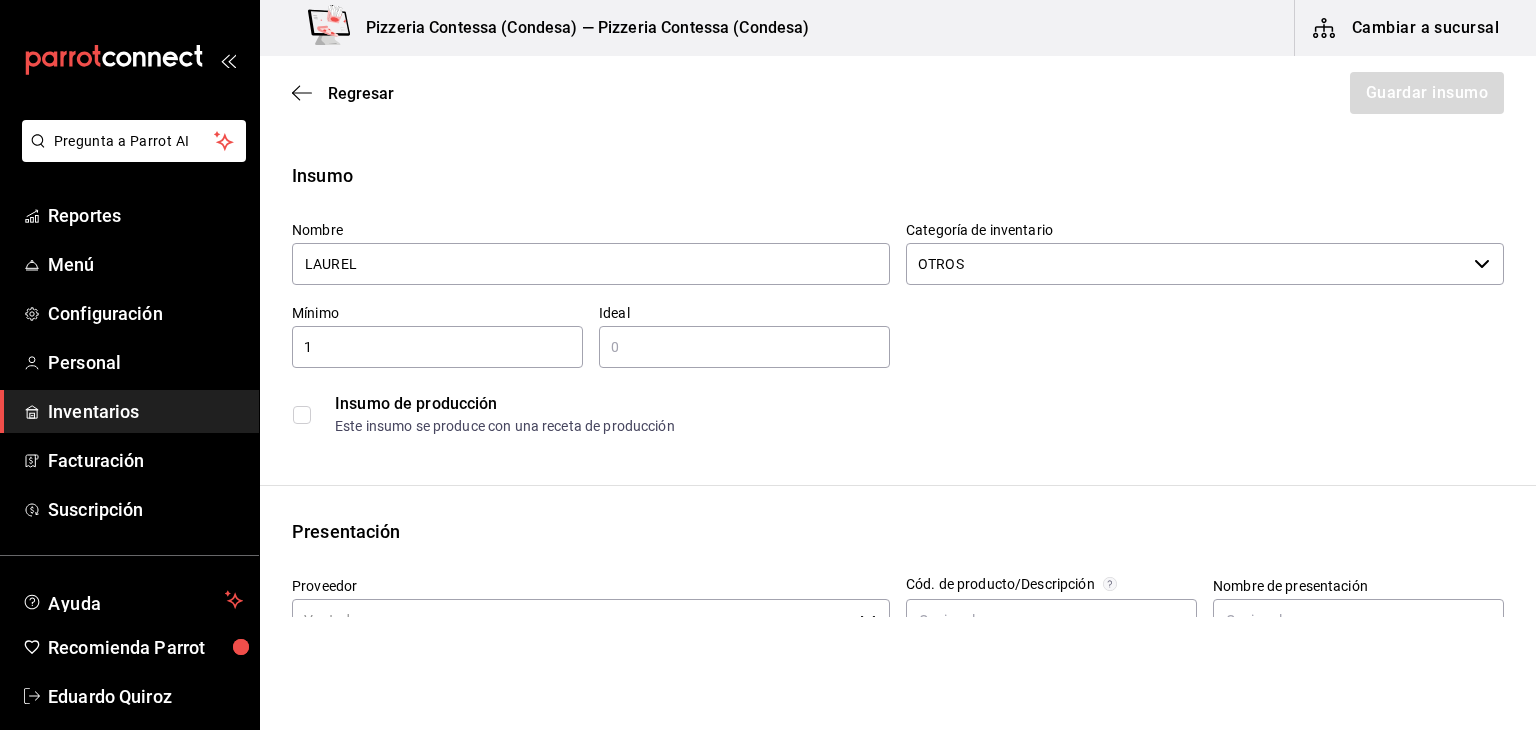 type on "1" 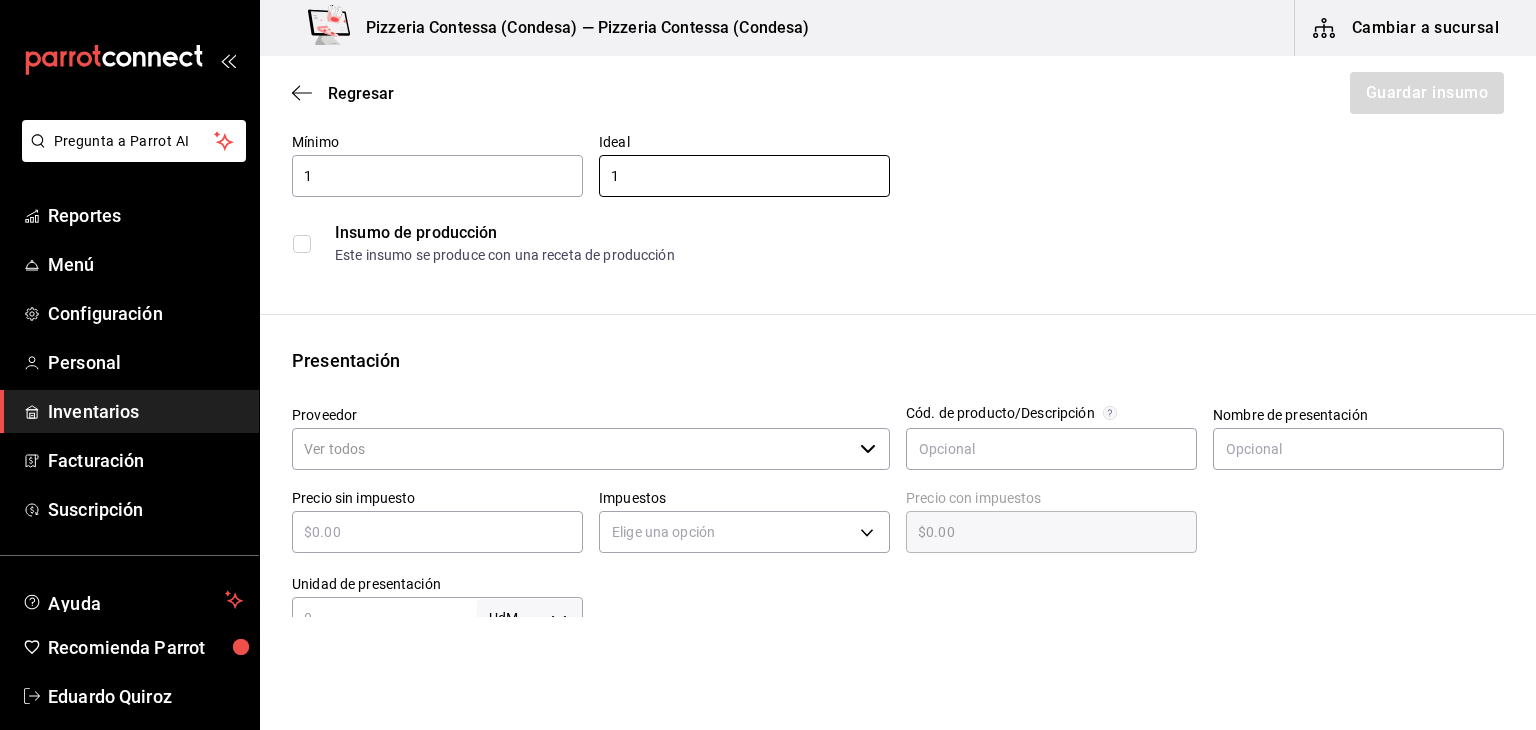 scroll, scrollTop: 175, scrollLeft: 0, axis: vertical 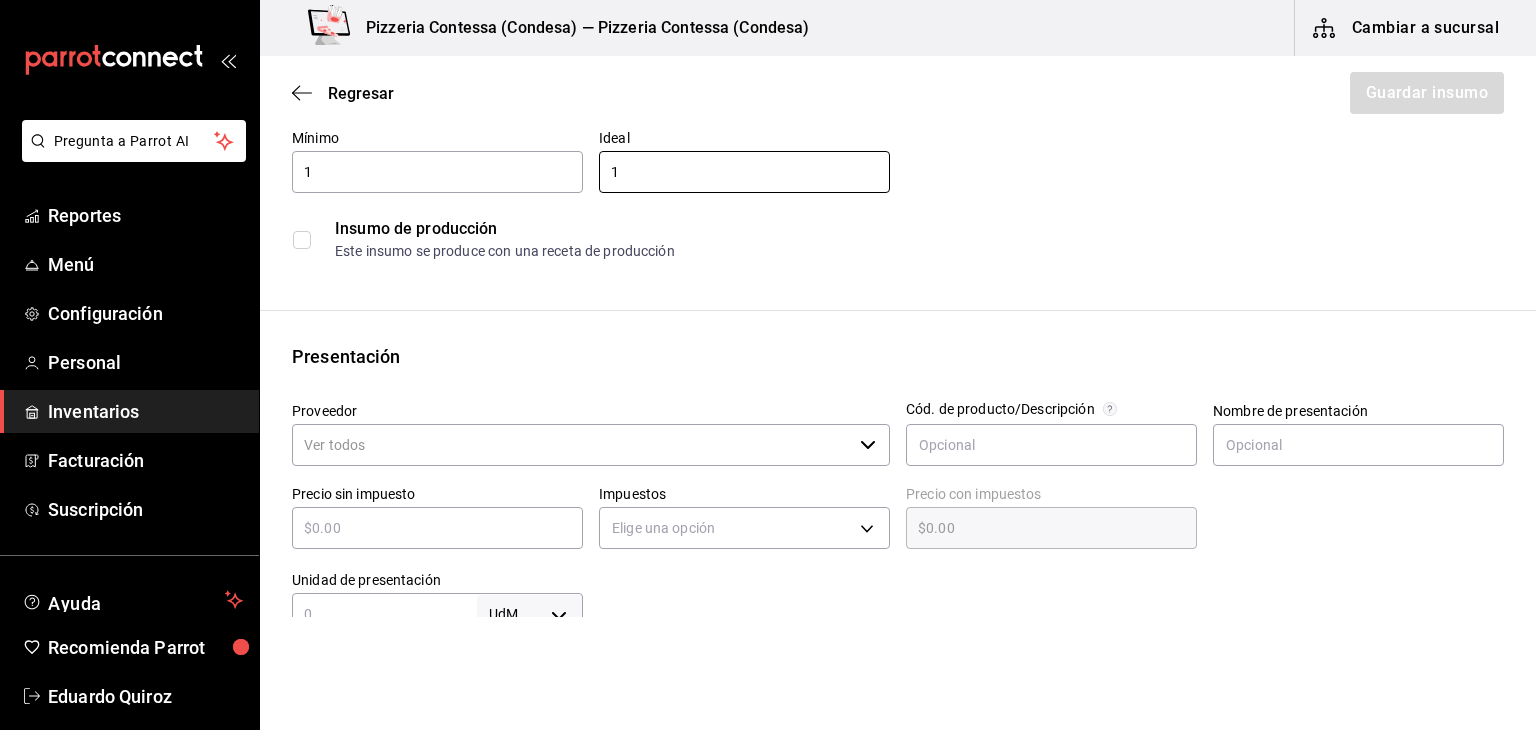 type on "1" 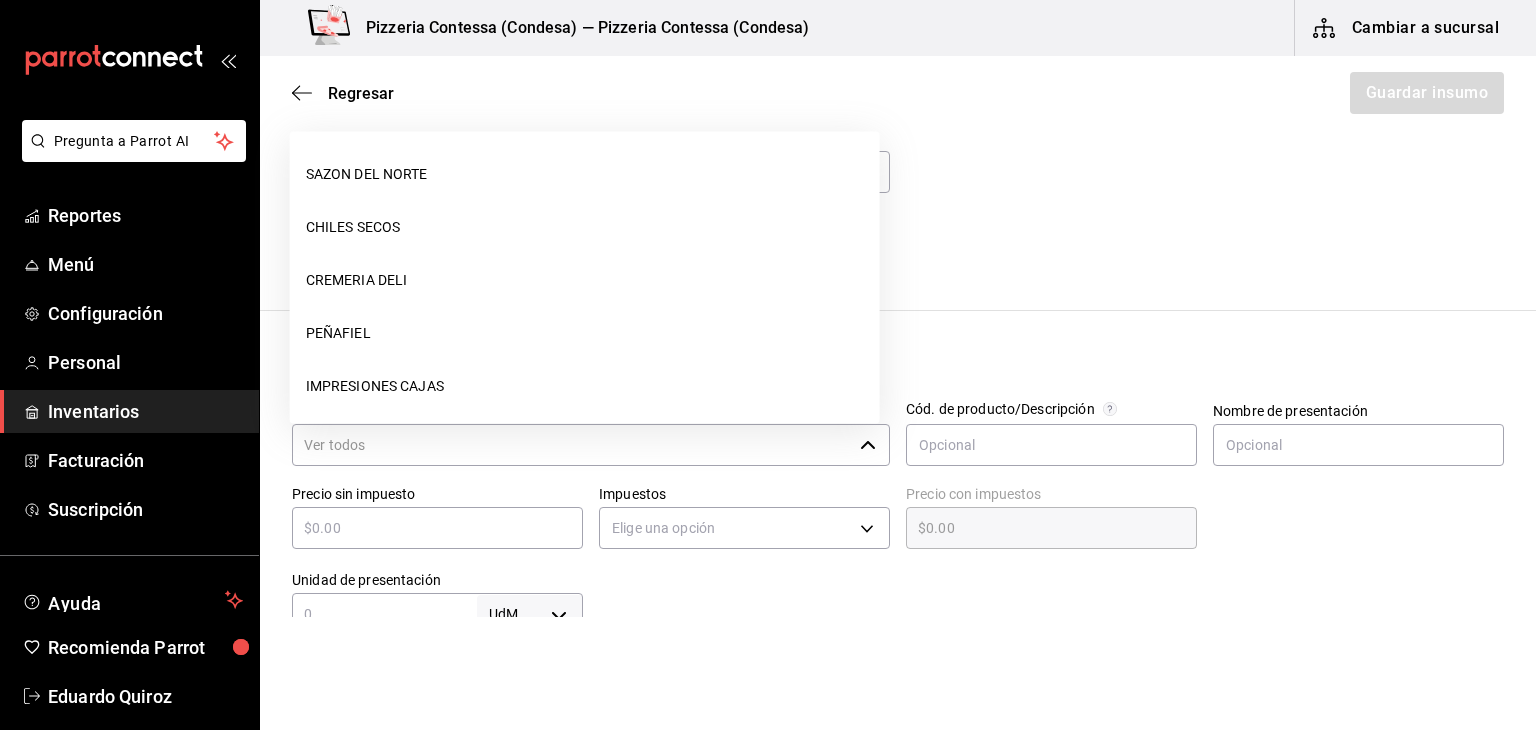 click on "Proveedor" at bounding box center [572, 445] 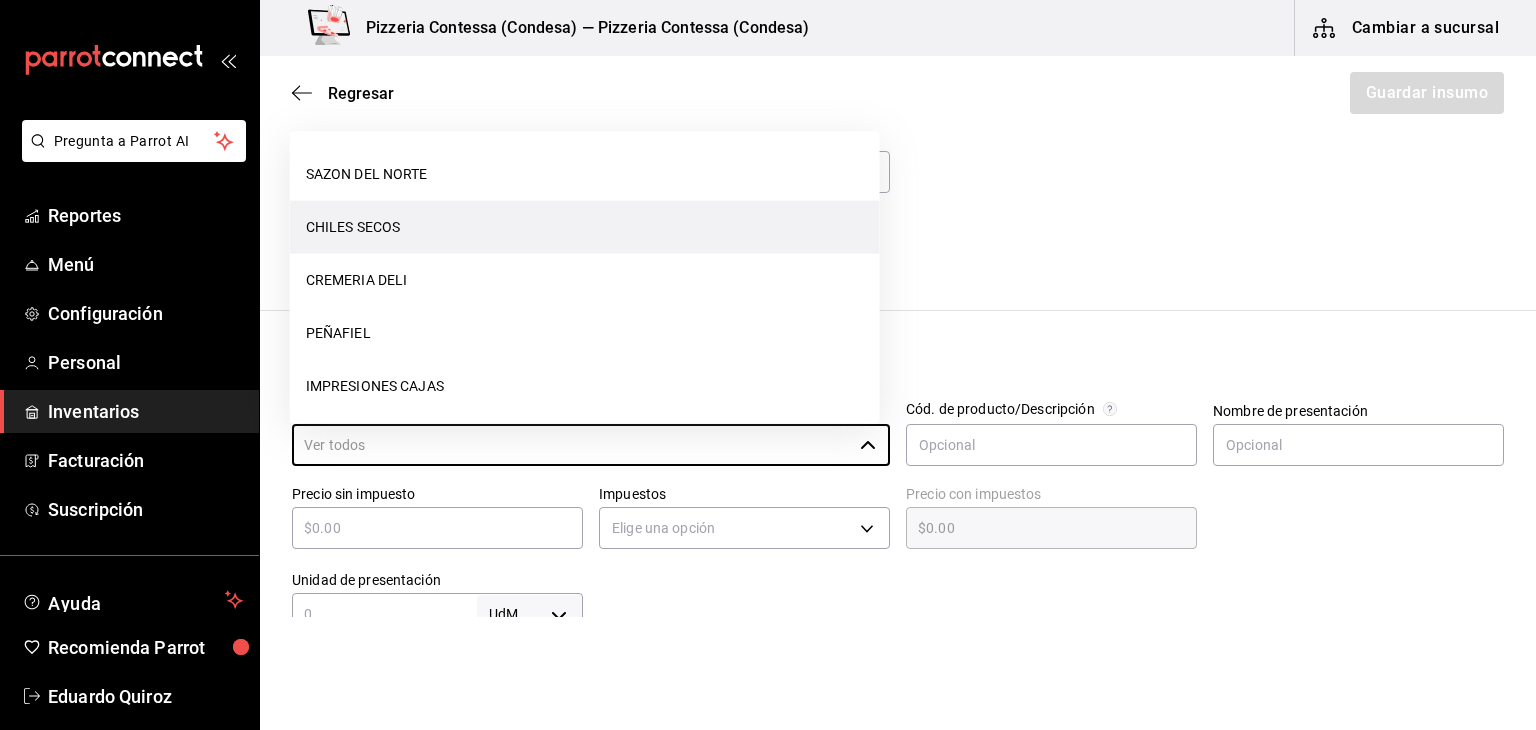 click on "CHILES SECOS" at bounding box center (585, 227) 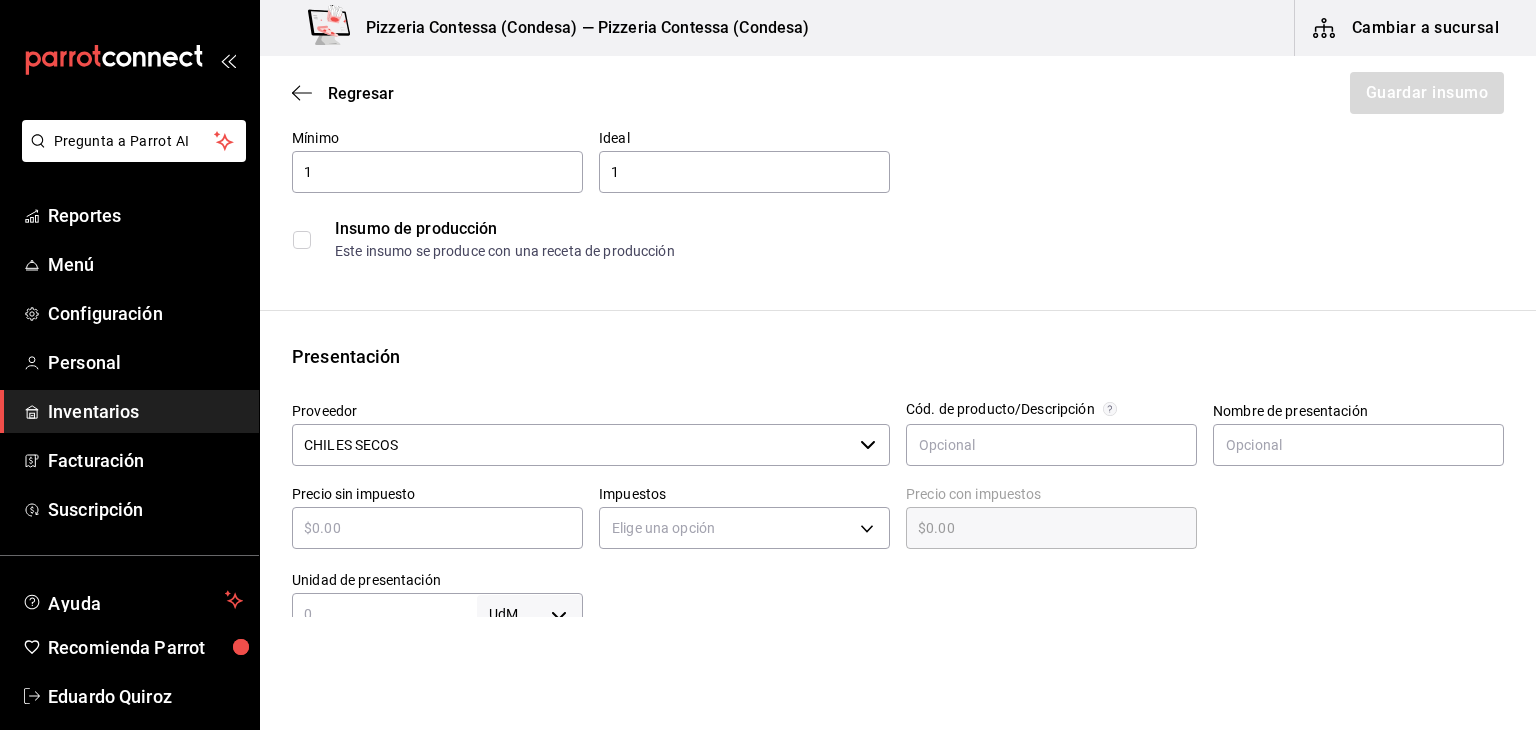 click at bounding box center [437, 528] 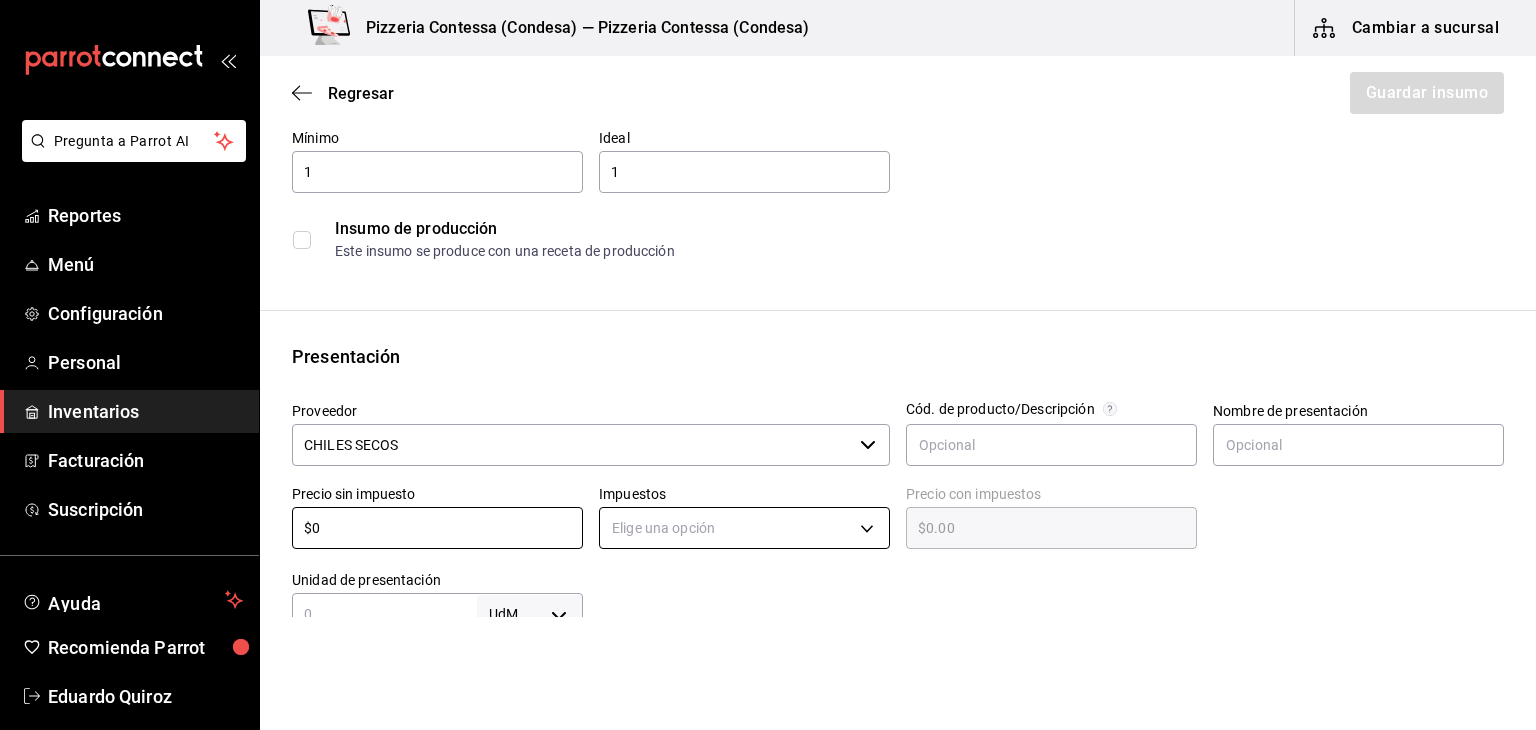 type on "$0" 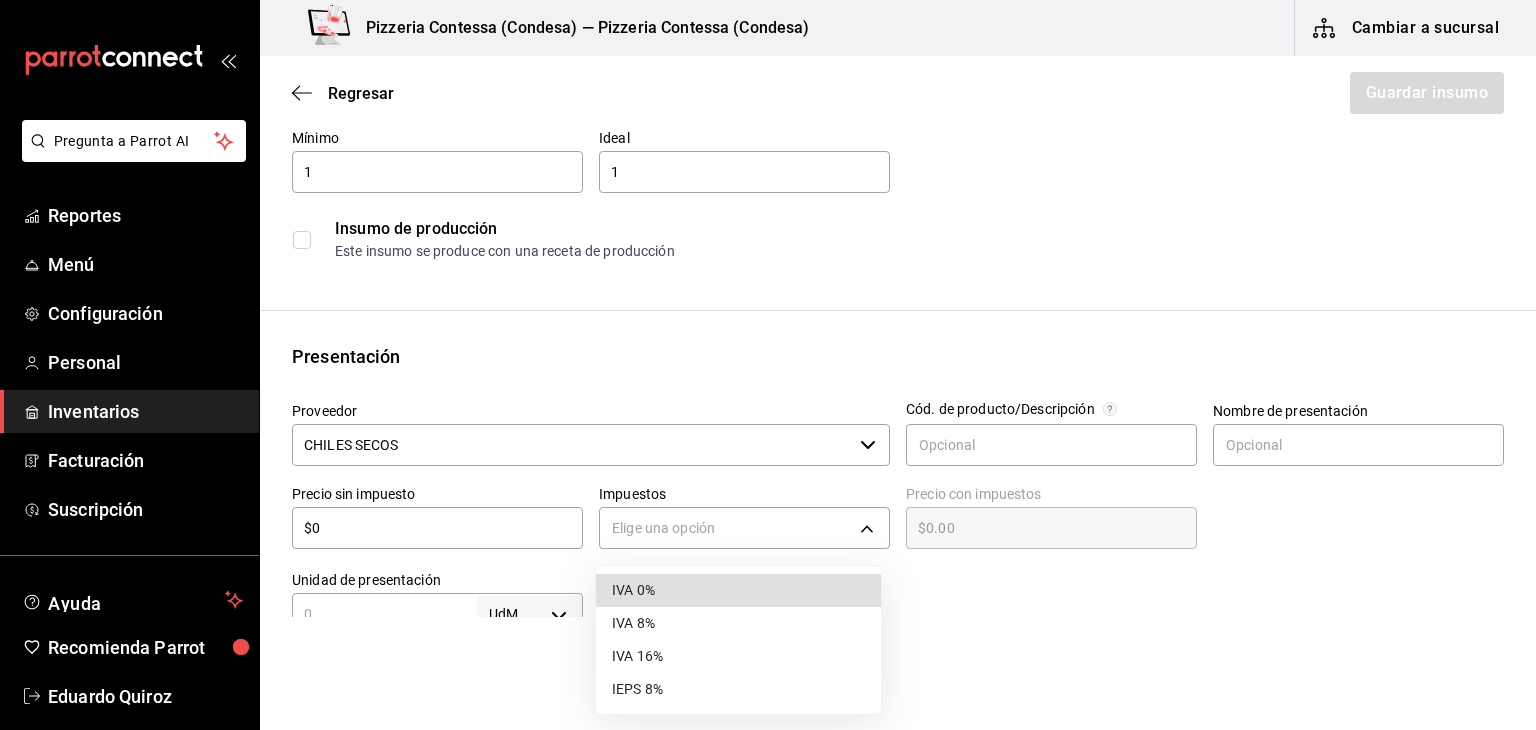 click on "IVA 16%" at bounding box center [738, 656] 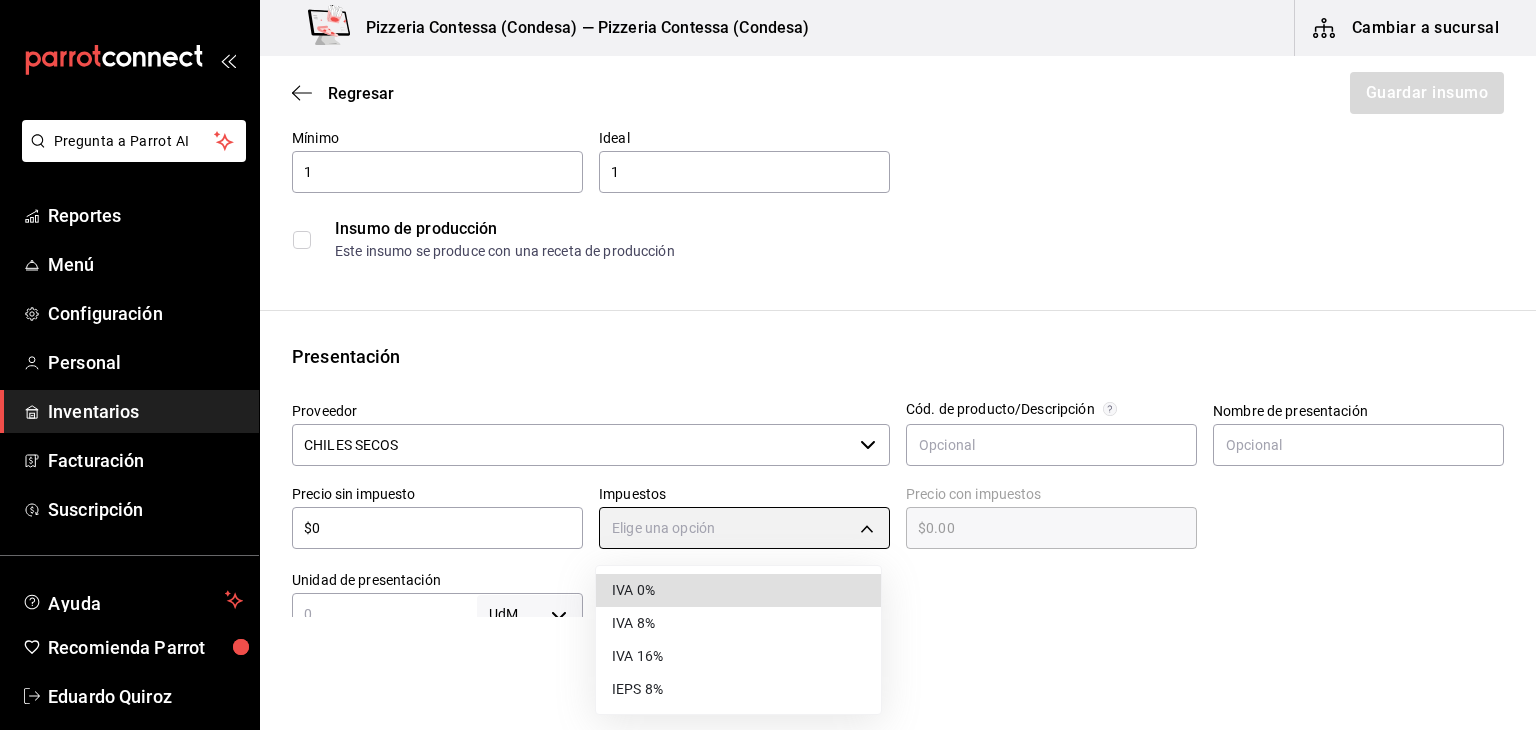 type on "IVA_16" 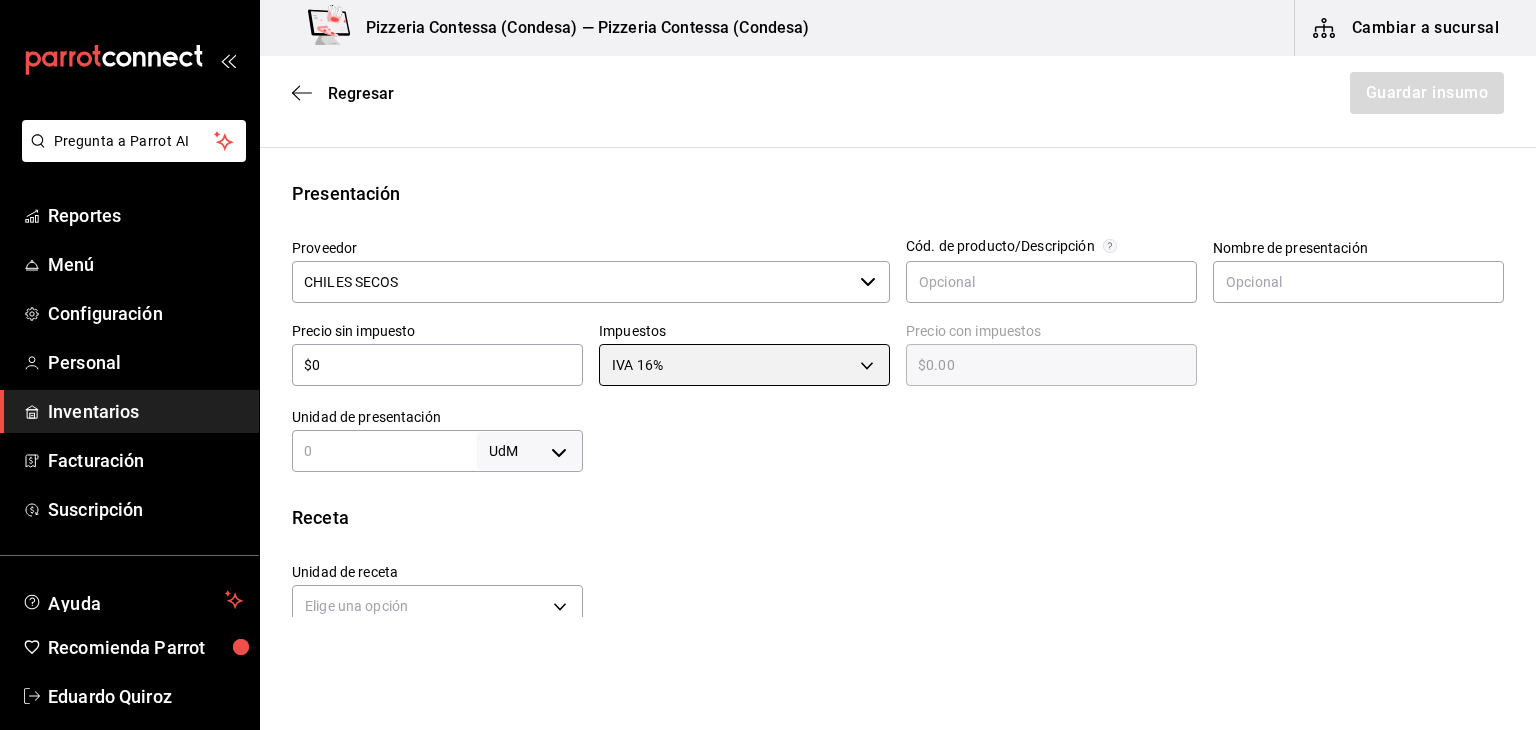 scroll, scrollTop: 339, scrollLeft: 0, axis: vertical 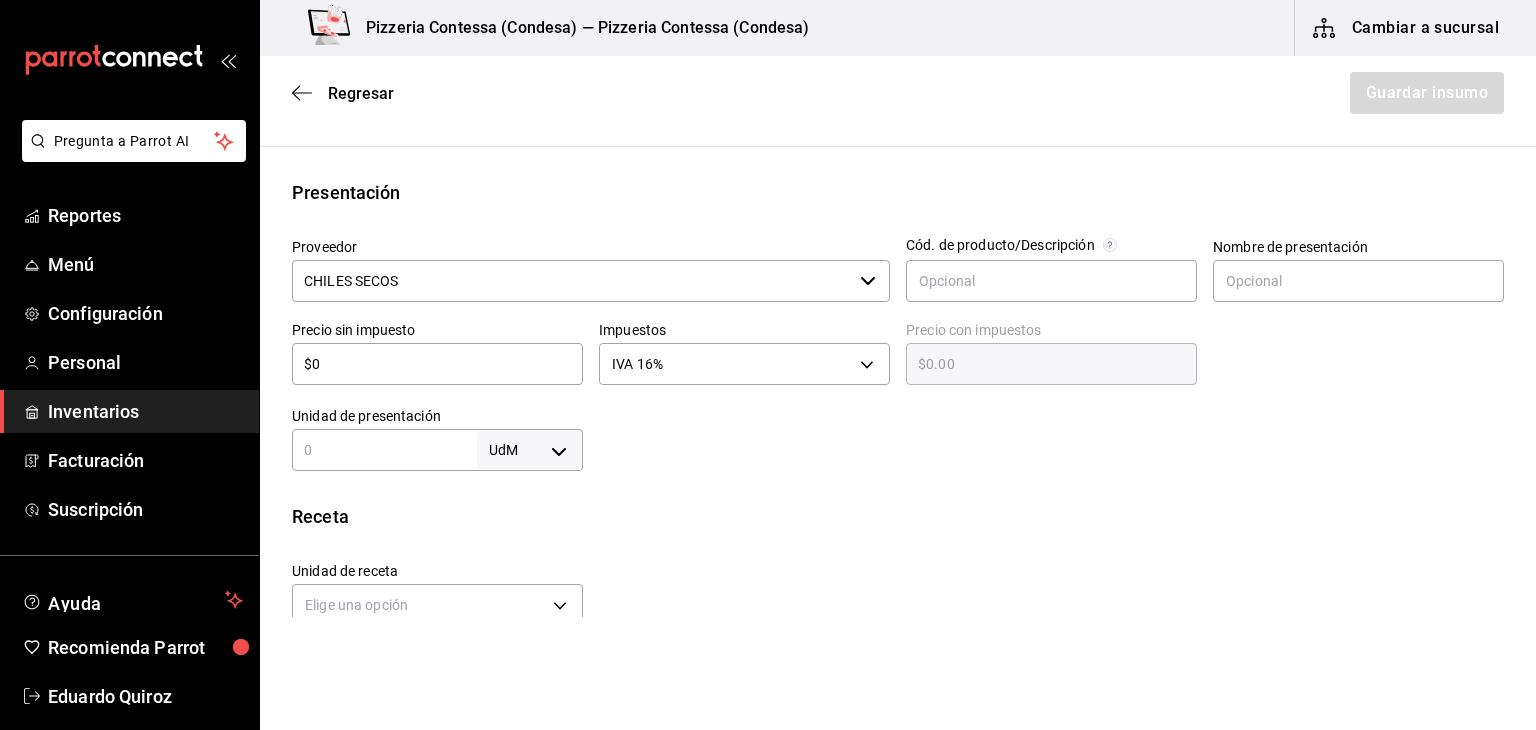 click at bounding box center [384, 450] 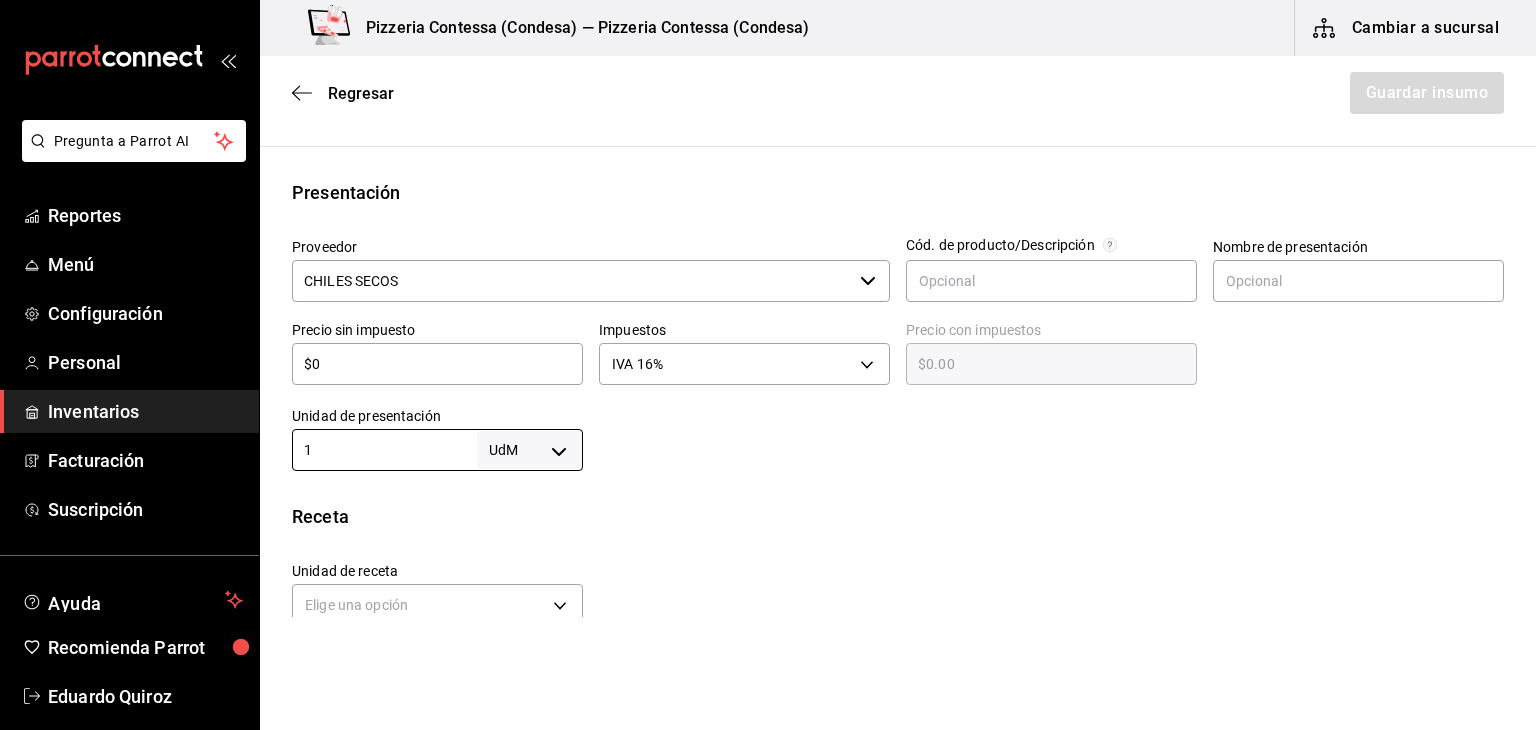 type on "1" 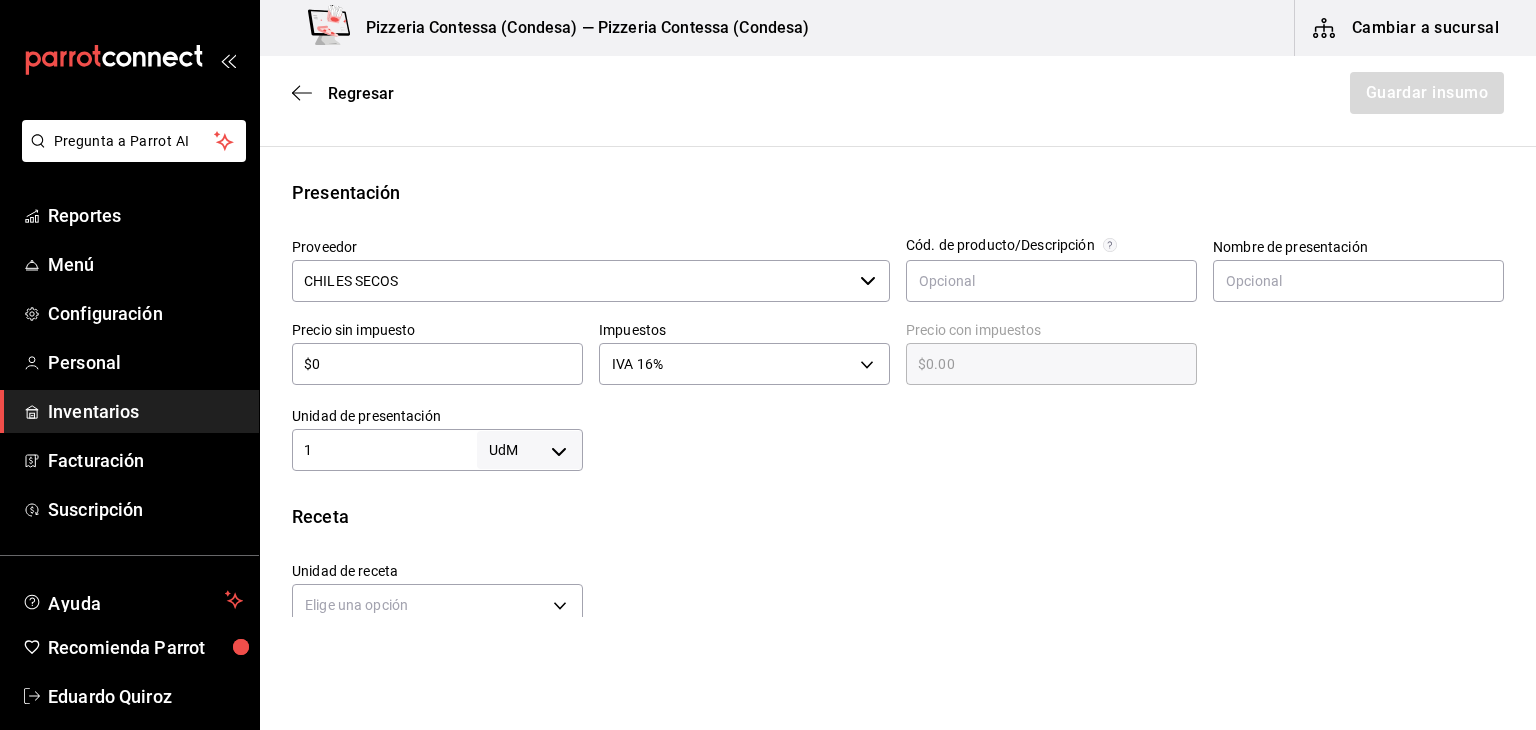 click on "Pregunta a Parrot AI Reportes   Menú   Configuración   Personal   Inventarios   Facturación   Suscripción   Ayuda Recomienda Parrot   [PERSON]   Sugerir nueva función   Pizzeria Contessa (Condesa) — Pizzeria Contessa (Condesa) Cambiar a sucursal Regresar Guardar insumo Insumo Nombre LAUREL Categoría de inventario OTROS ​ Mínimo 1 ​ Ideal 1 ​ Insumo de producción Este insumo se produce con una receta de producción Presentación Proveedor CHILES SECOS ​ Cód. de producto/Descripción Nombre de presentación Precio sin impuesto $0 ​ Impuestos IVA 16% IVA_16 Precio con impuestos $0.00 ​ Unidad de presentación 1 UdM ​ Receta Unidad de receta Elige una opción Factor de conversión ​ Ver ayuda de conversiones ¿La presentación  viene en otra caja? Si No Presentaciones por caja ​ Sin definir Unidades de conteo GANA 1 MES GRATIS EN TU SUSCRIPCIÓN AQUÍ Pregunta a Parrot AI Reportes   Menú   Configuración   Personal   Inventarios   Facturación   Suscripción   Ayuda" at bounding box center (768, 308) 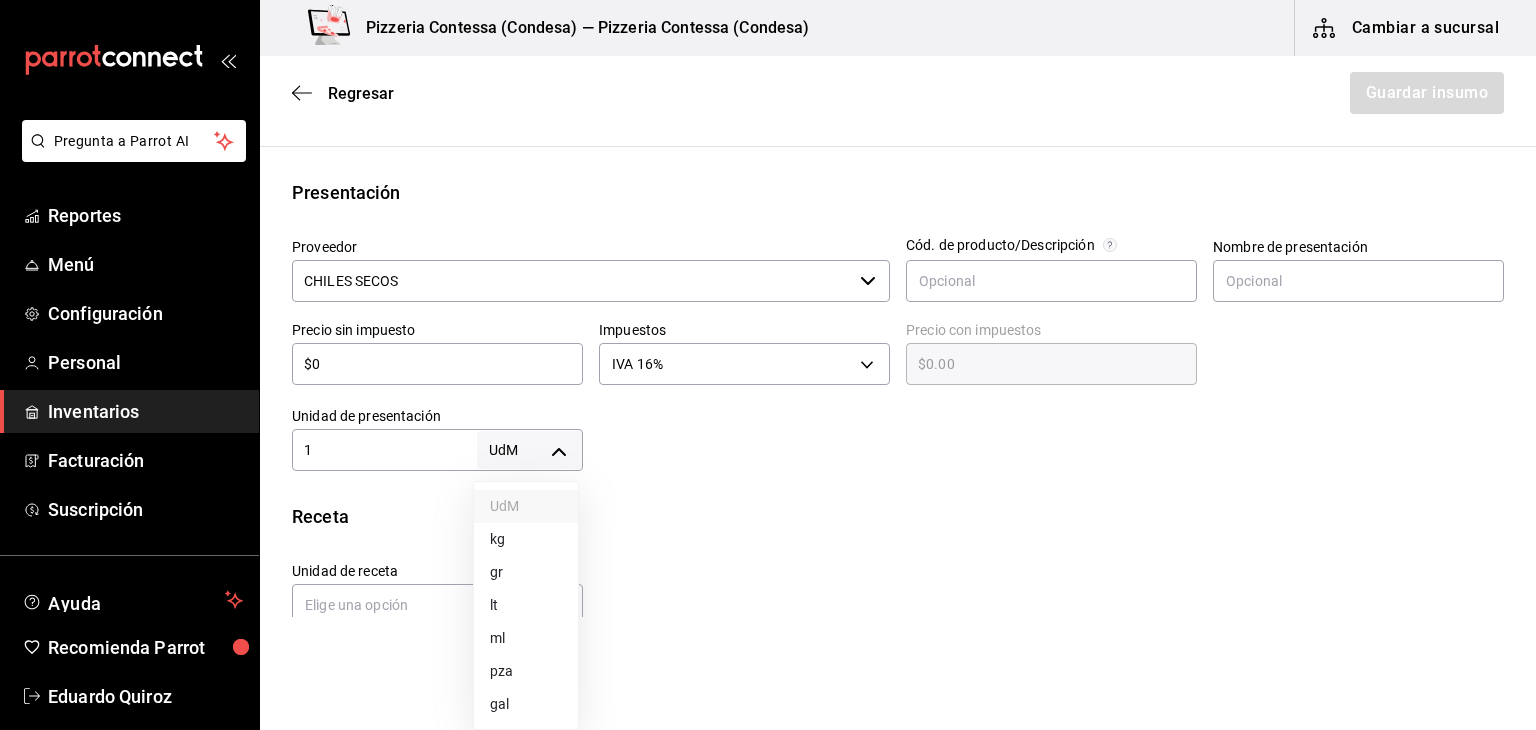 click on "gr" at bounding box center (526, 572) 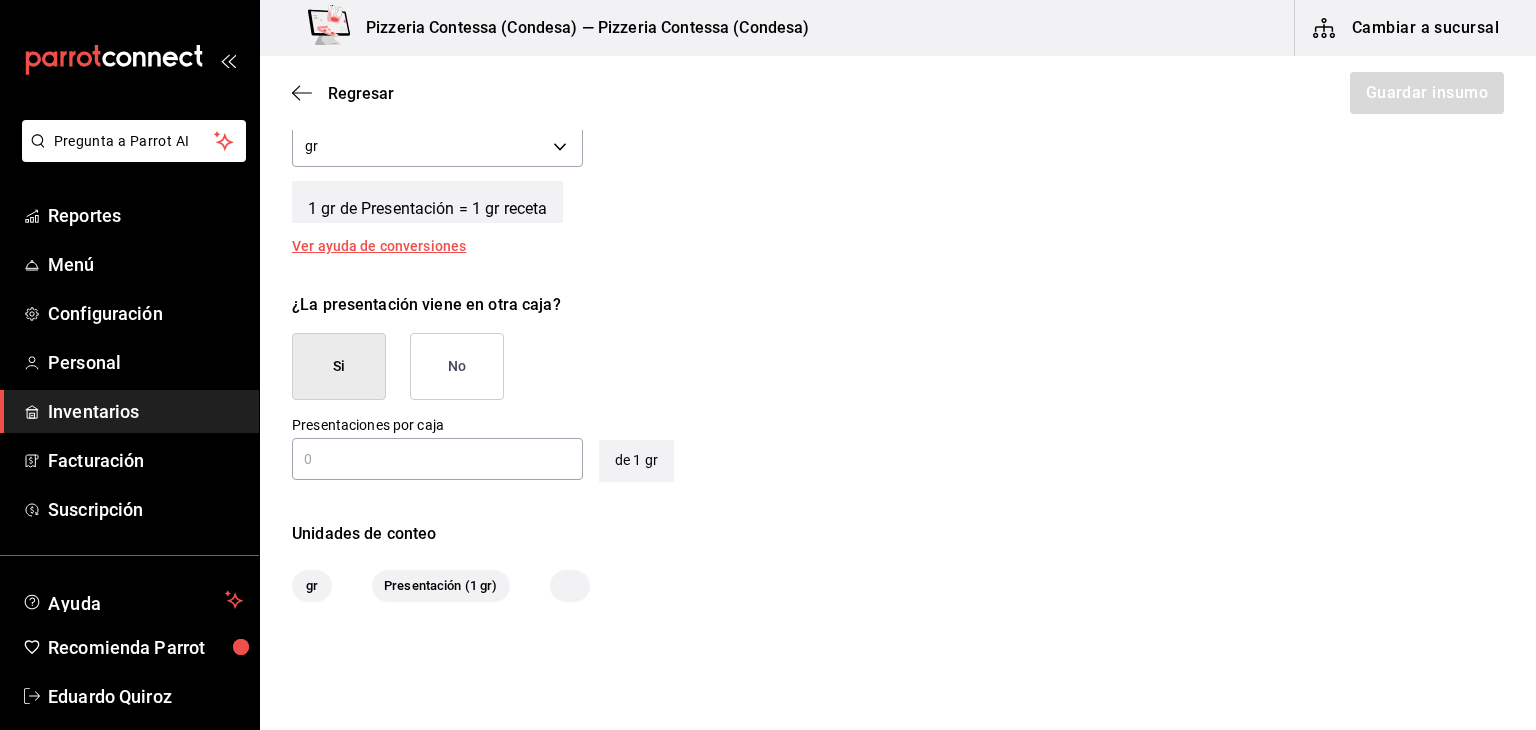 click on "No" at bounding box center [457, 366] 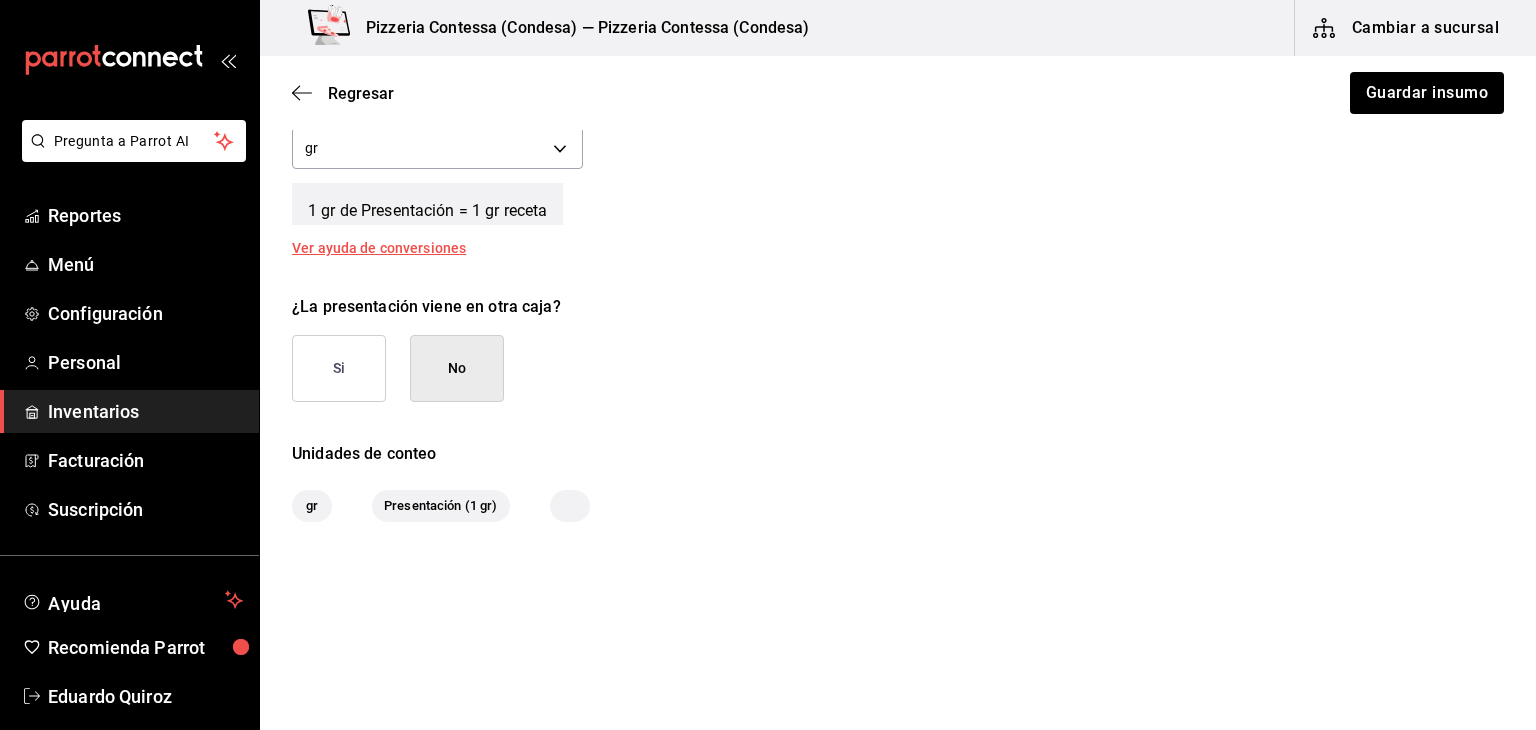 scroll, scrollTop: 0, scrollLeft: 0, axis: both 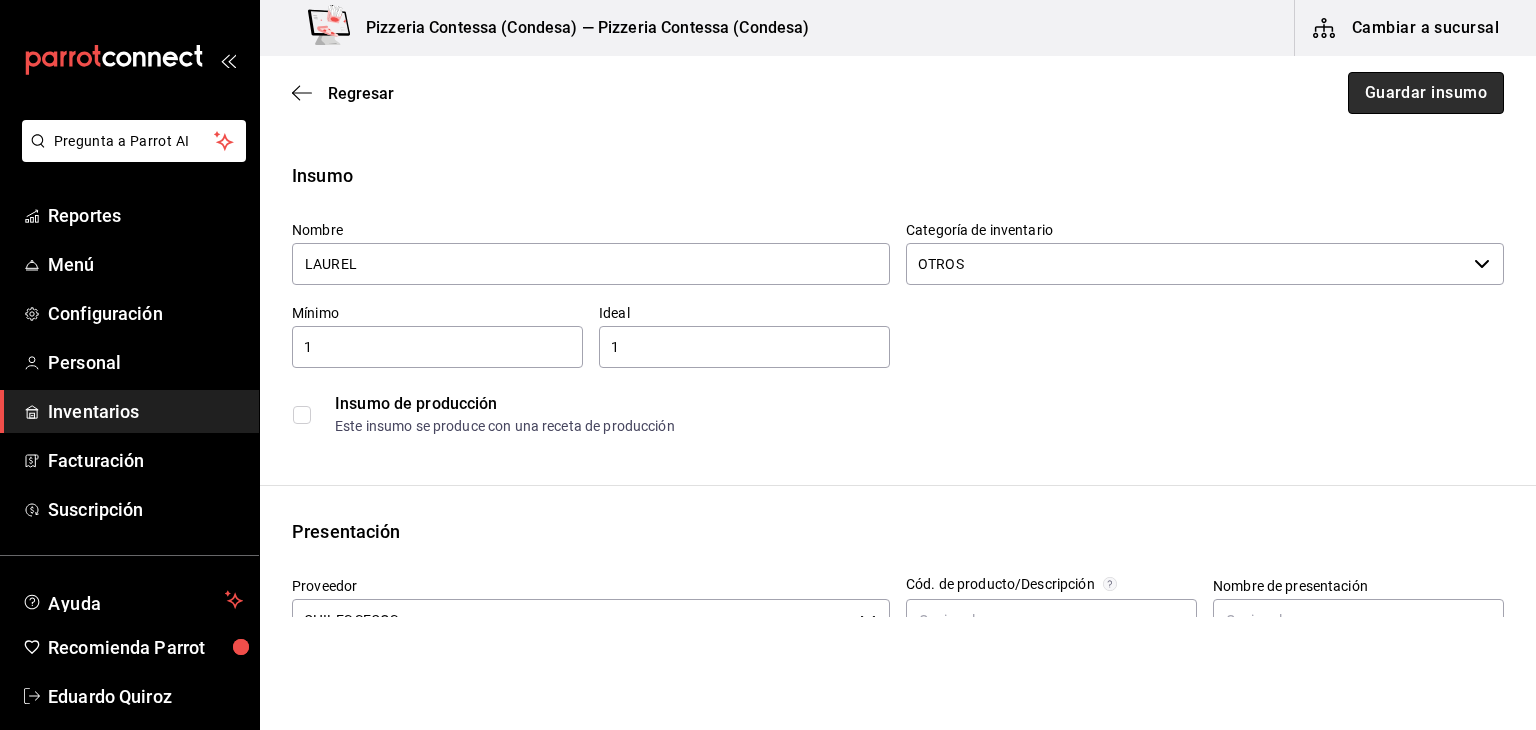 click on "Guardar insumo" at bounding box center [1426, 93] 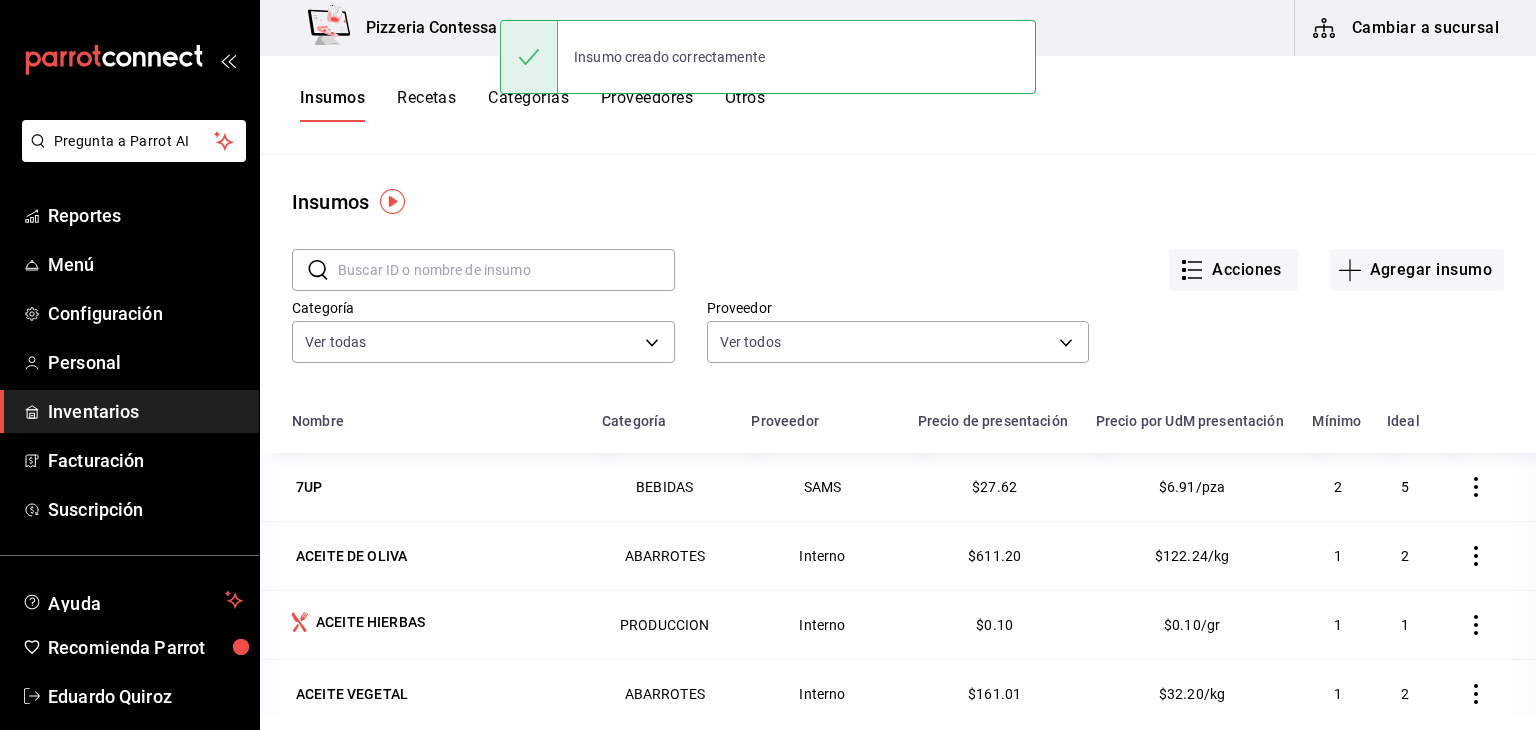 click on "Recetas" at bounding box center [426, 105] 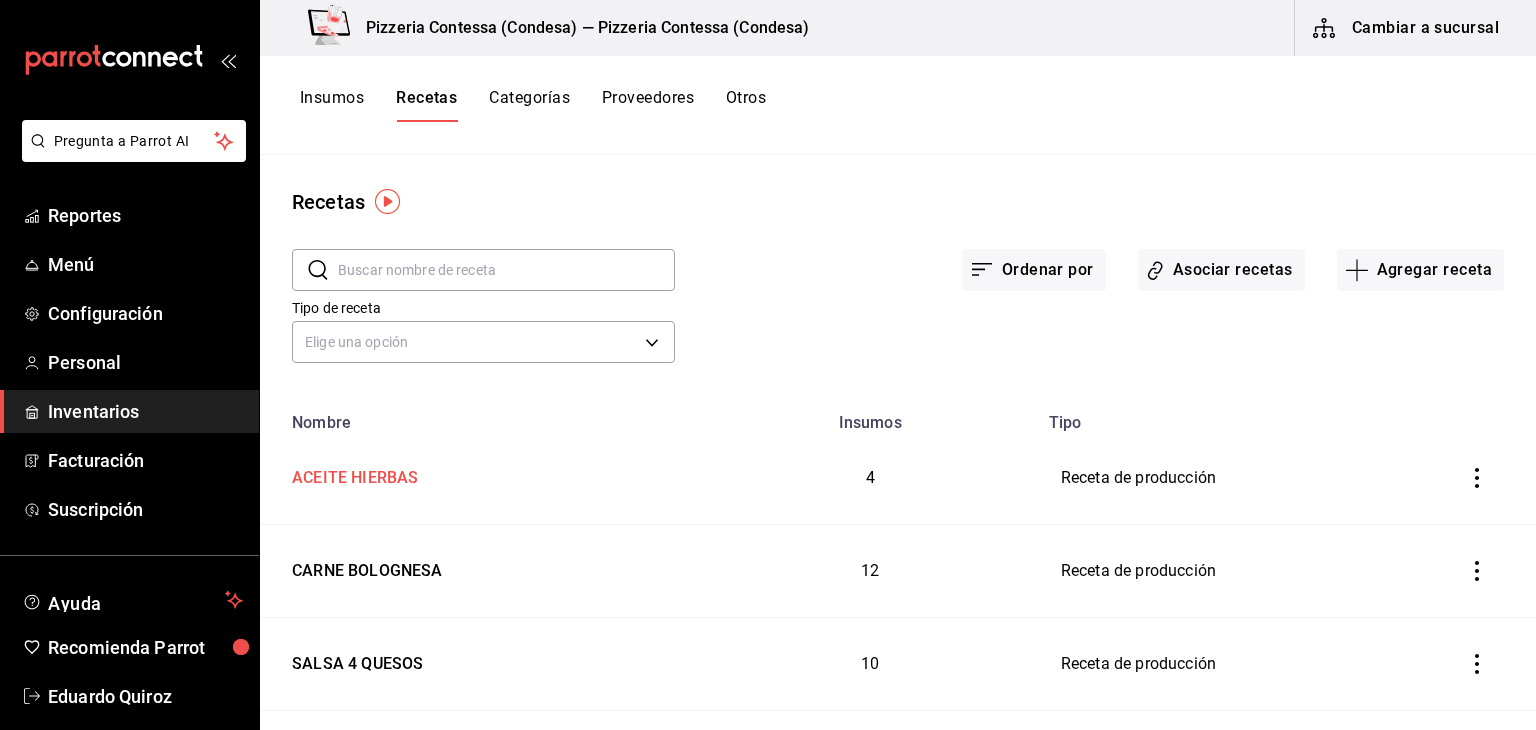 click on "ACEITE HIERBAS" at bounding box center (351, 474) 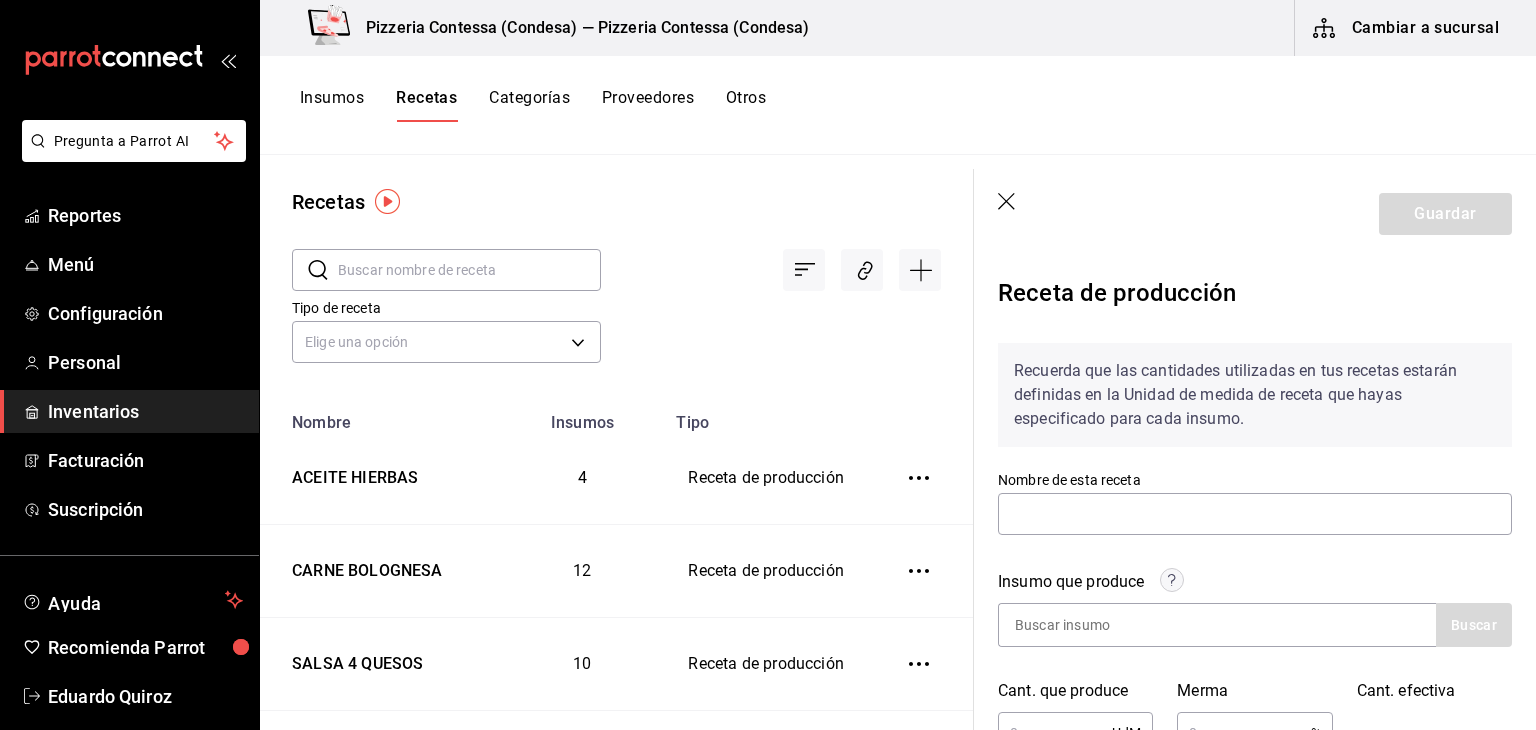 type on "ACEITE HIERBAS" 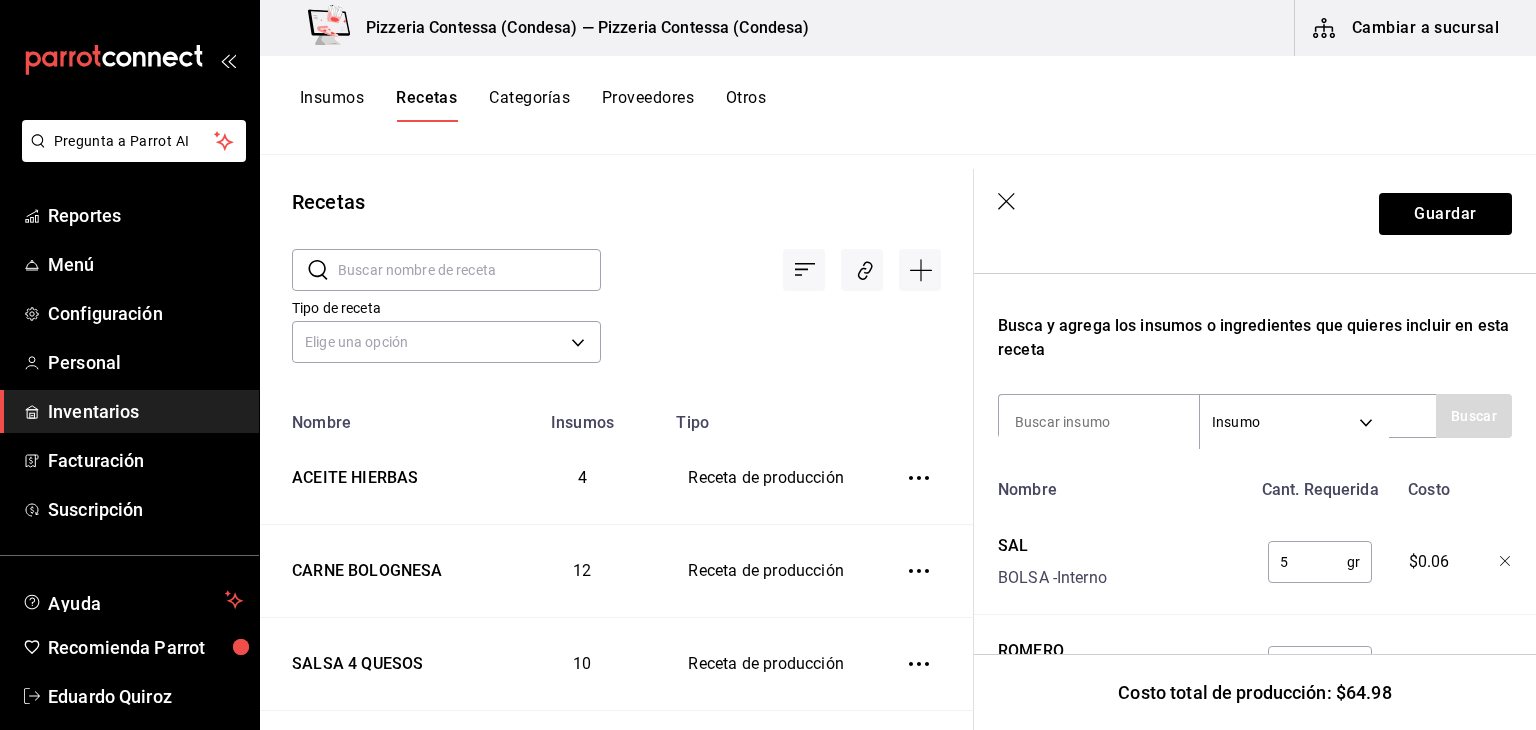 scroll, scrollTop: 578, scrollLeft: 0, axis: vertical 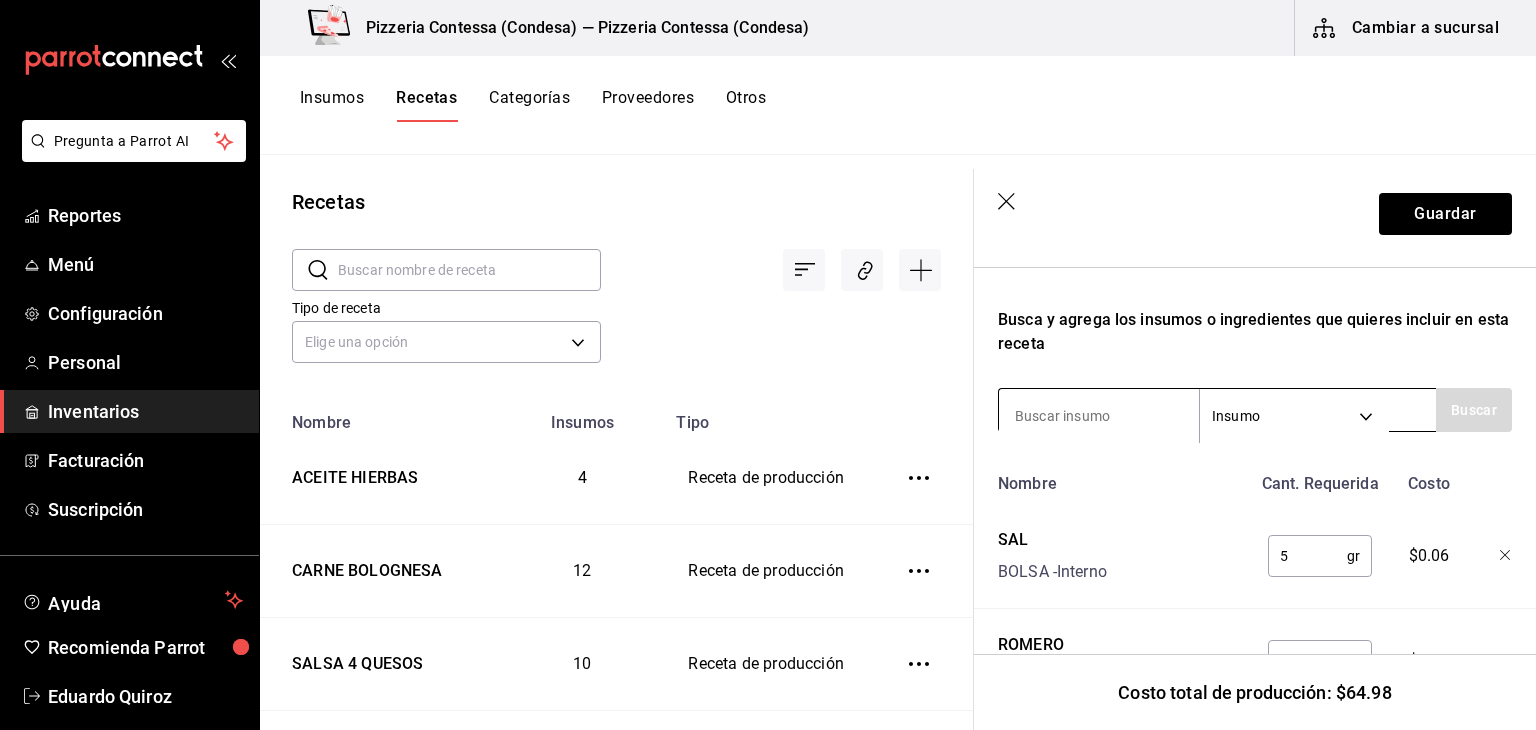 click at bounding box center (1099, 416) 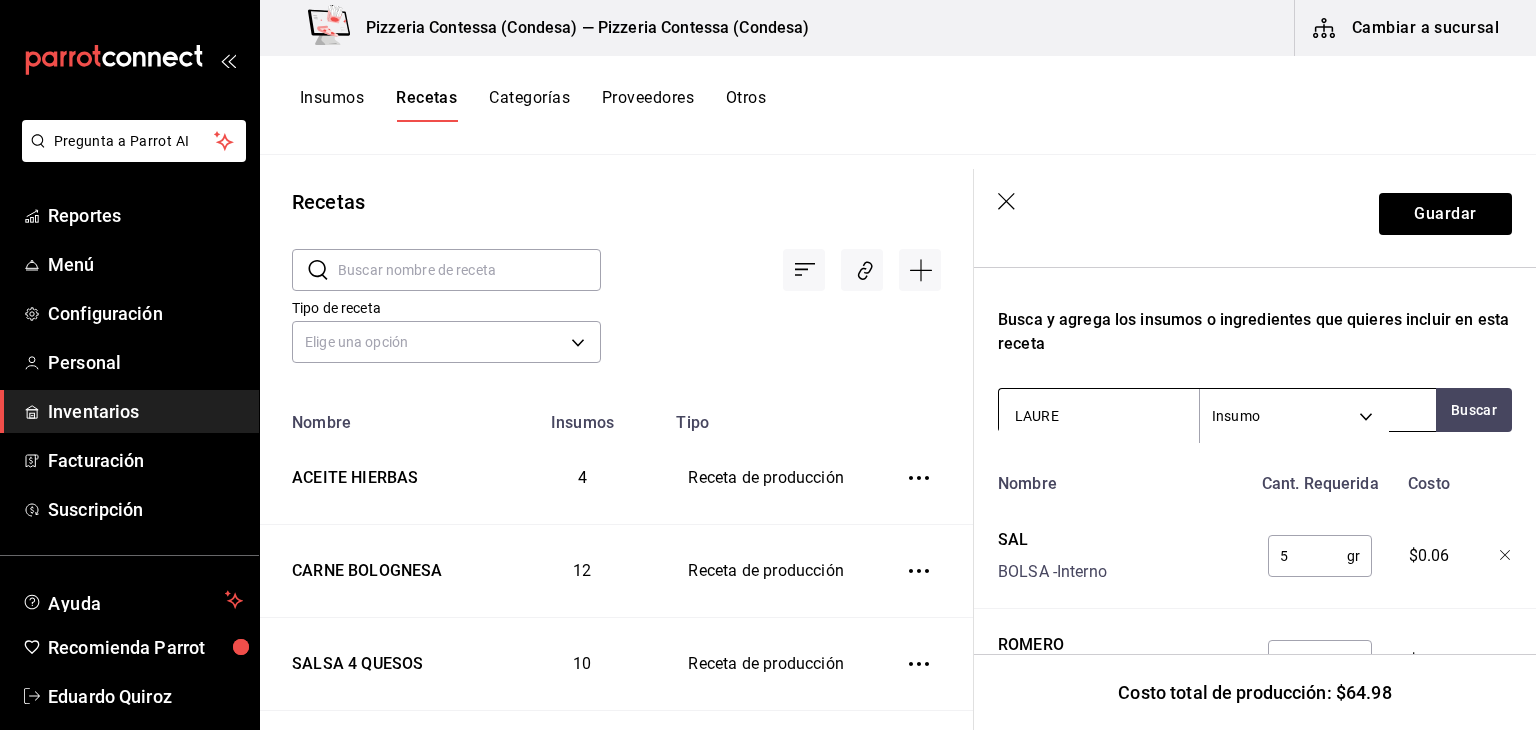 type on "LAUREL" 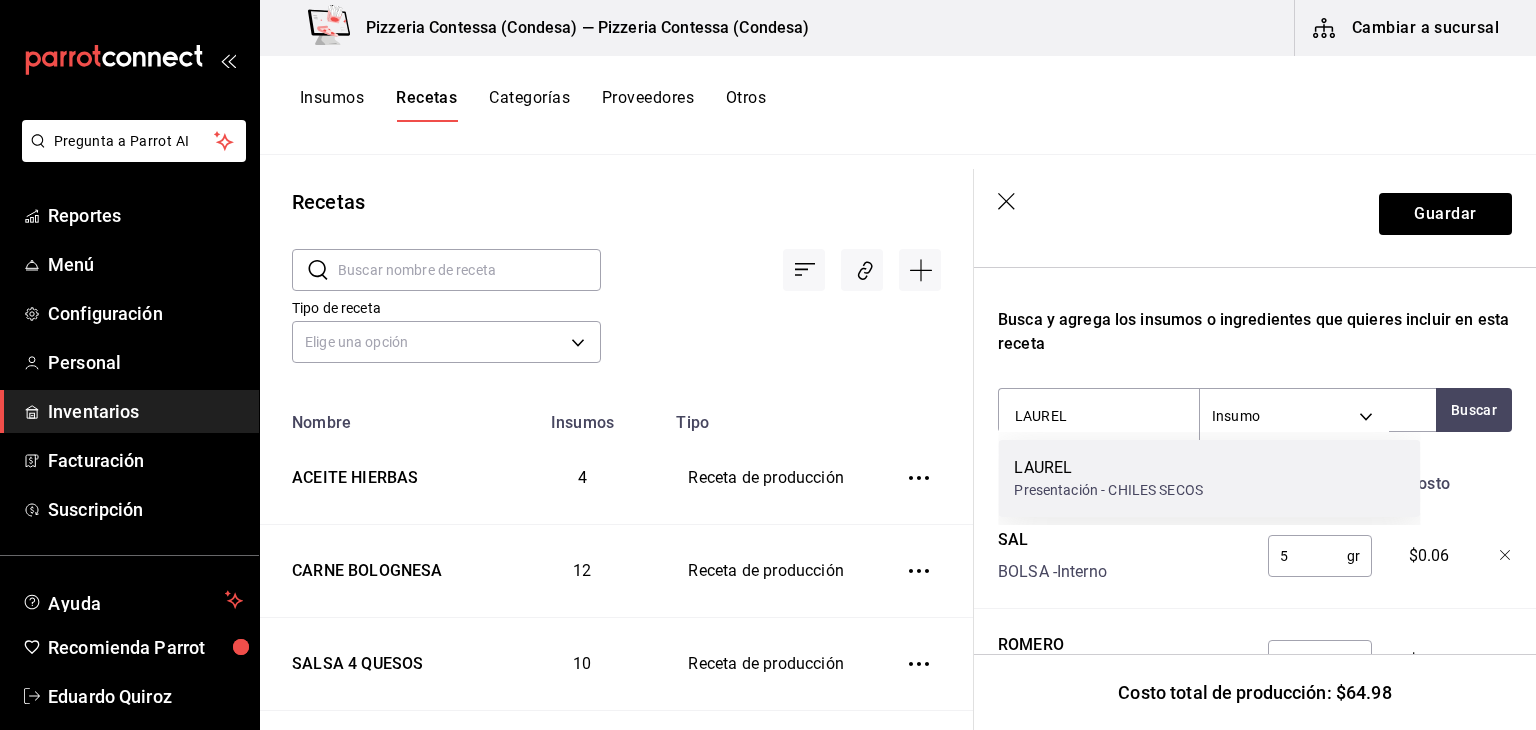 click on "Presentación - CHILES SECOS" at bounding box center [1108, 490] 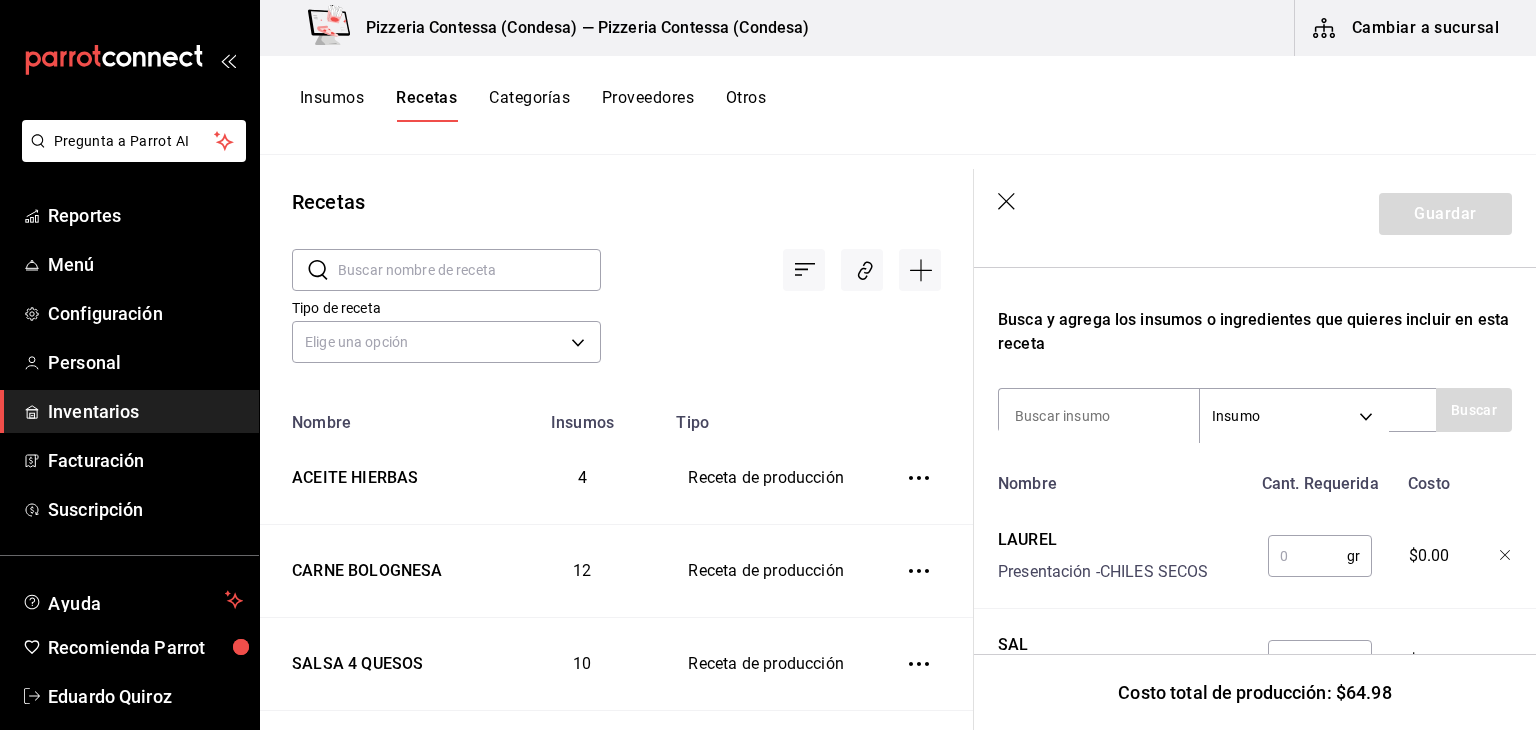 click at bounding box center (1307, 556) 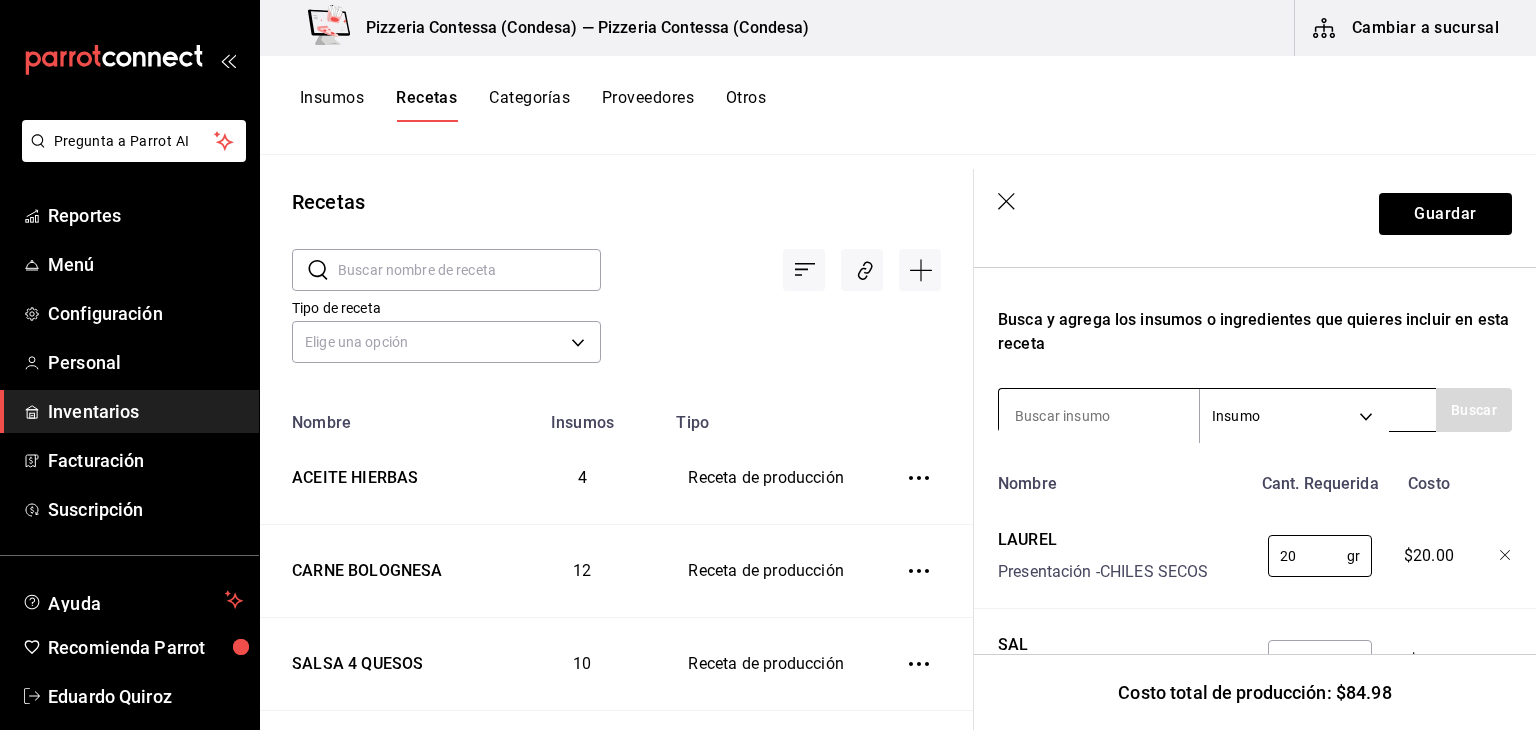 type on "20" 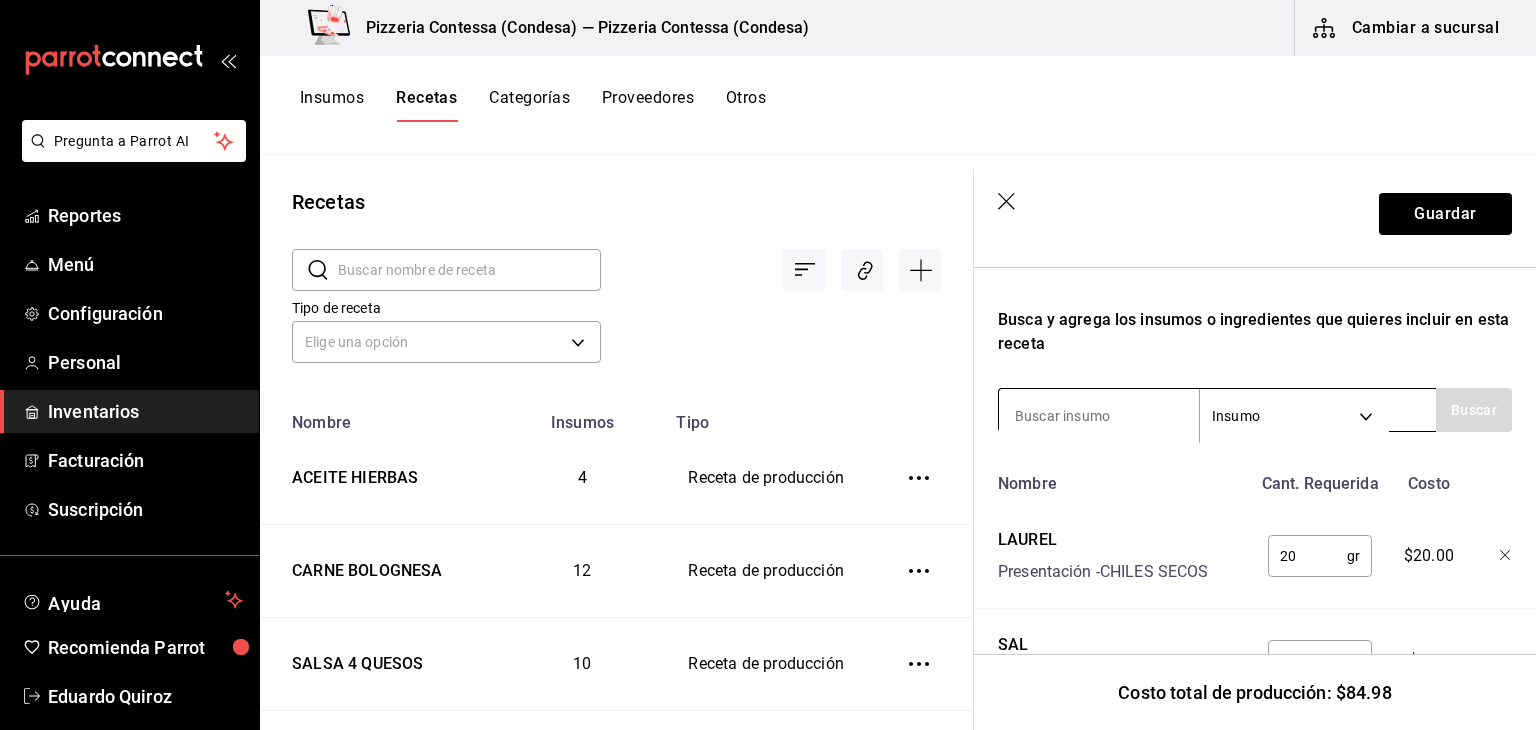 click at bounding box center [1099, 416] 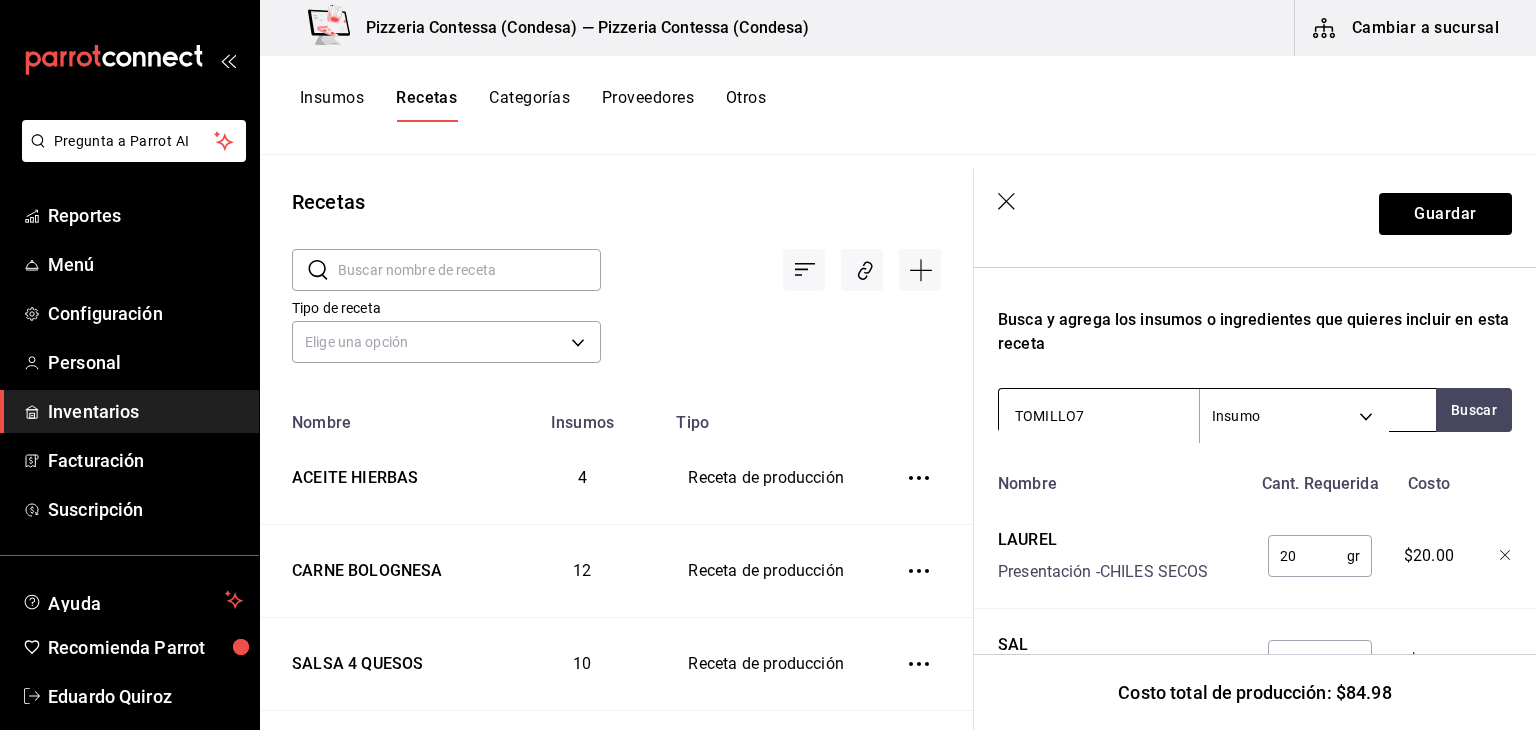 type on "TOMILLO" 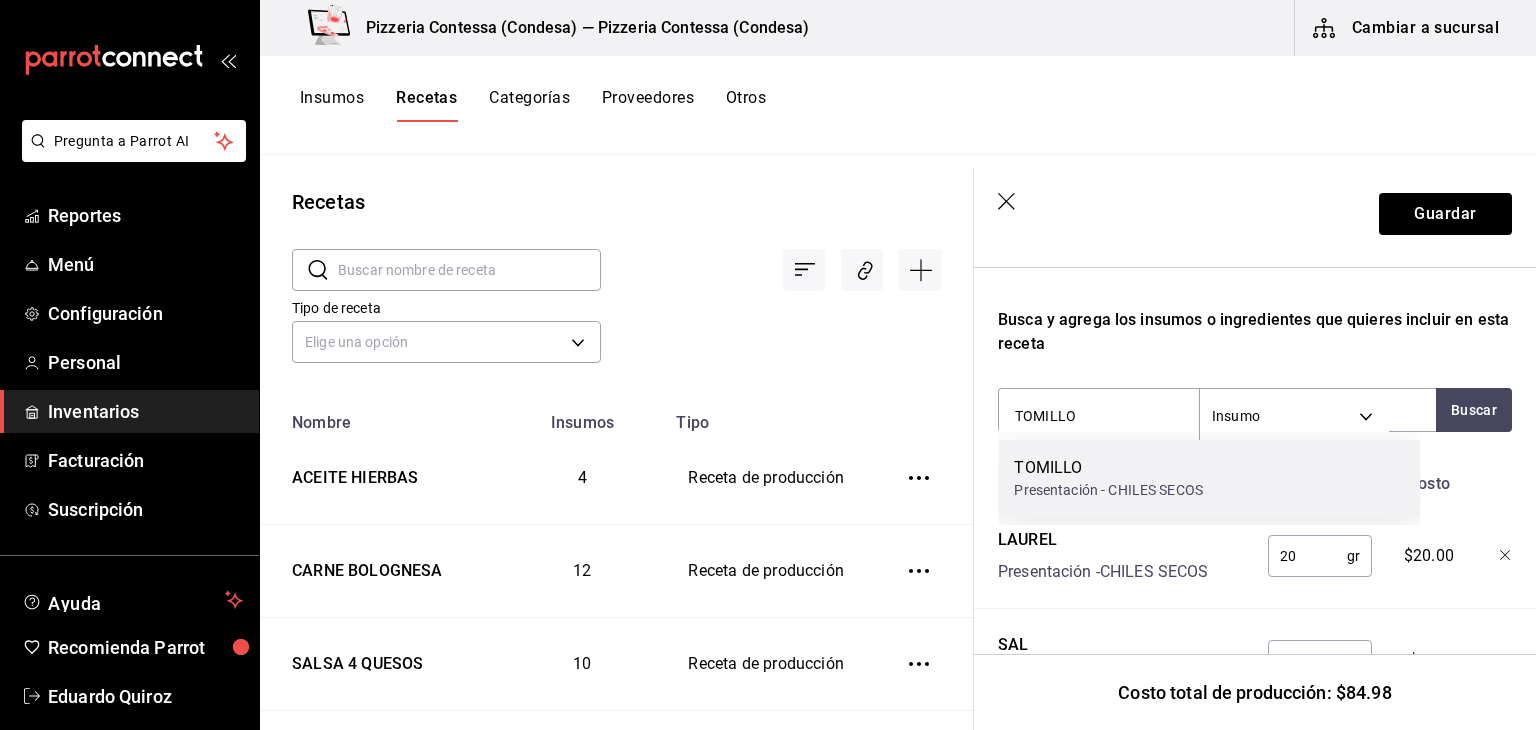 click on "TOMILLO Presentación - CHILES SECOS" at bounding box center [1209, 478] 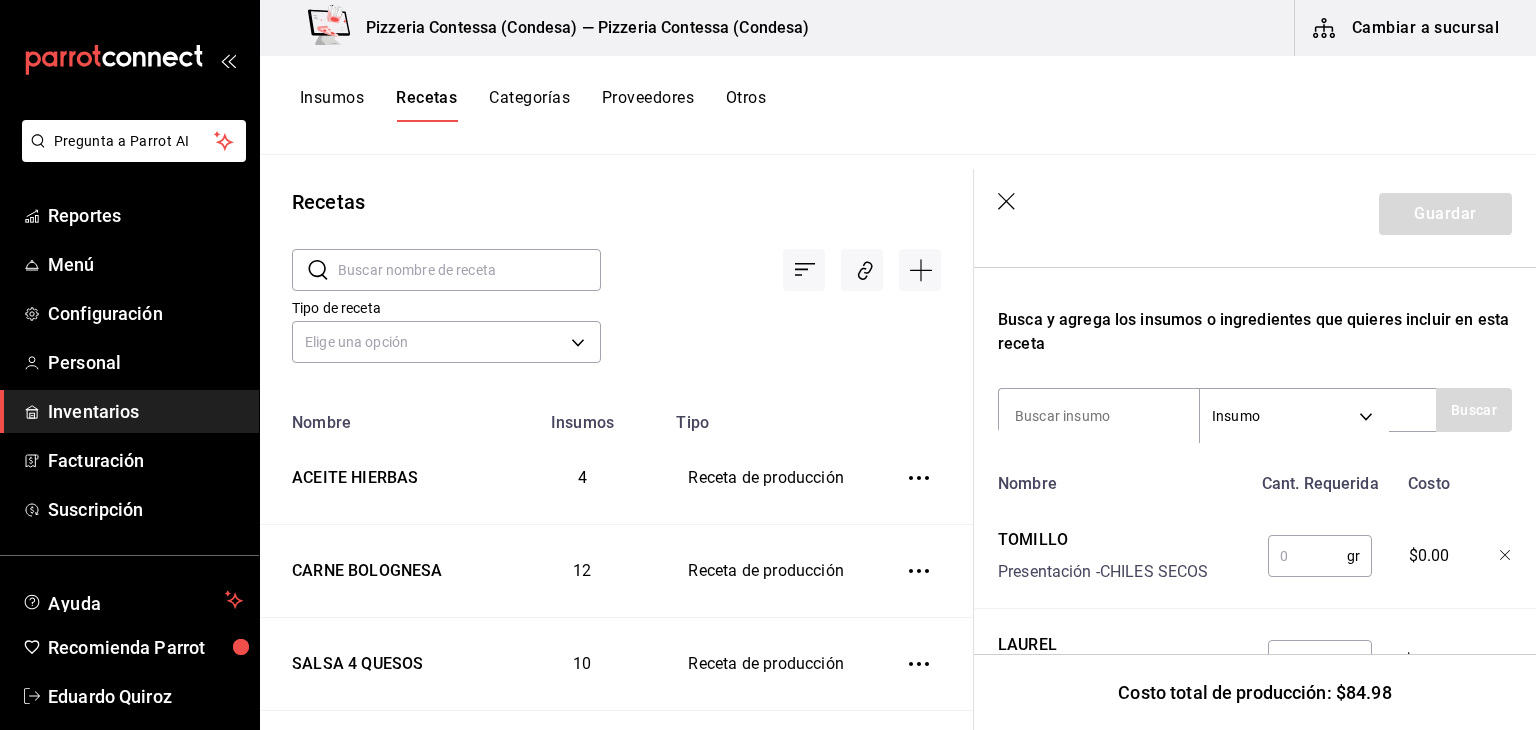 click at bounding box center (1307, 556) 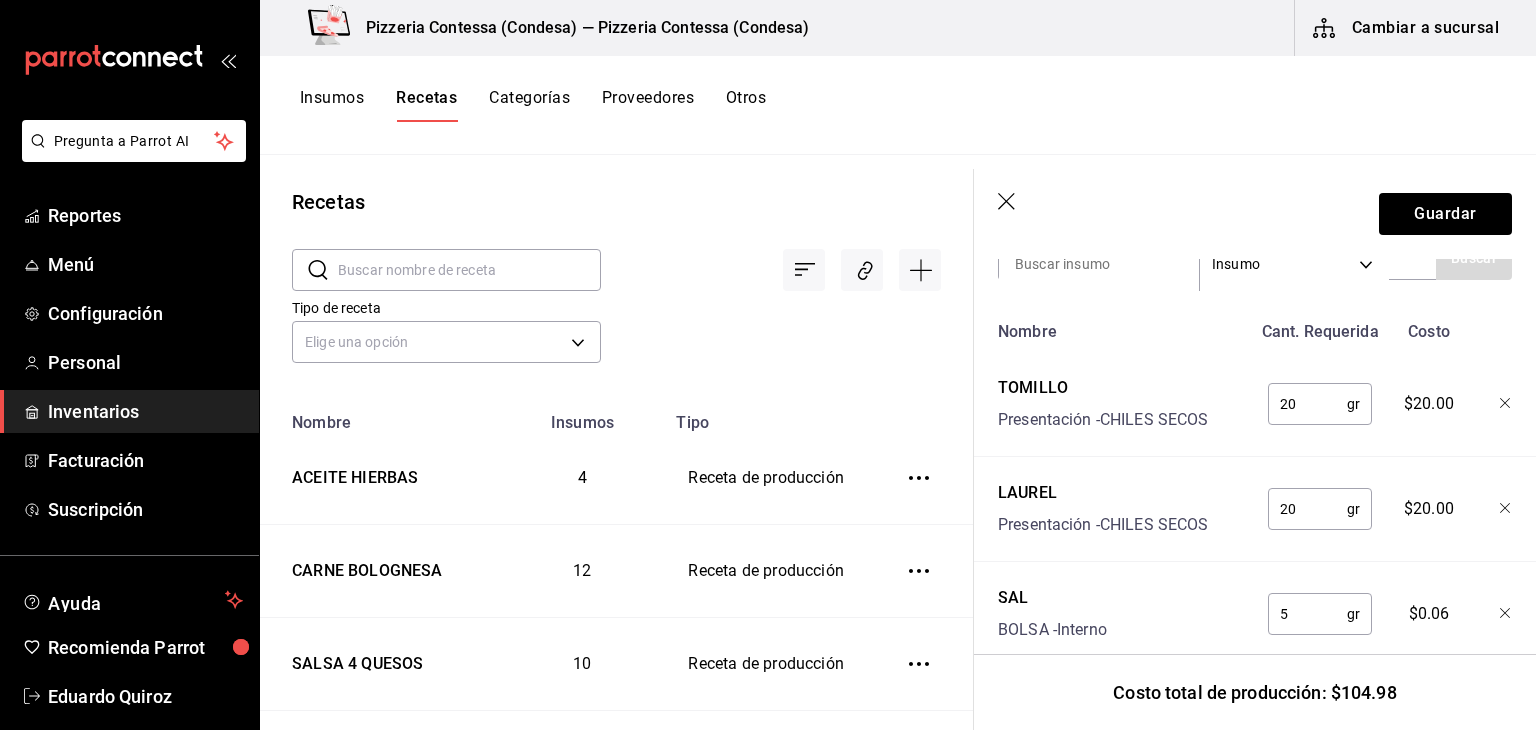 scroll, scrollTop: 731, scrollLeft: 0, axis: vertical 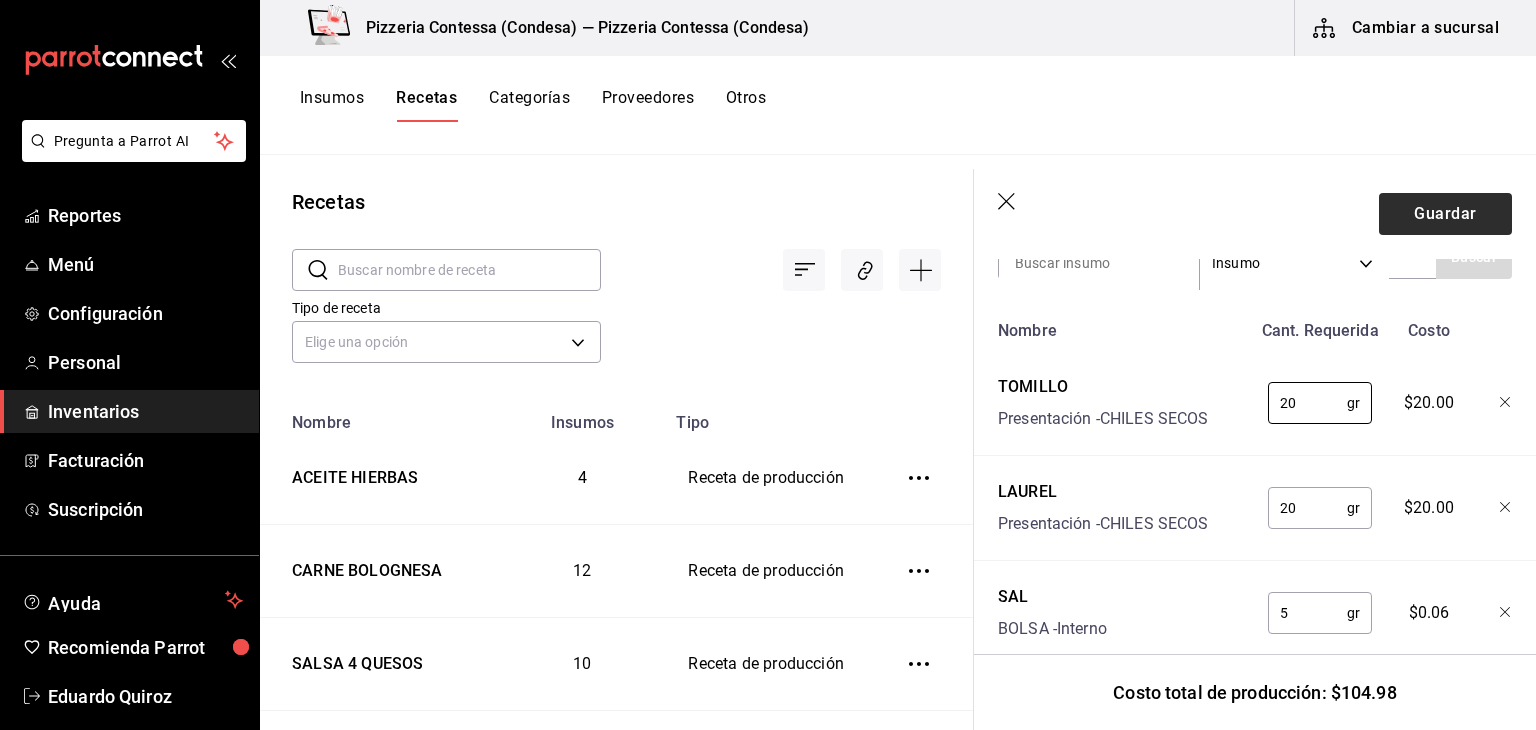 type on "20" 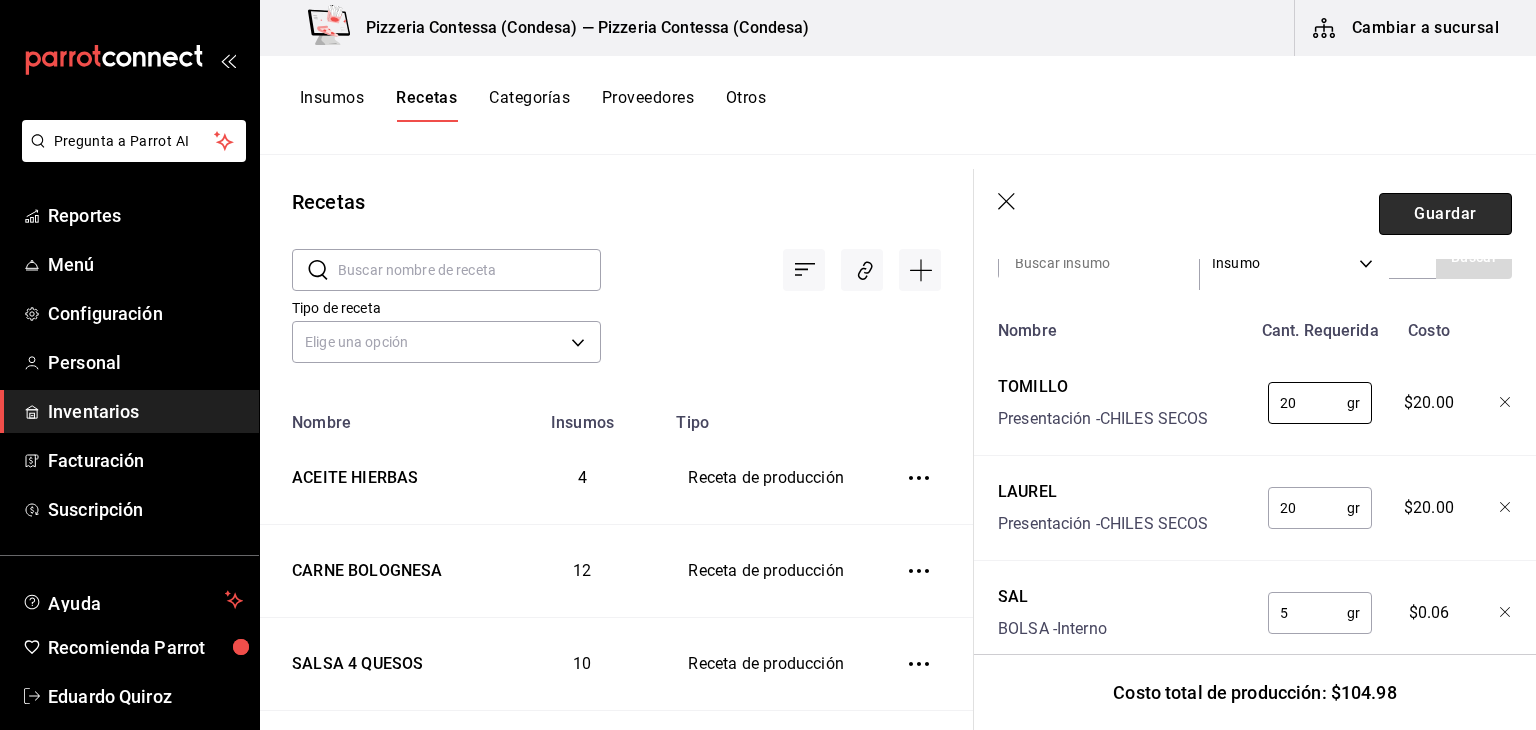 click on "Guardar" at bounding box center (1445, 214) 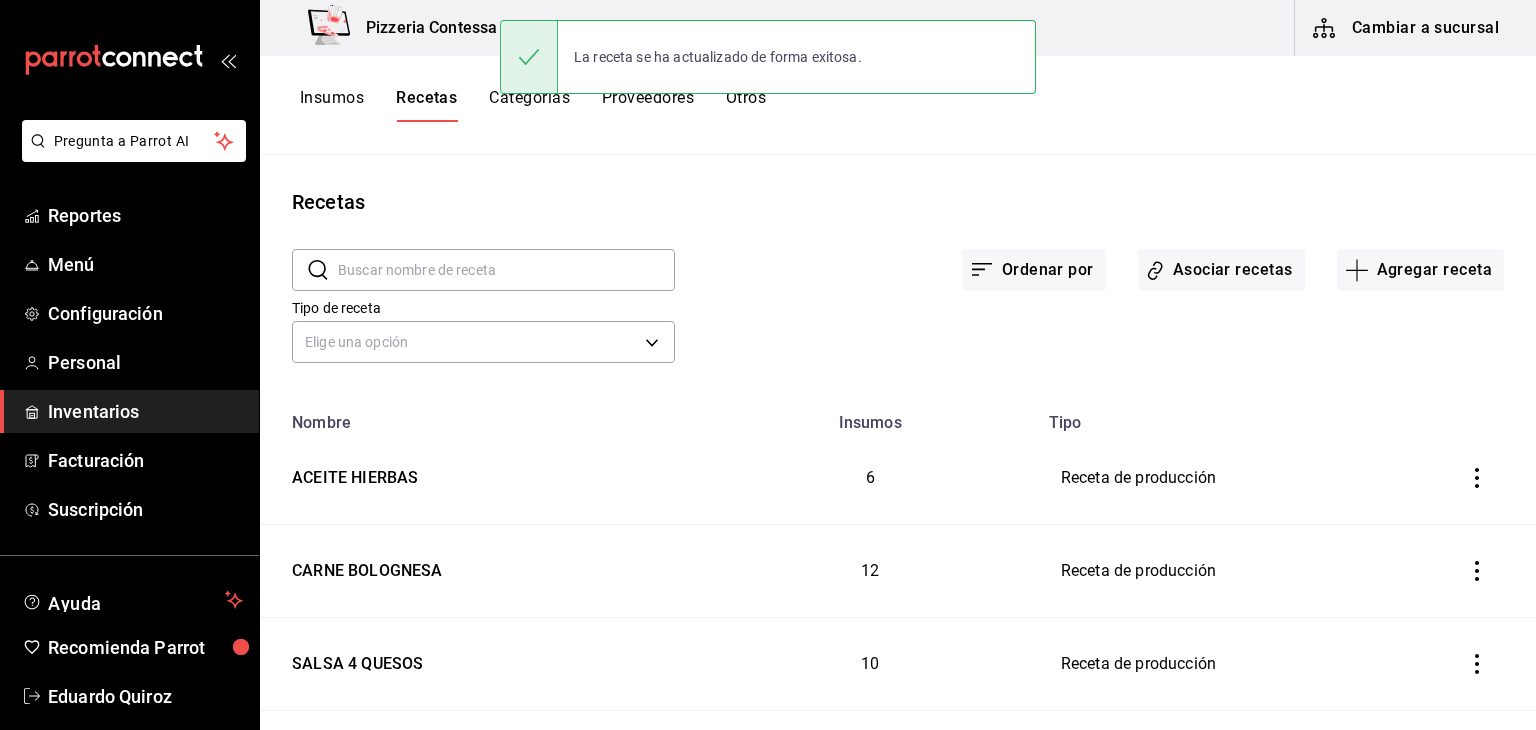 scroll, scrollTop: 0, scrollLeft: 0, axis: both 